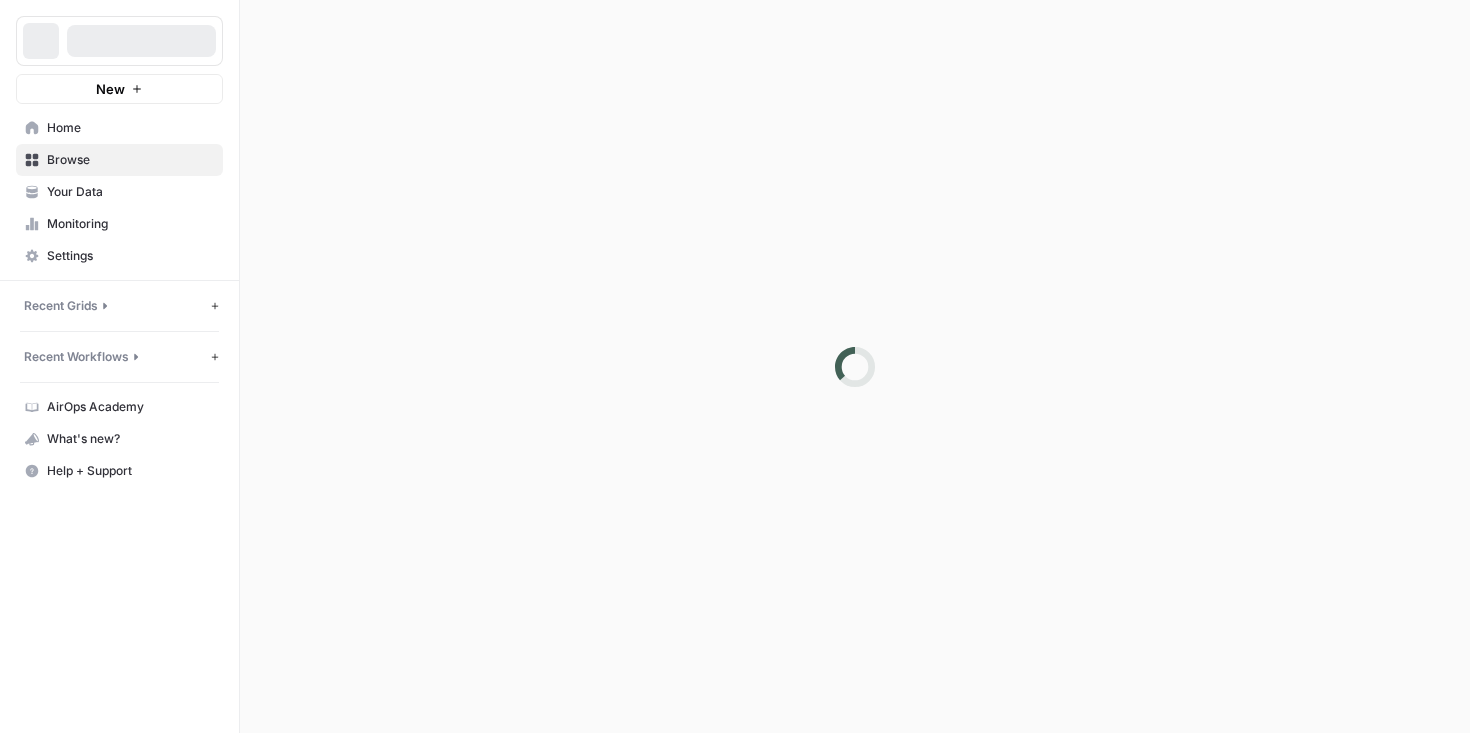 scroll, scrollTop: 0, scrollLeft: 0, axis: both 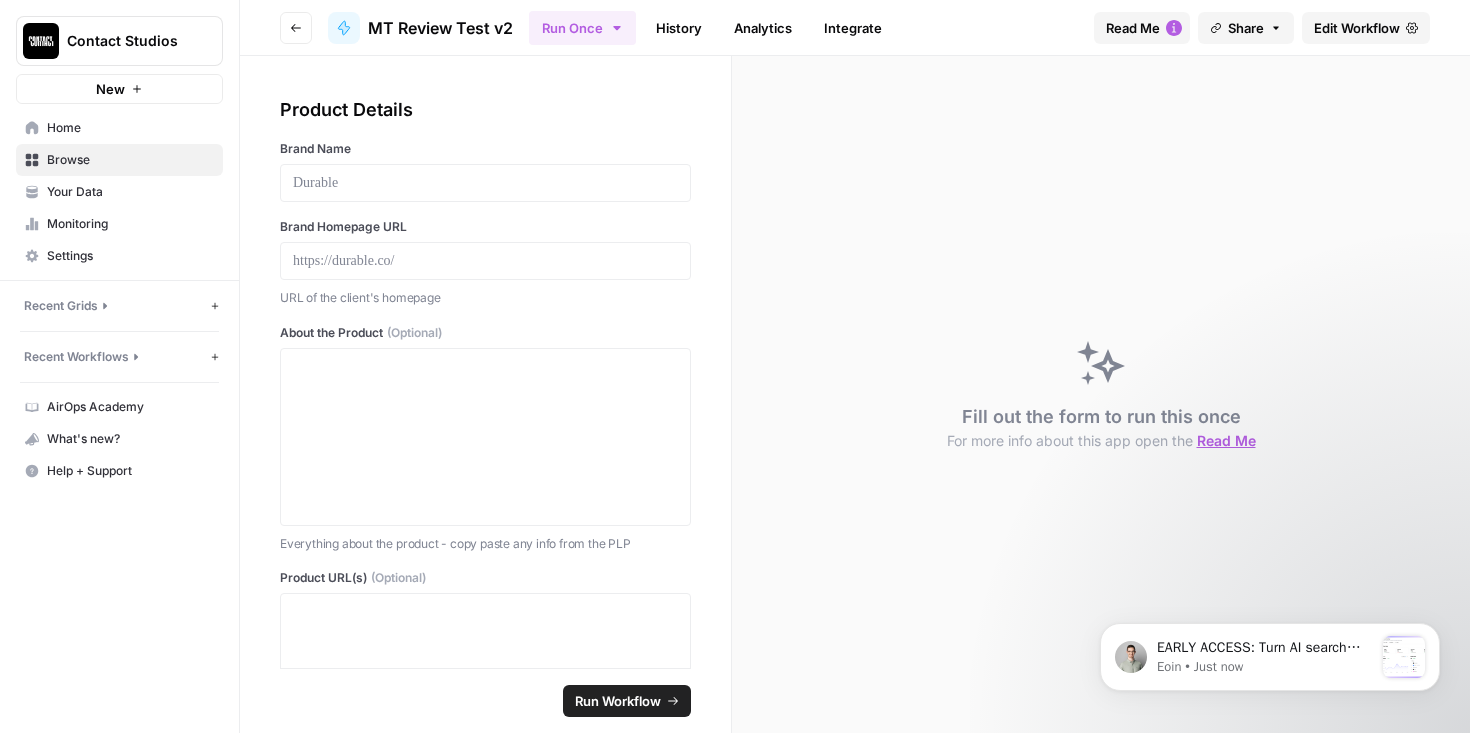 click on "Home" at bounding box center (130, 128) 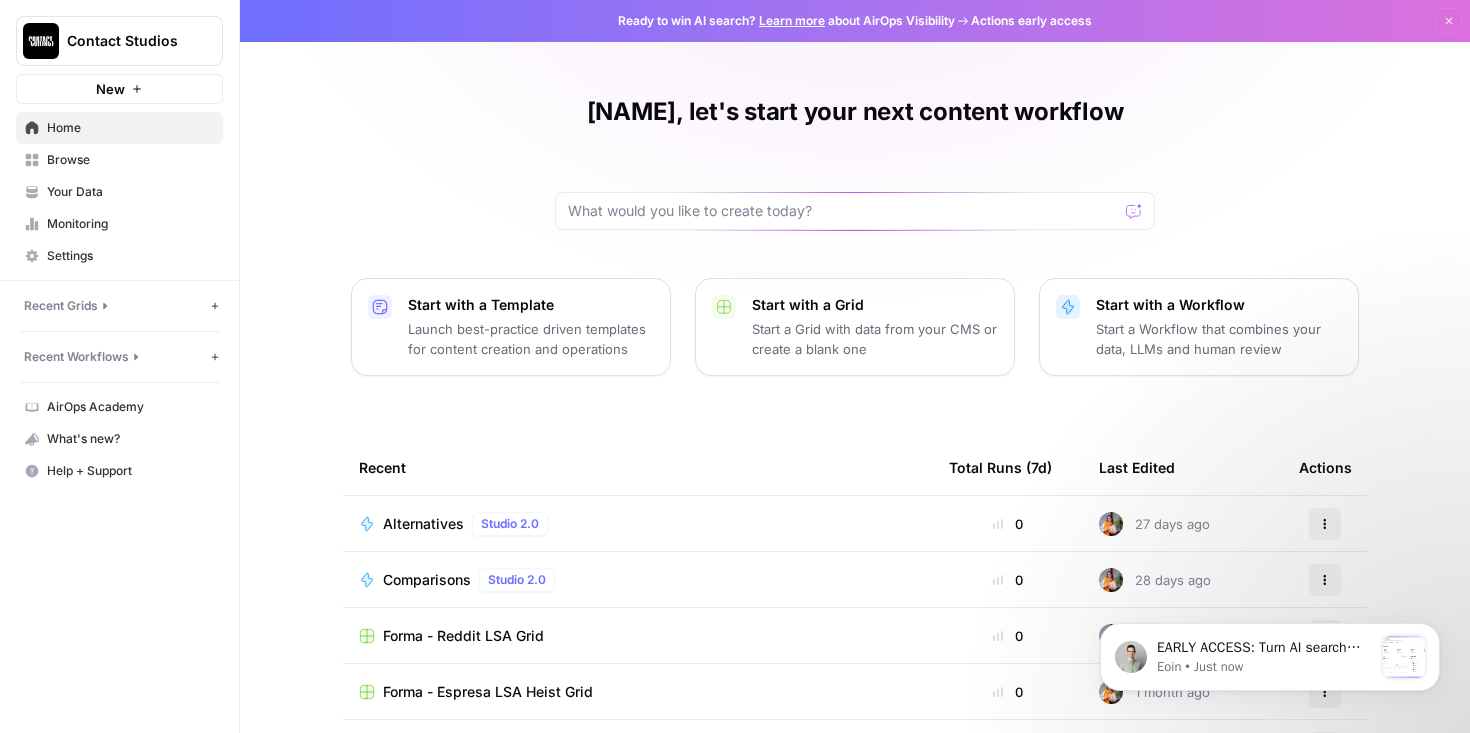 scroll, scrollTop: 187, scrollLeft: 0, axis: vertical 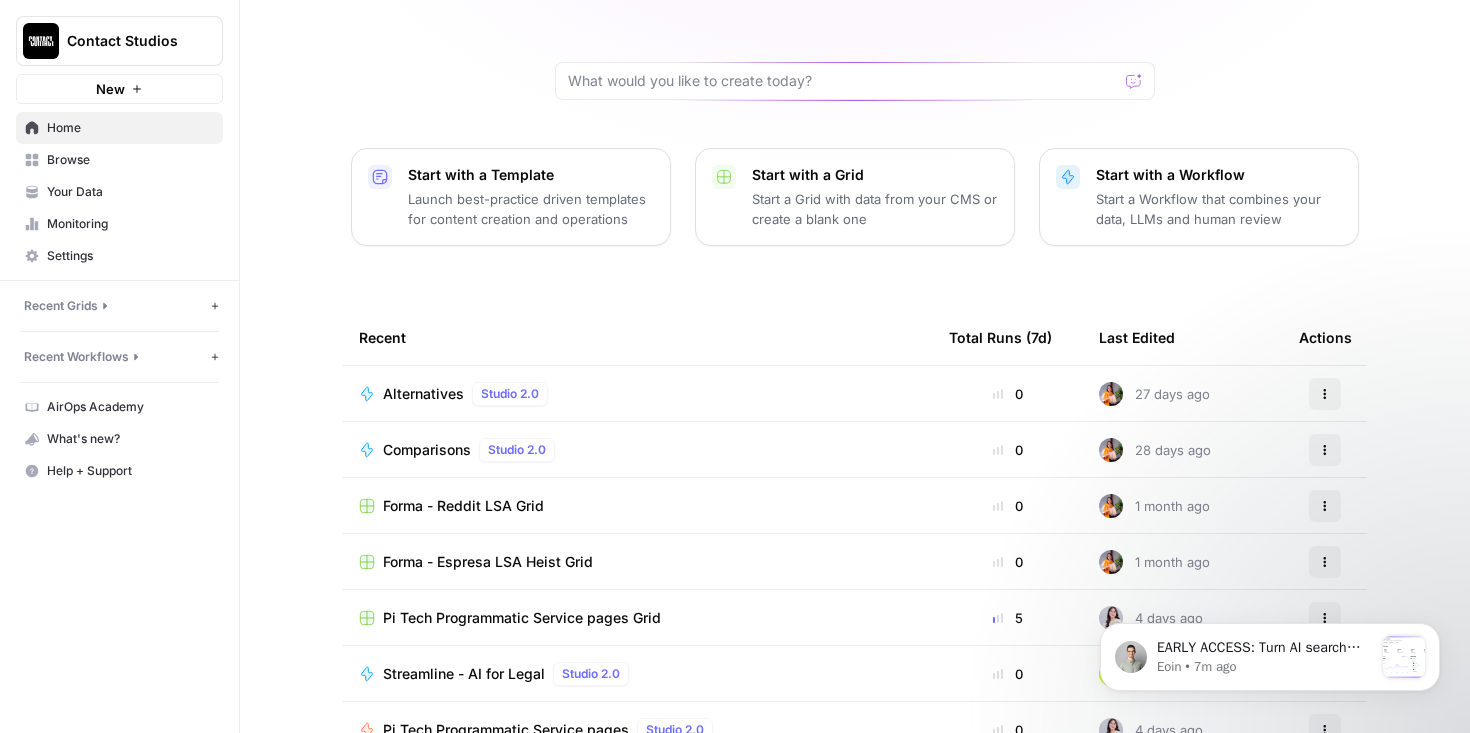 click on "Browse" at bounding box center (119, 160) 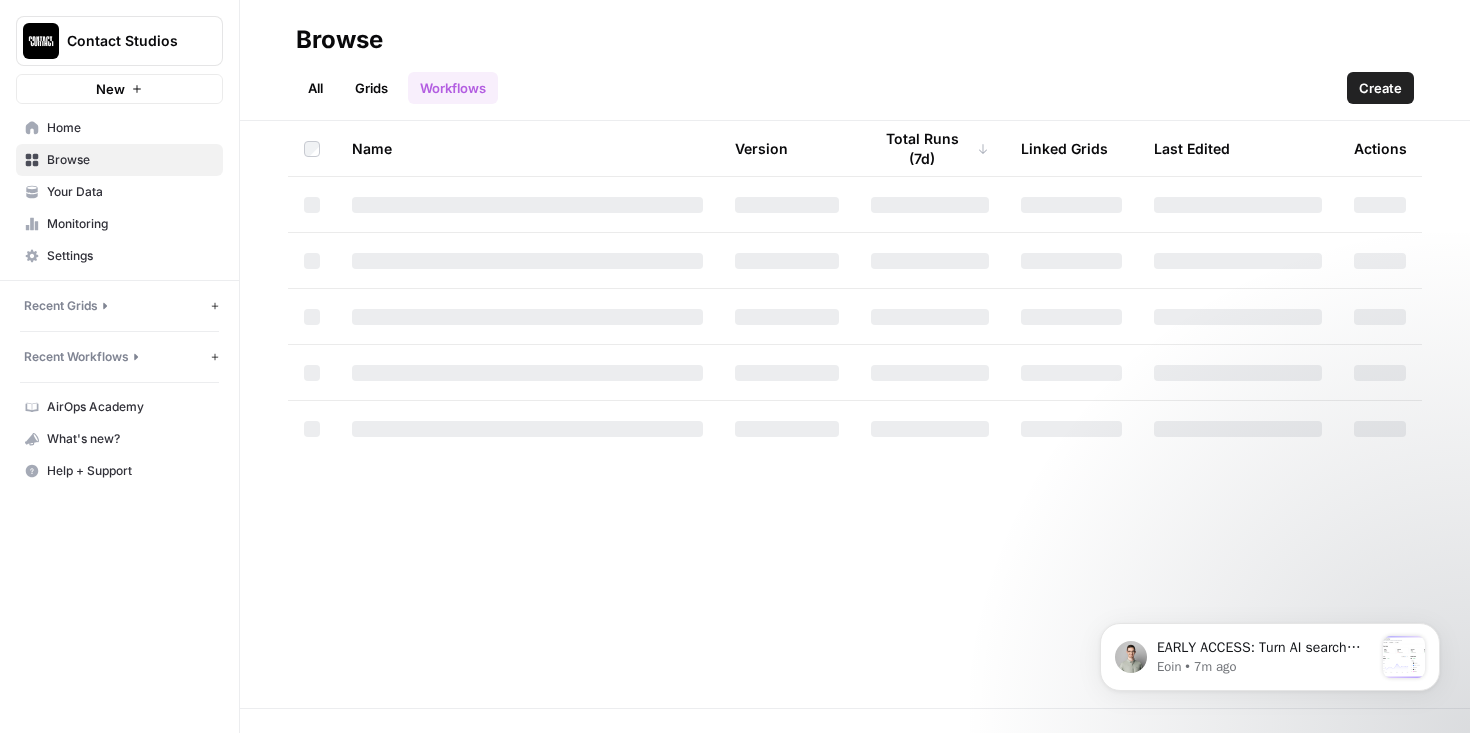 scroll, scrollTop: 0, scrollLeft: 0, axis: both 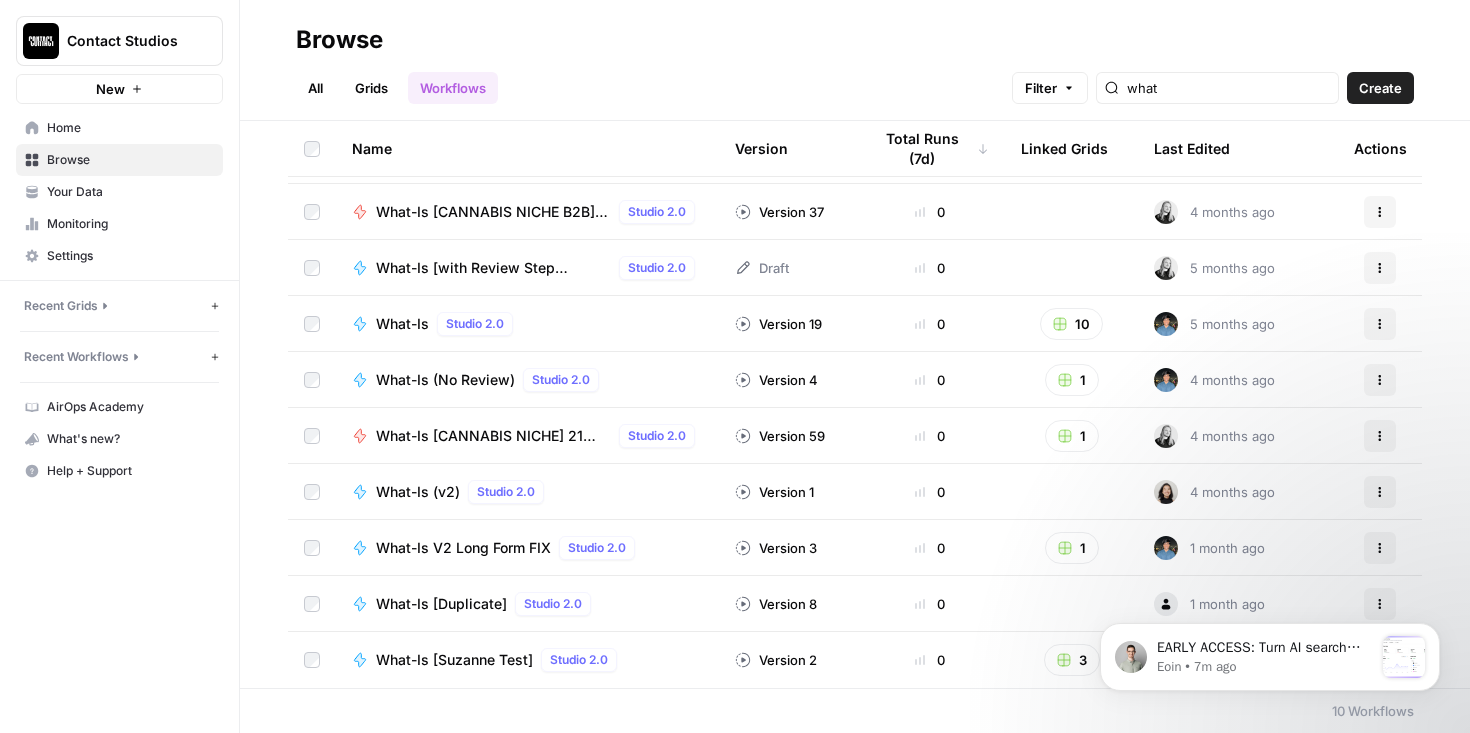 click on "What-Is Studio 2.0" at bounding box center (527, 324) 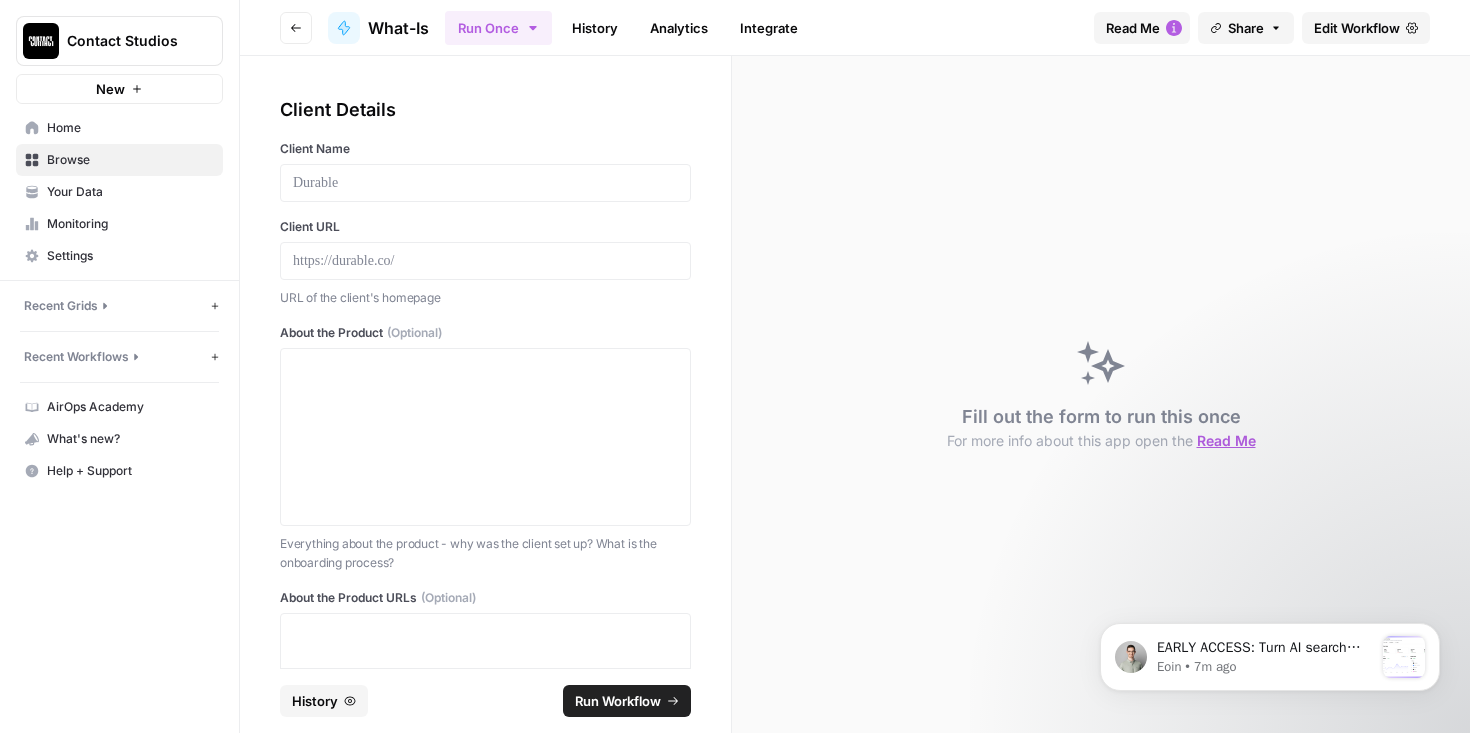 click at bounding box center [485, 183] 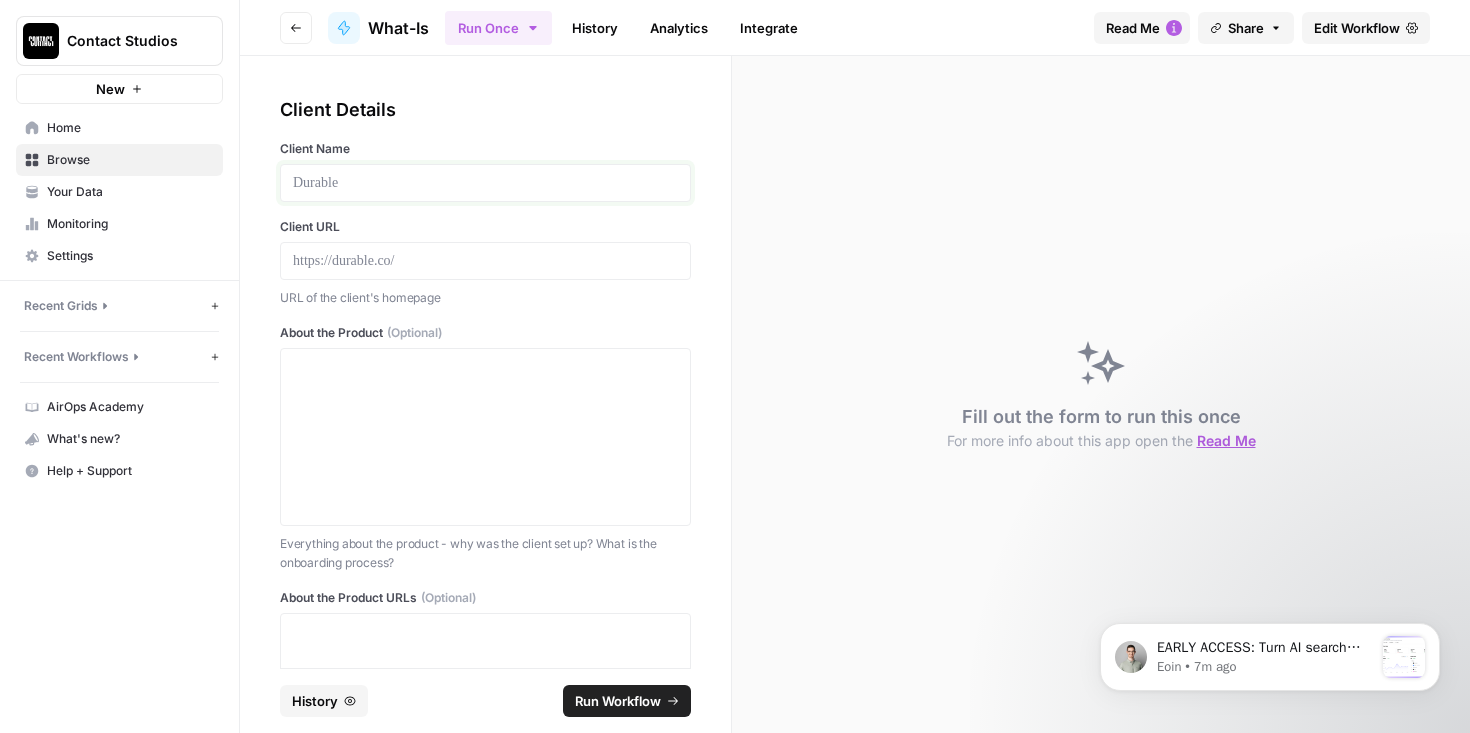 click at bounding box center [485, 183] 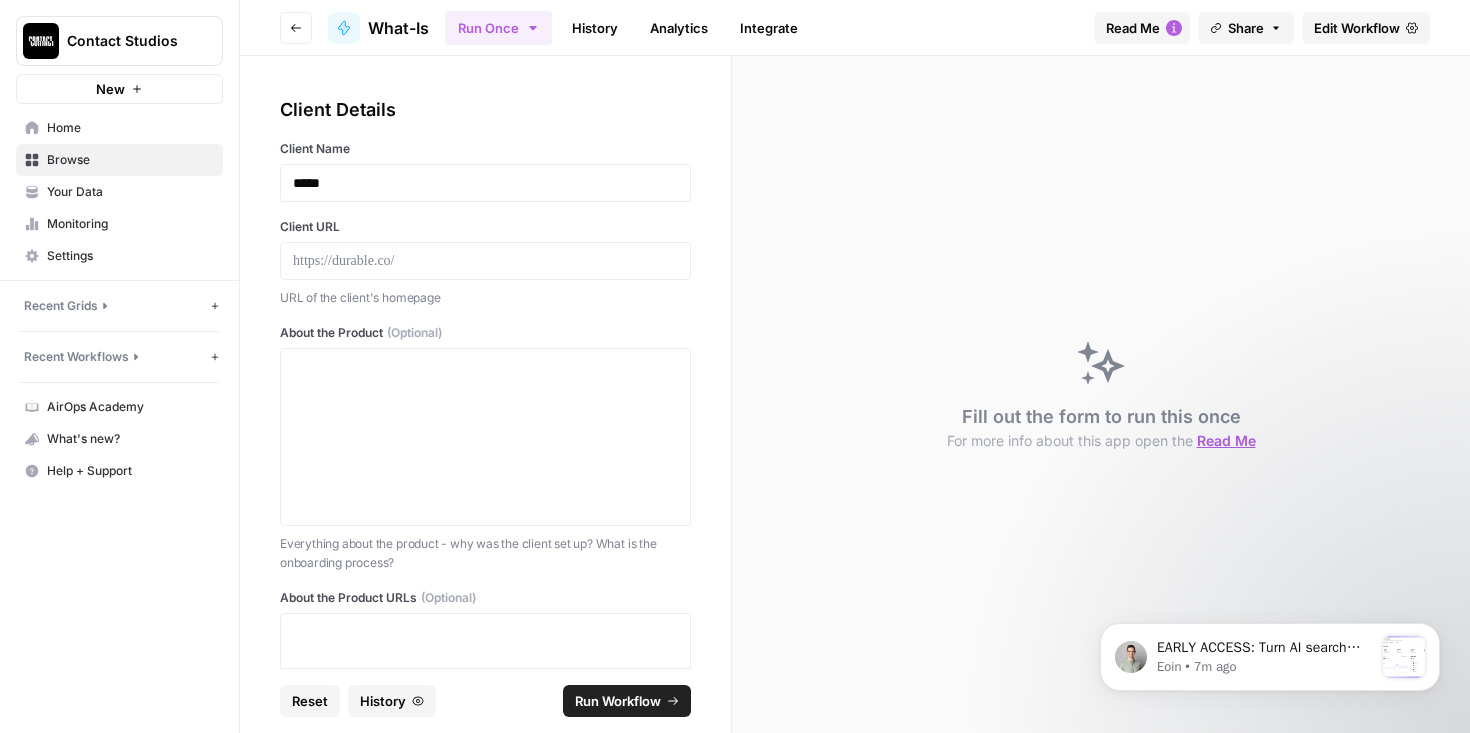click at bounding box center [485, 261] 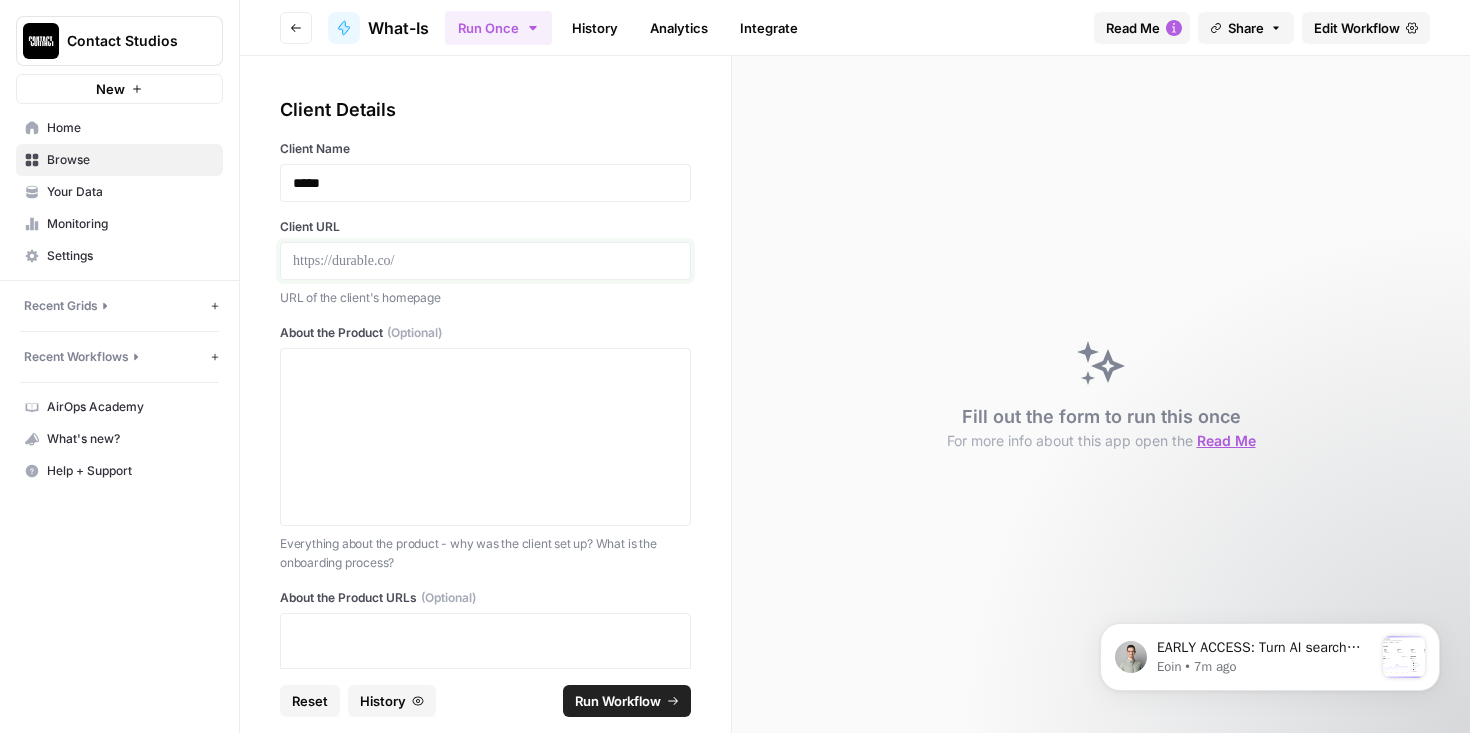 click at bounding box center (485, 261) 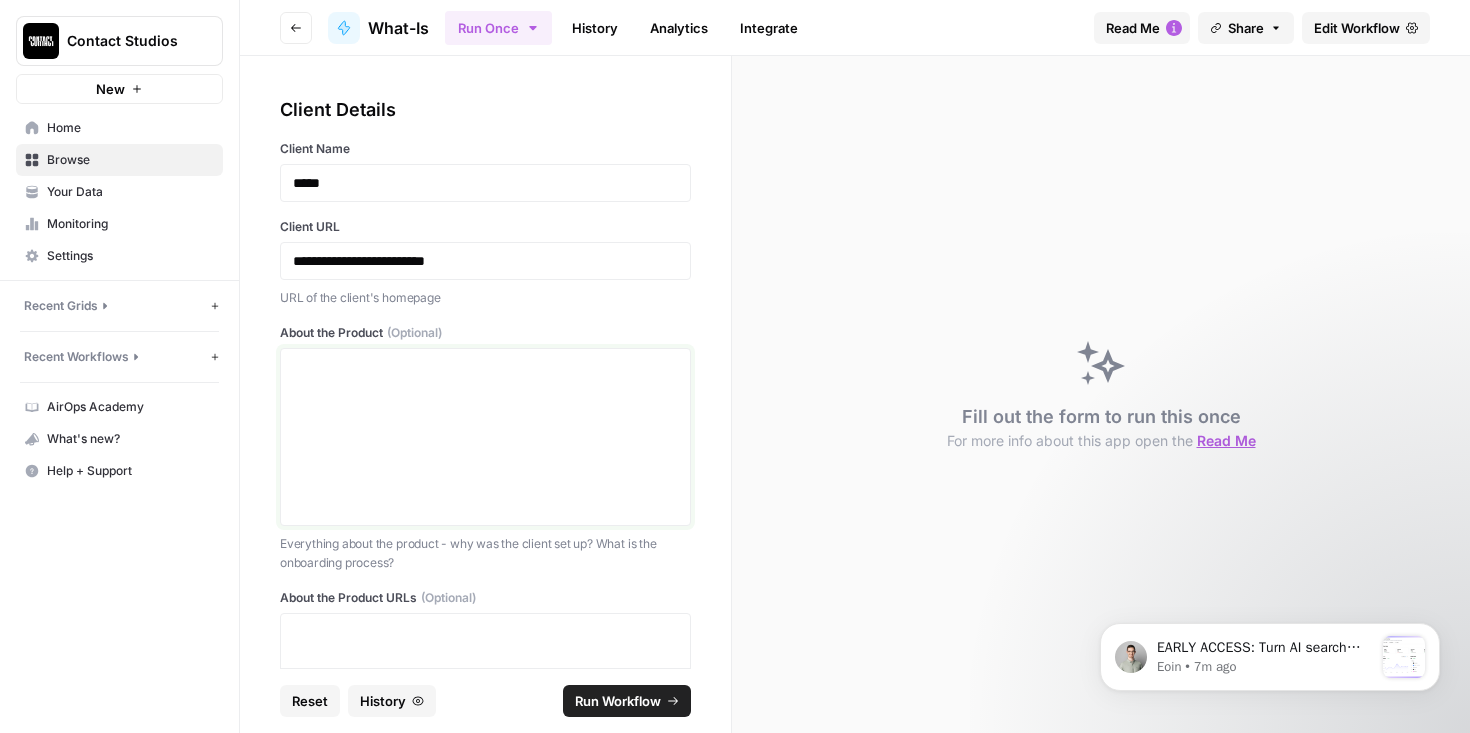 click at bounding box center (485, 437) 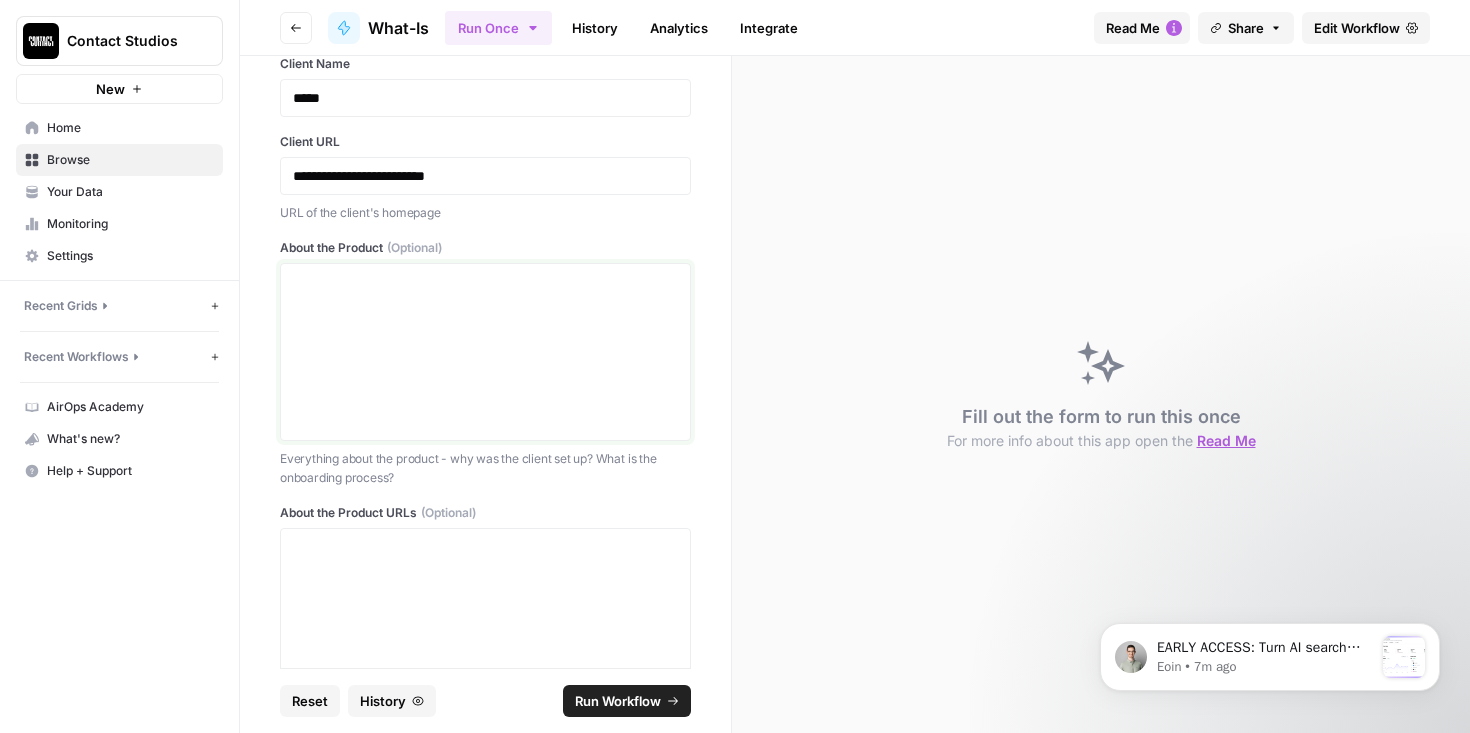 scroll, scrollTop: 55, scrollLeft: 0, axis: vertical 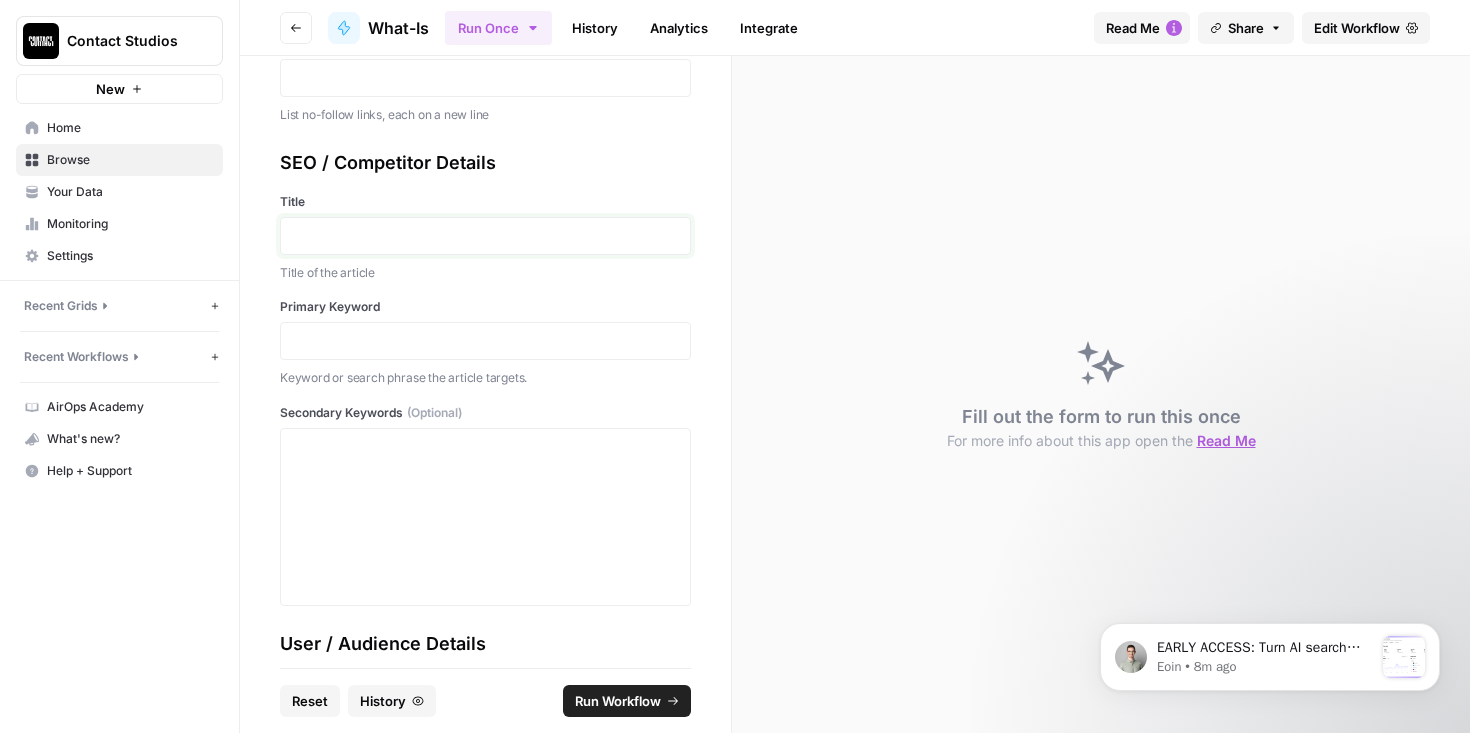 click at bounding box center [485, 236] 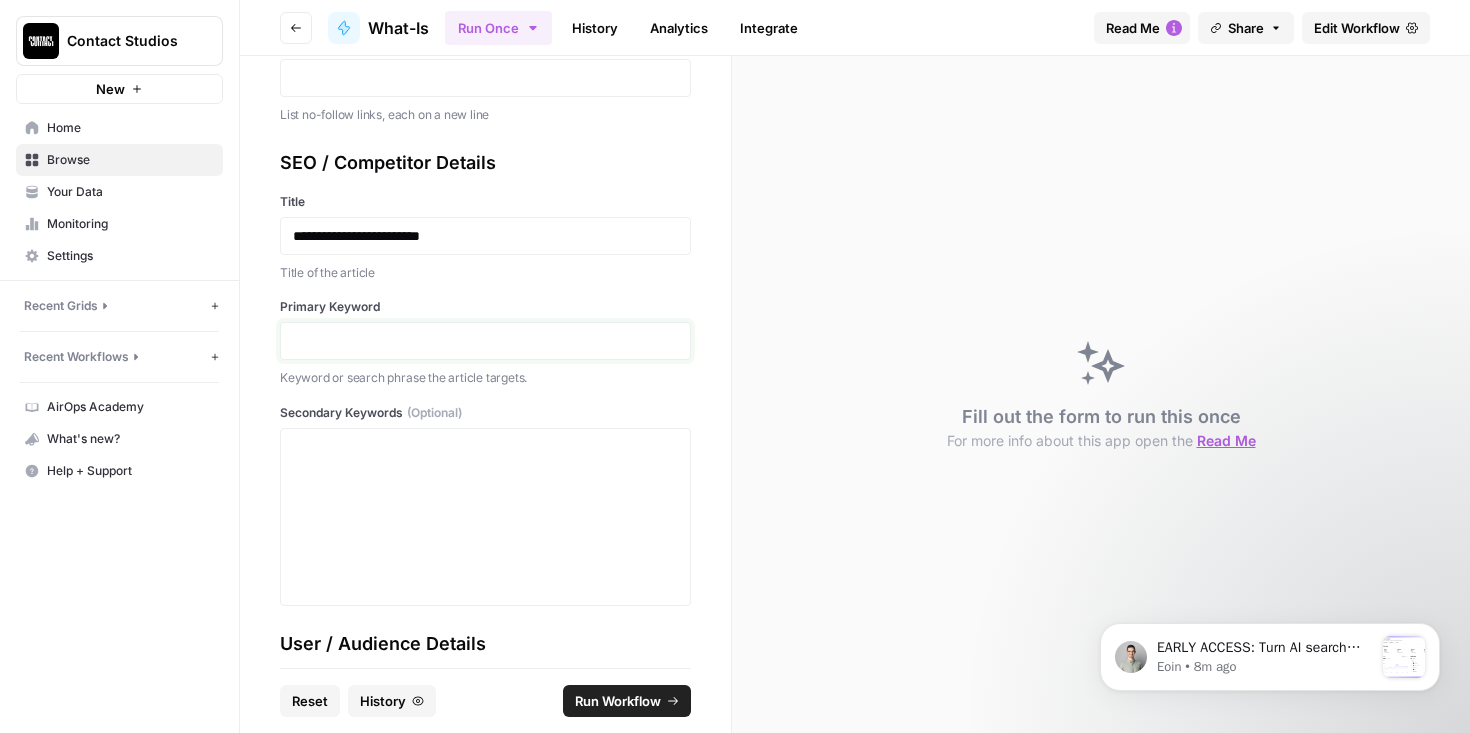 click at bounding box center [485, 341] 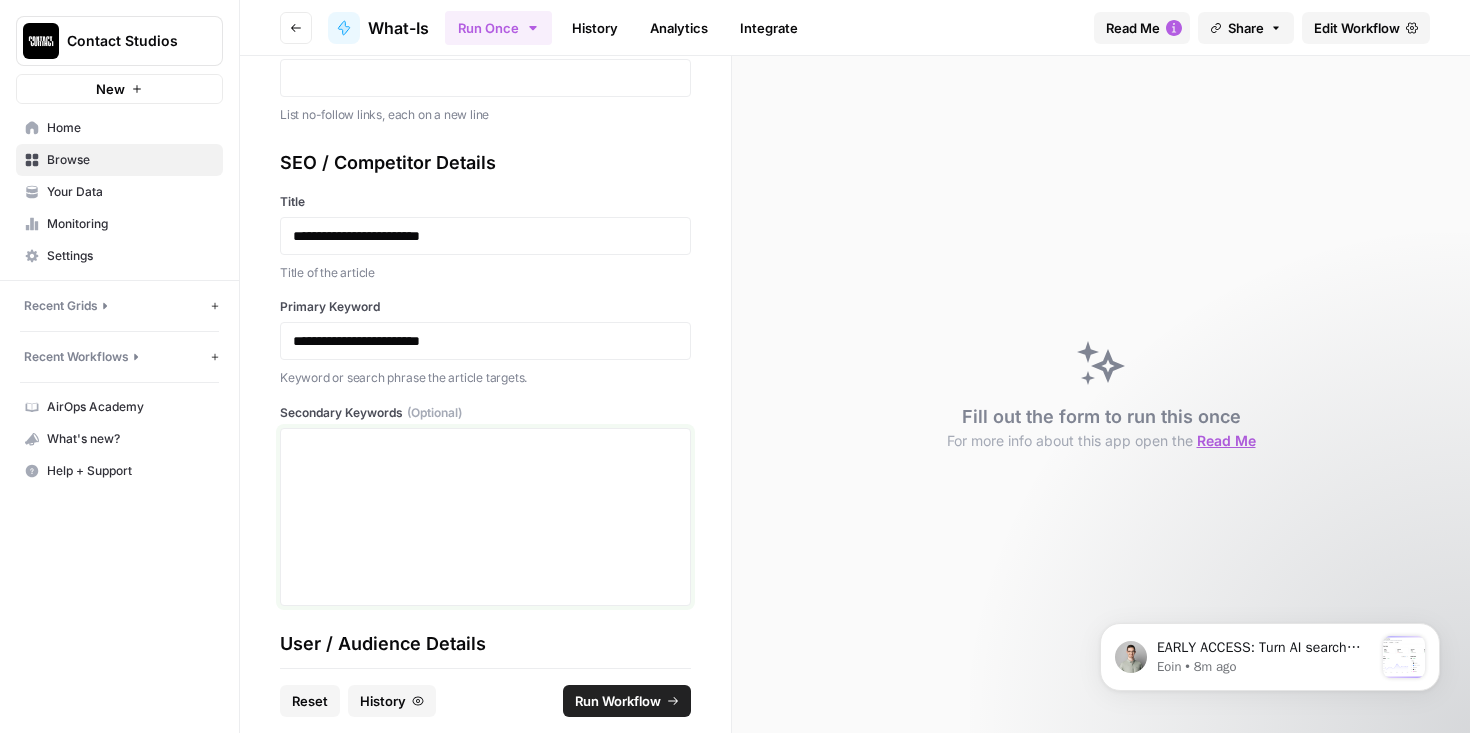 click at bounding box center [485, 517] 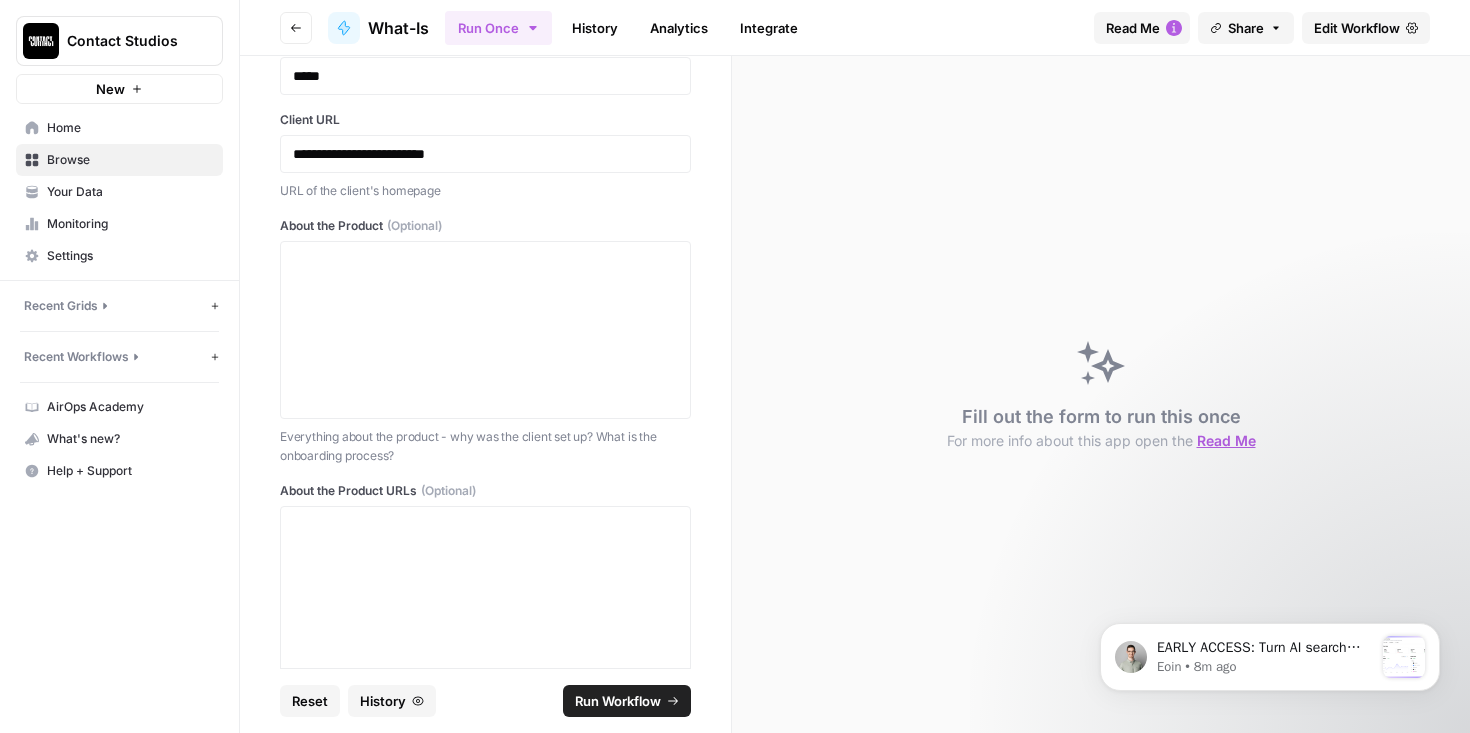scroll, scrollTop: 16, scrollLeft: 0, axis: vertical 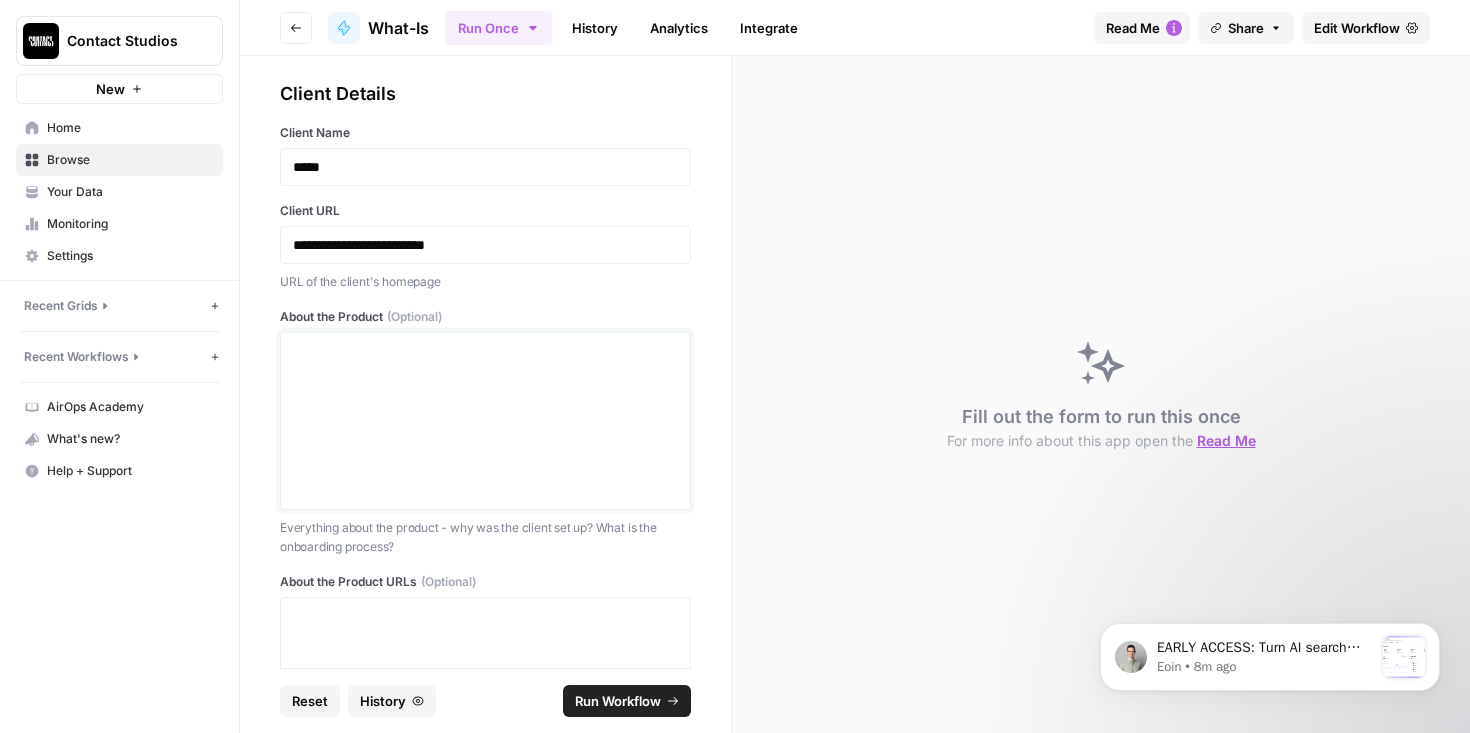 click at bounding box center [485, 421] 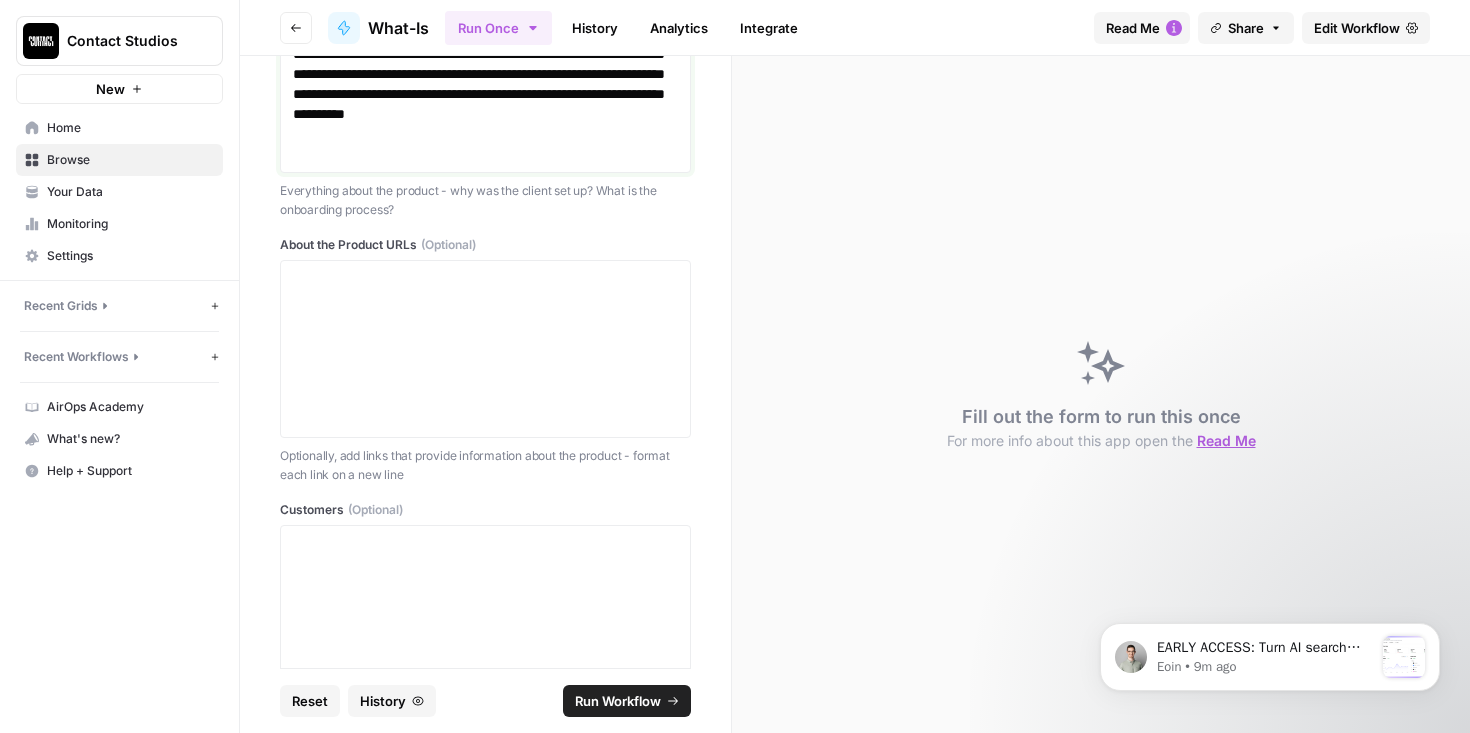 scroll, scrollTop: 1484, scrollLeft: 0, axis: vertical 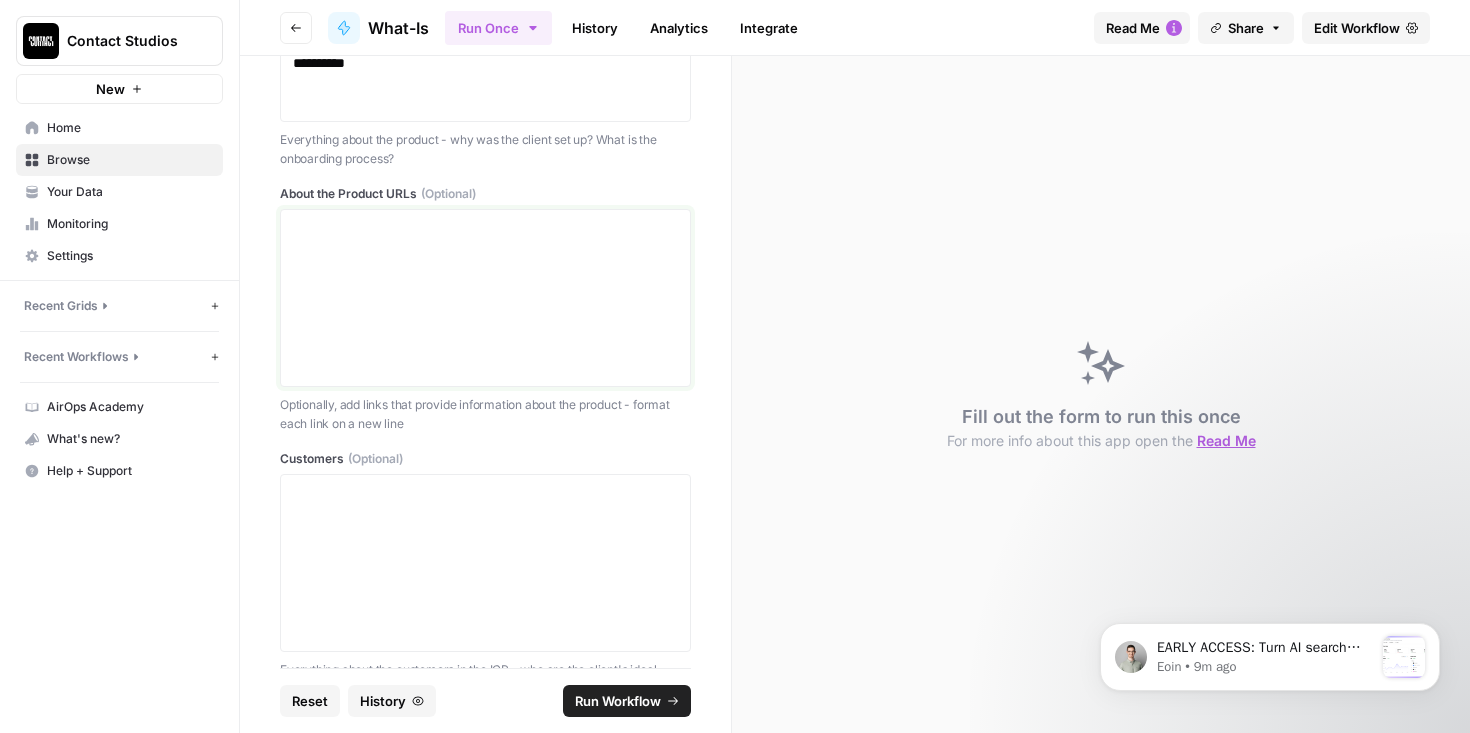 click at bounding box center (485, 298) 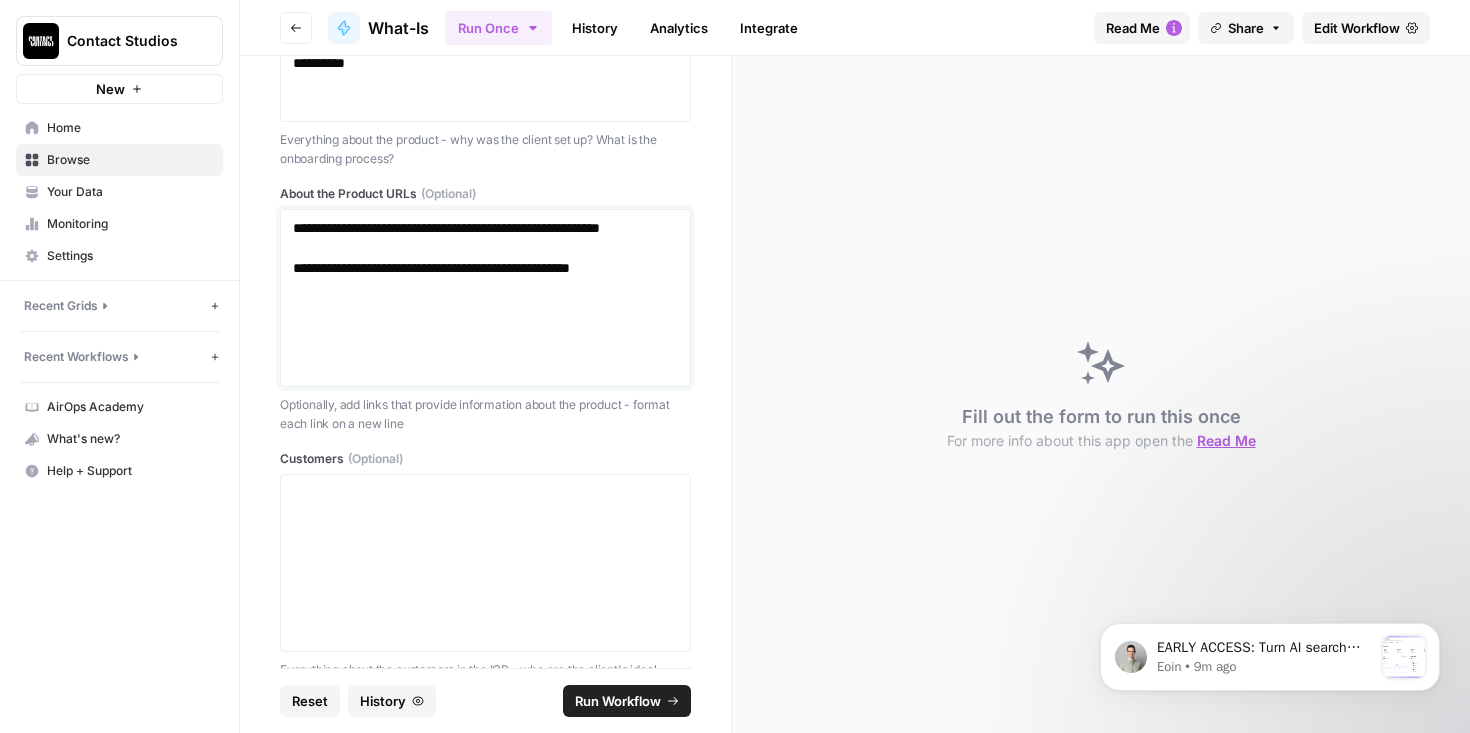 click on "**********" at bounding box center (485, 238) 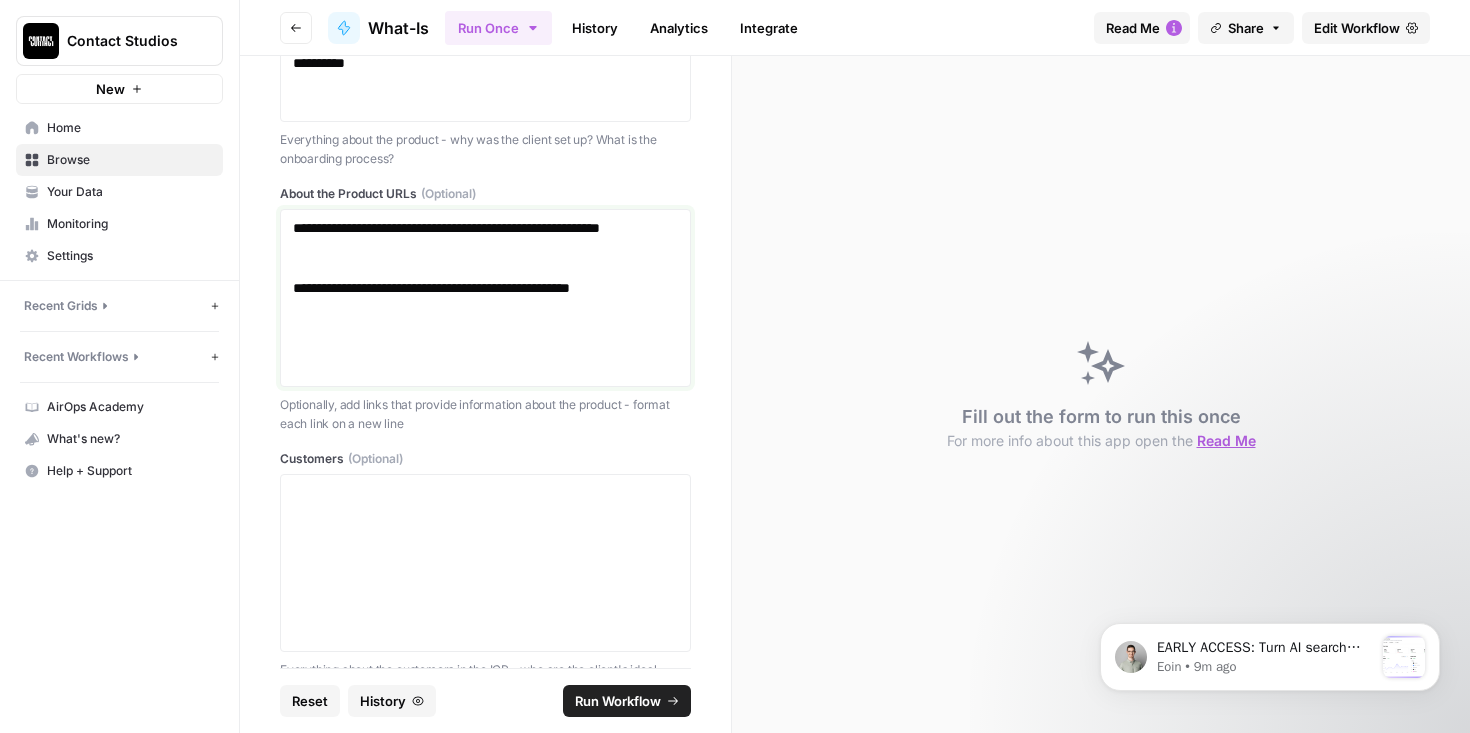 click on "**********" at bounding box center [485, 298] 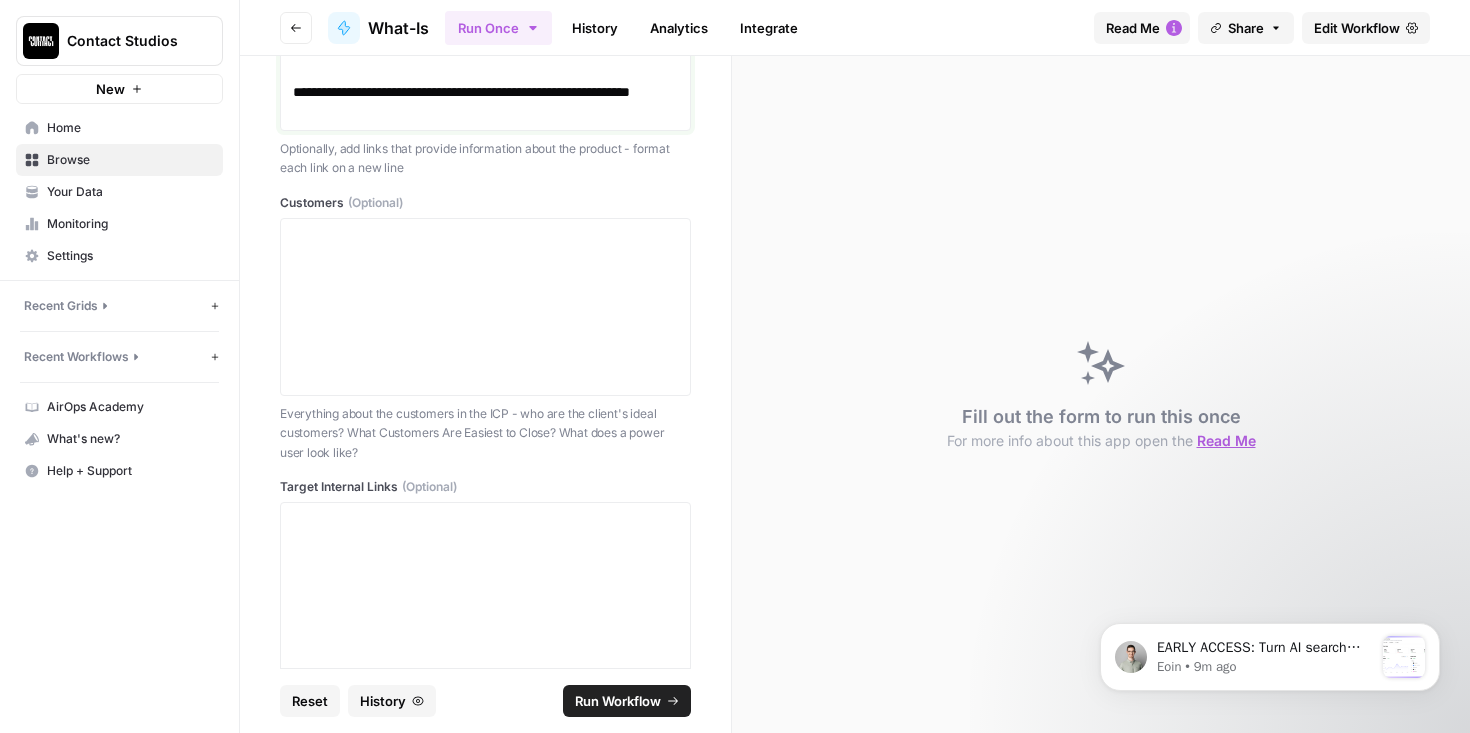 scroll, scrollTop: 1895, scrollLeft: 0, axis: vertical 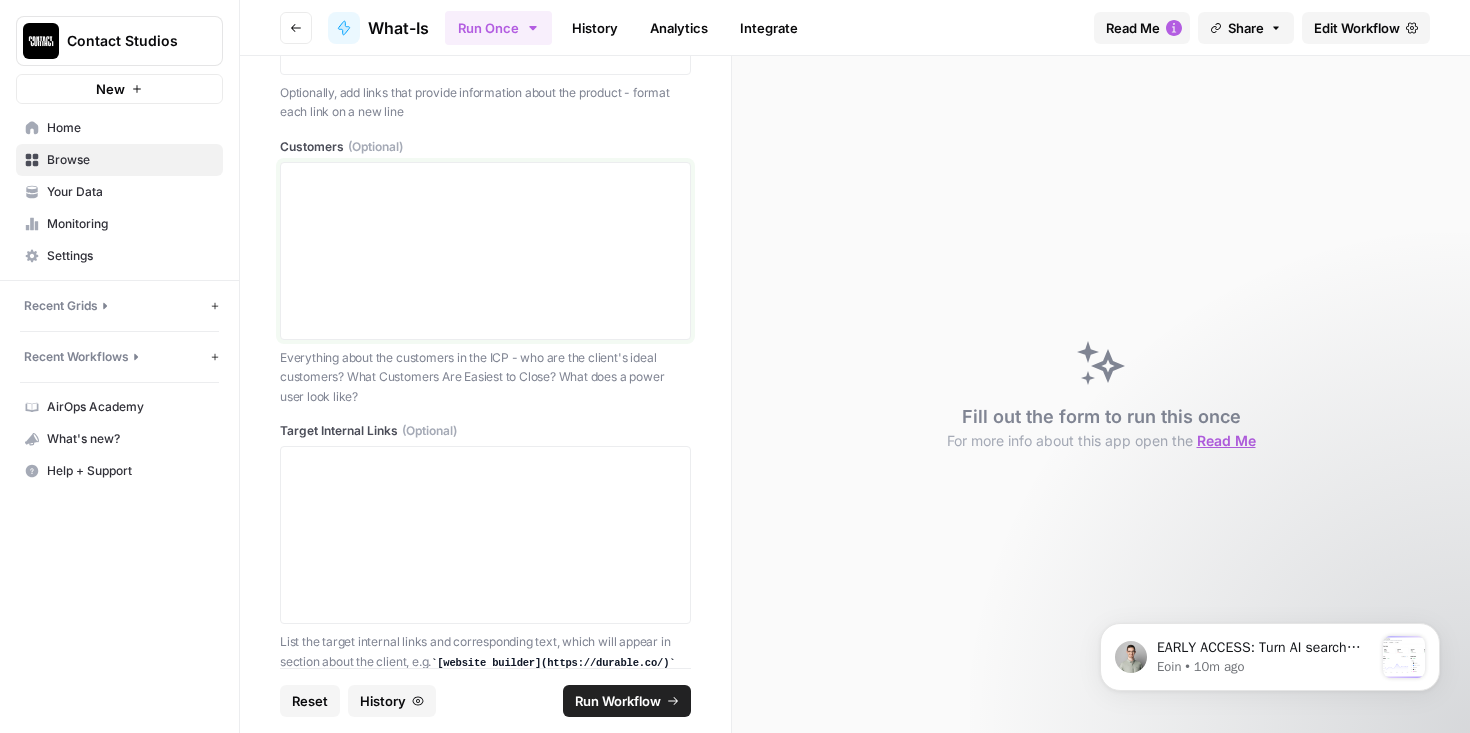 click at bounding box center [485, 251] 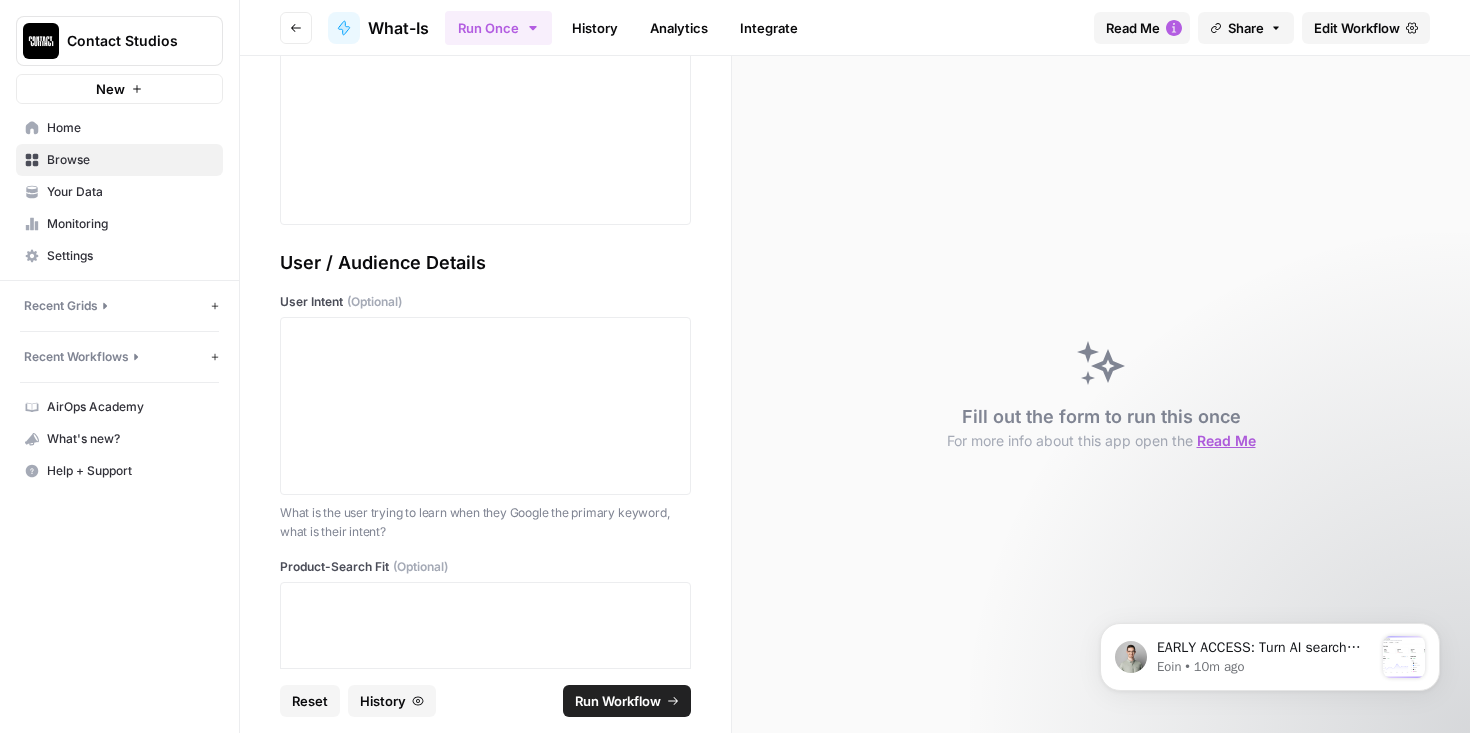 scroll, scrollTop: 3487, scrollLeft: 0, axis: vertical 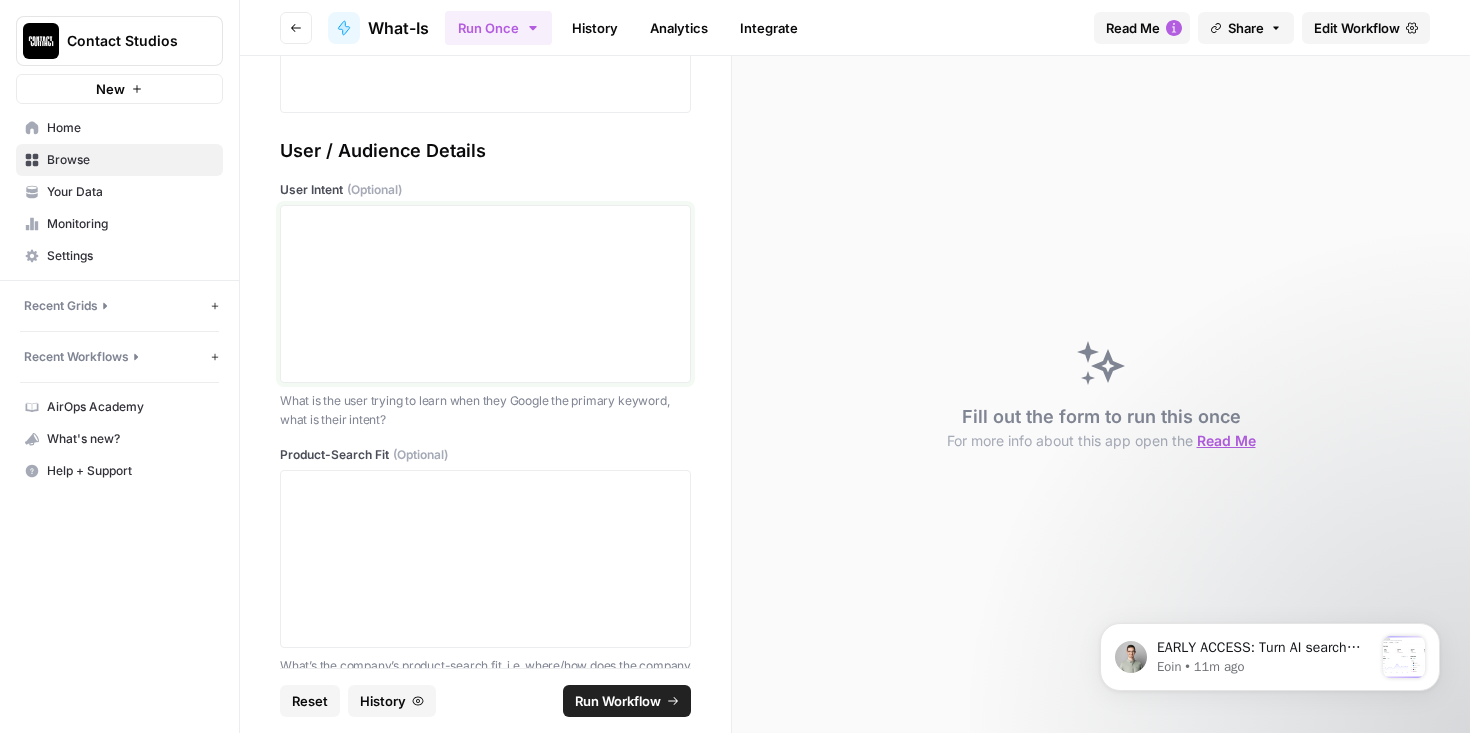 click at bounding box center [485, 294] 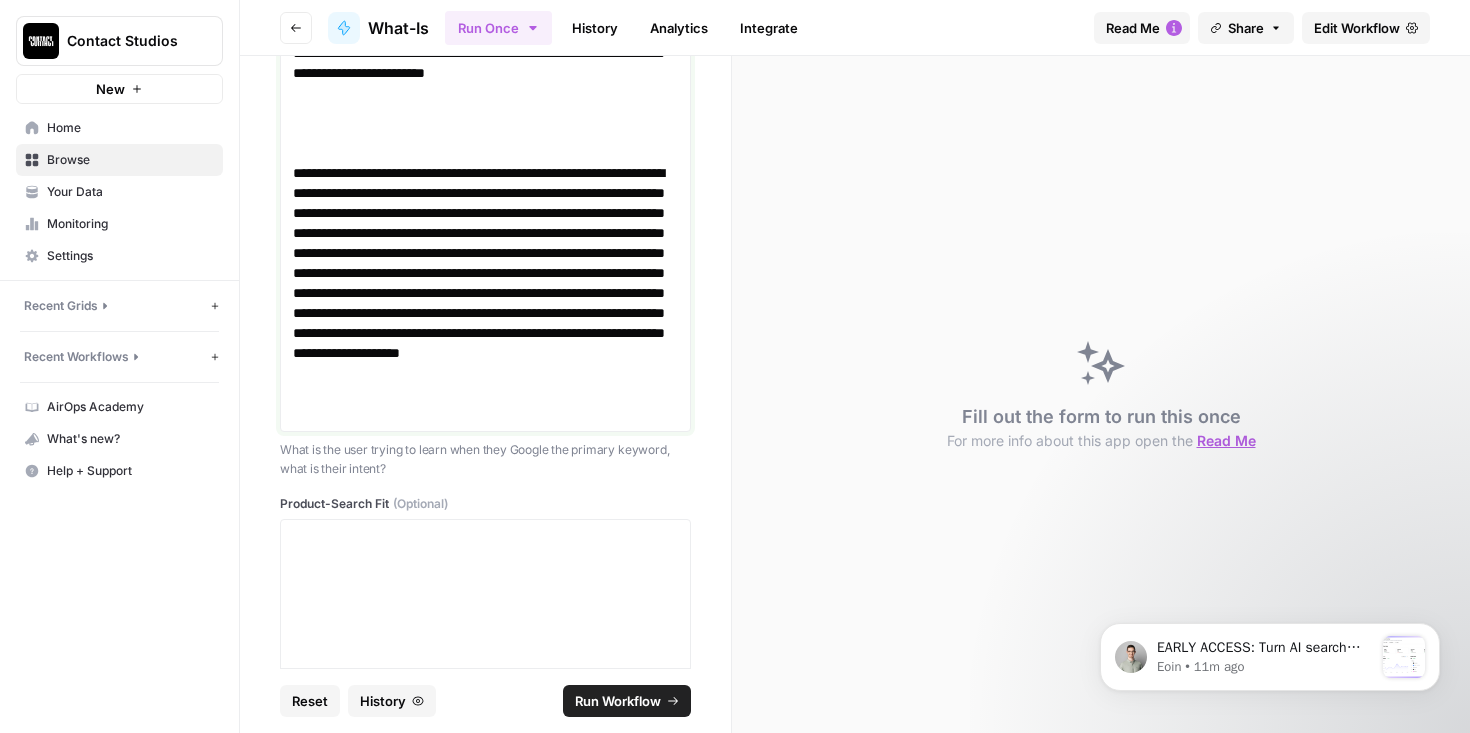 scroll, scrollTop: 3829, scrollLeft: 0, axis: vertical 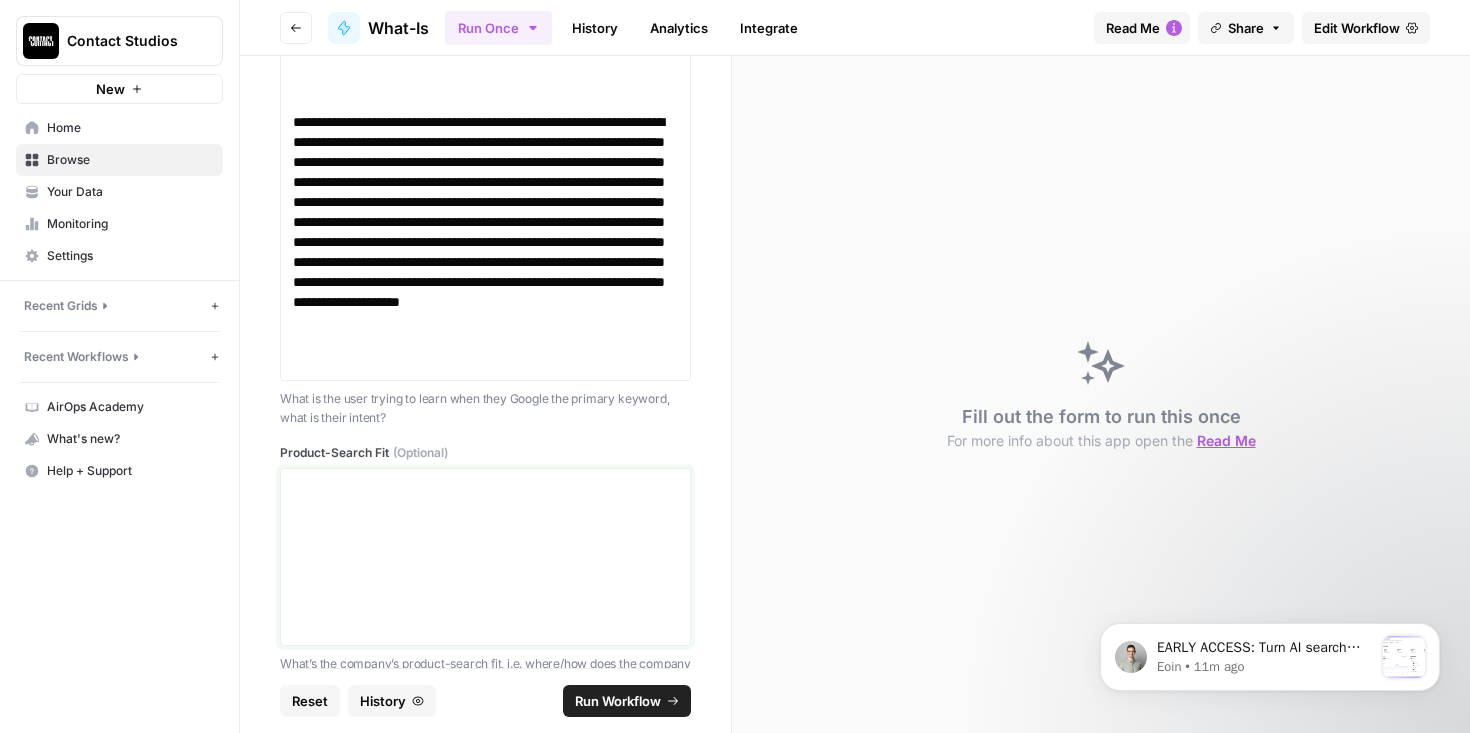 click at bounding box center [485, 557] 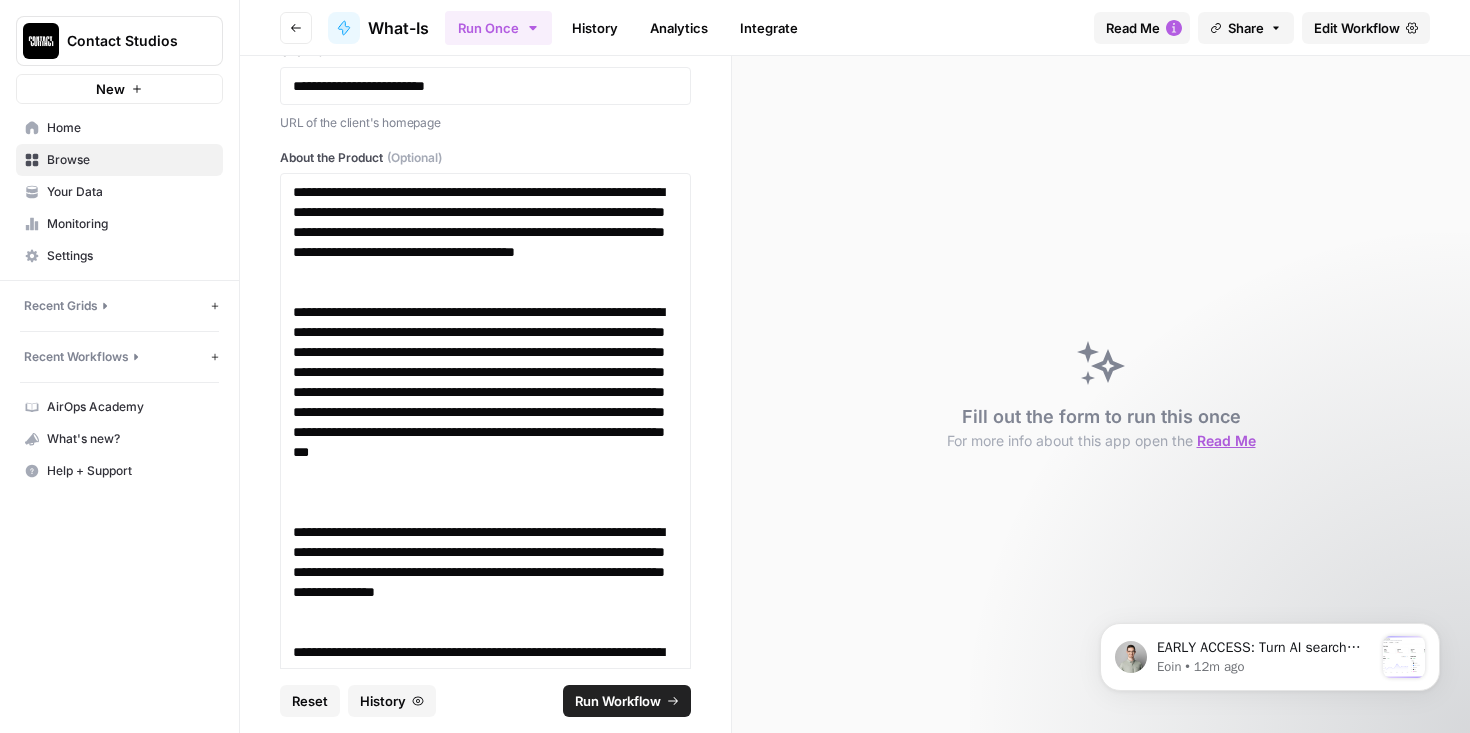 scroll, scrollTop: 0, scrollLeft: 0, axis: both 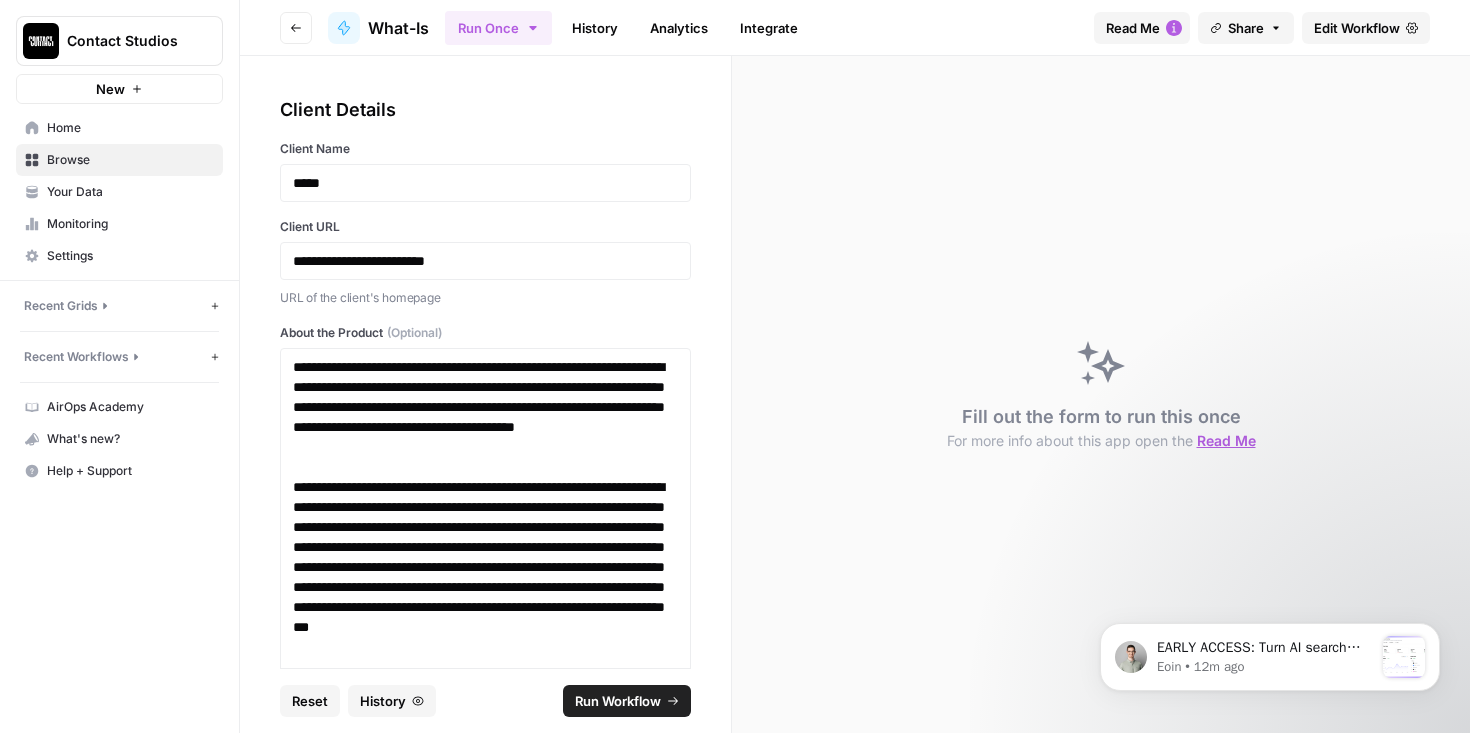 click on "Run Workflow" at bounding box center (618, 701) 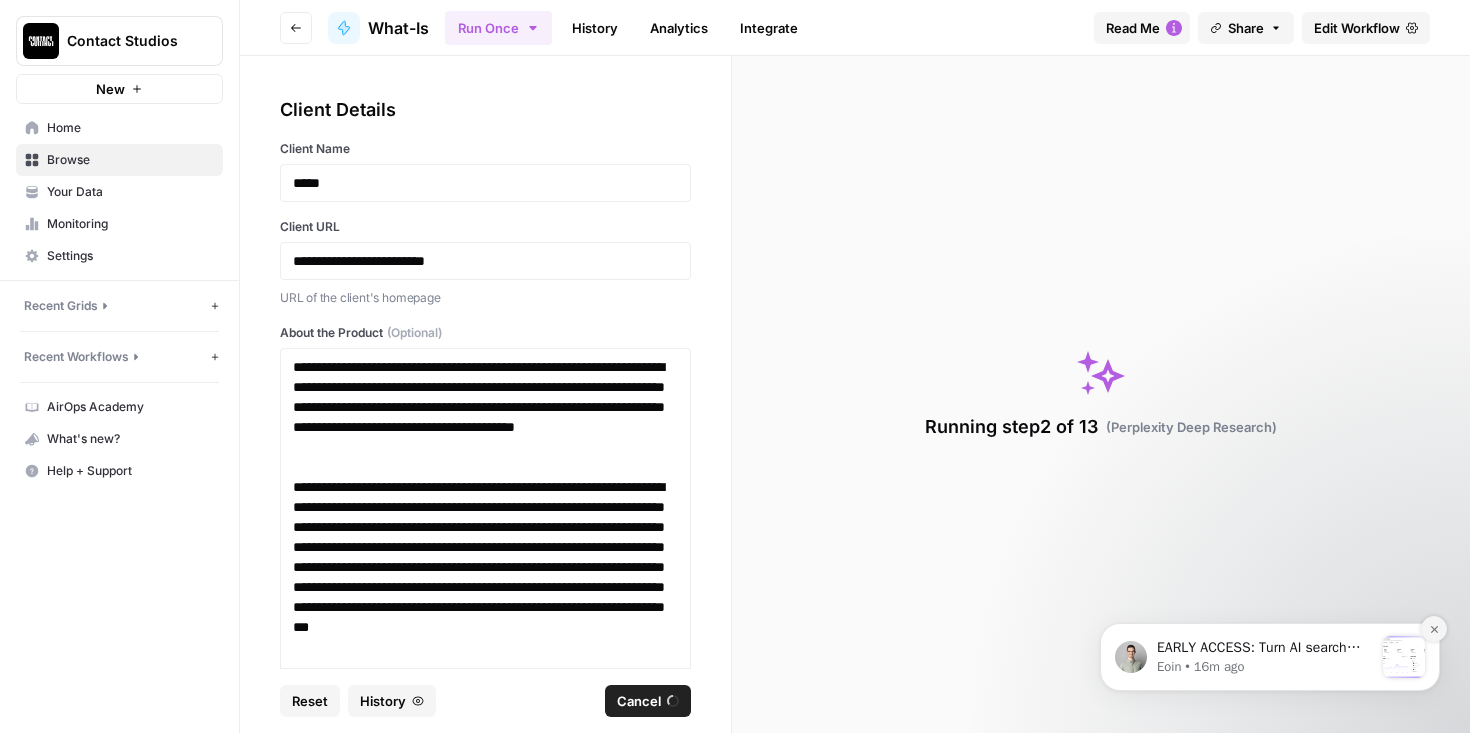 click 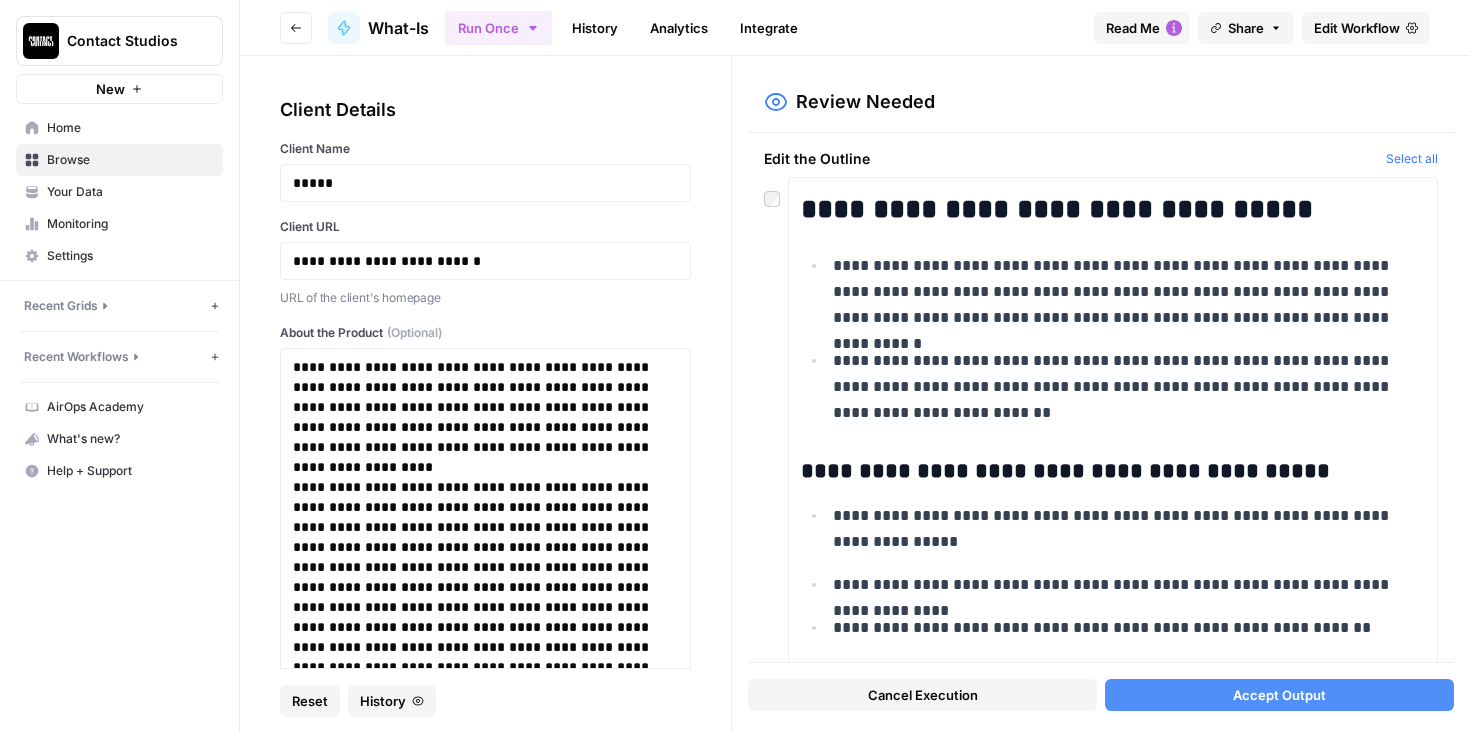 click at bounding box center [776, 193] 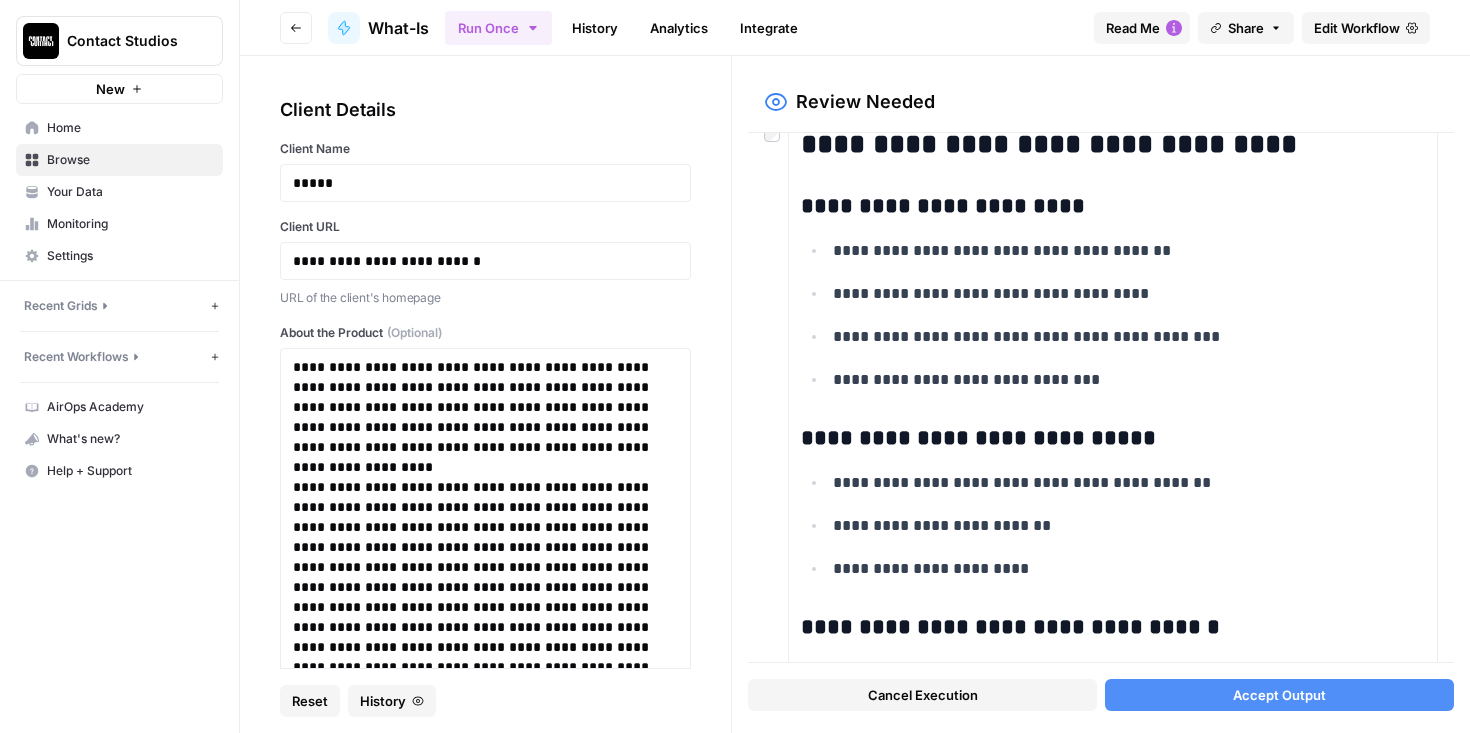 scroll, scrollTop: 523, scrollLeft: 0, axis: vertical 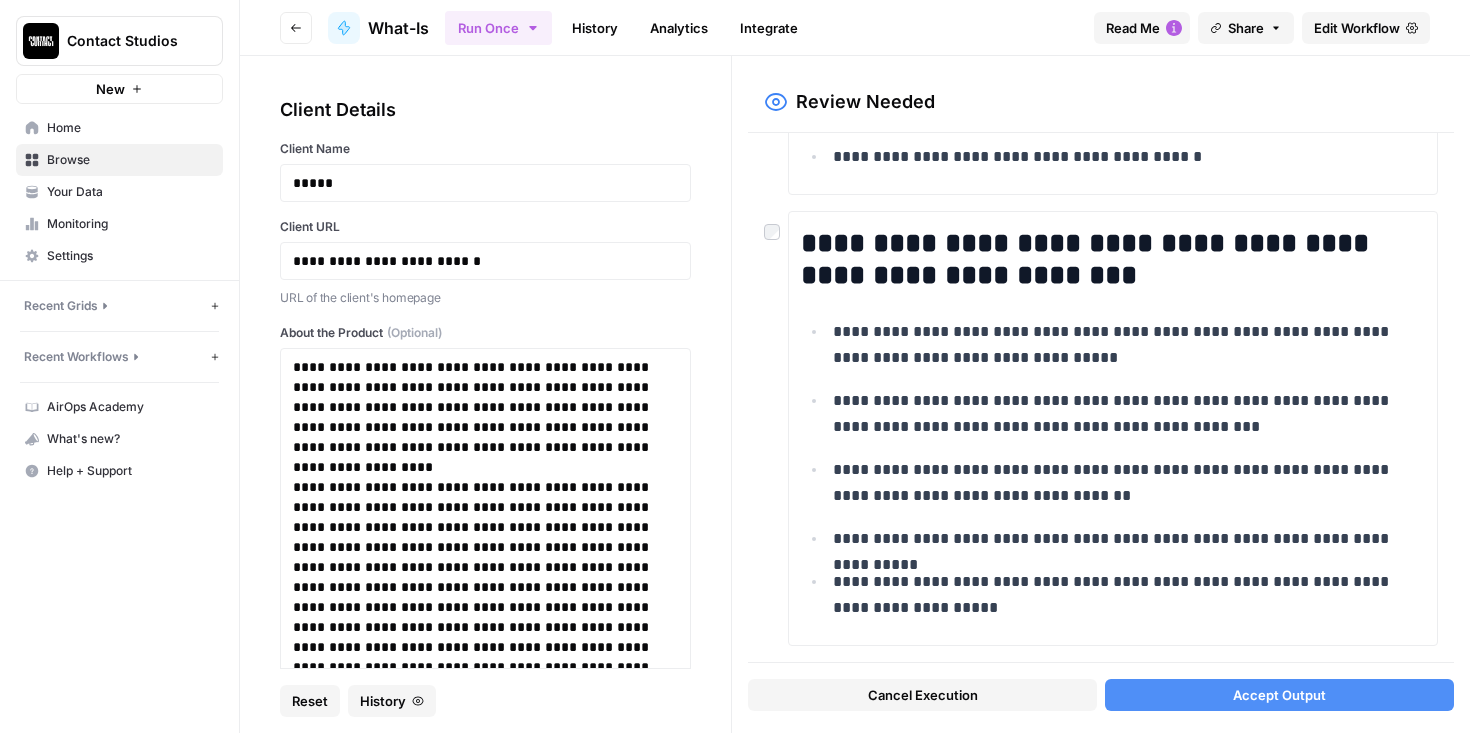click on "Accept Output" at bounding box center (1279, 695) 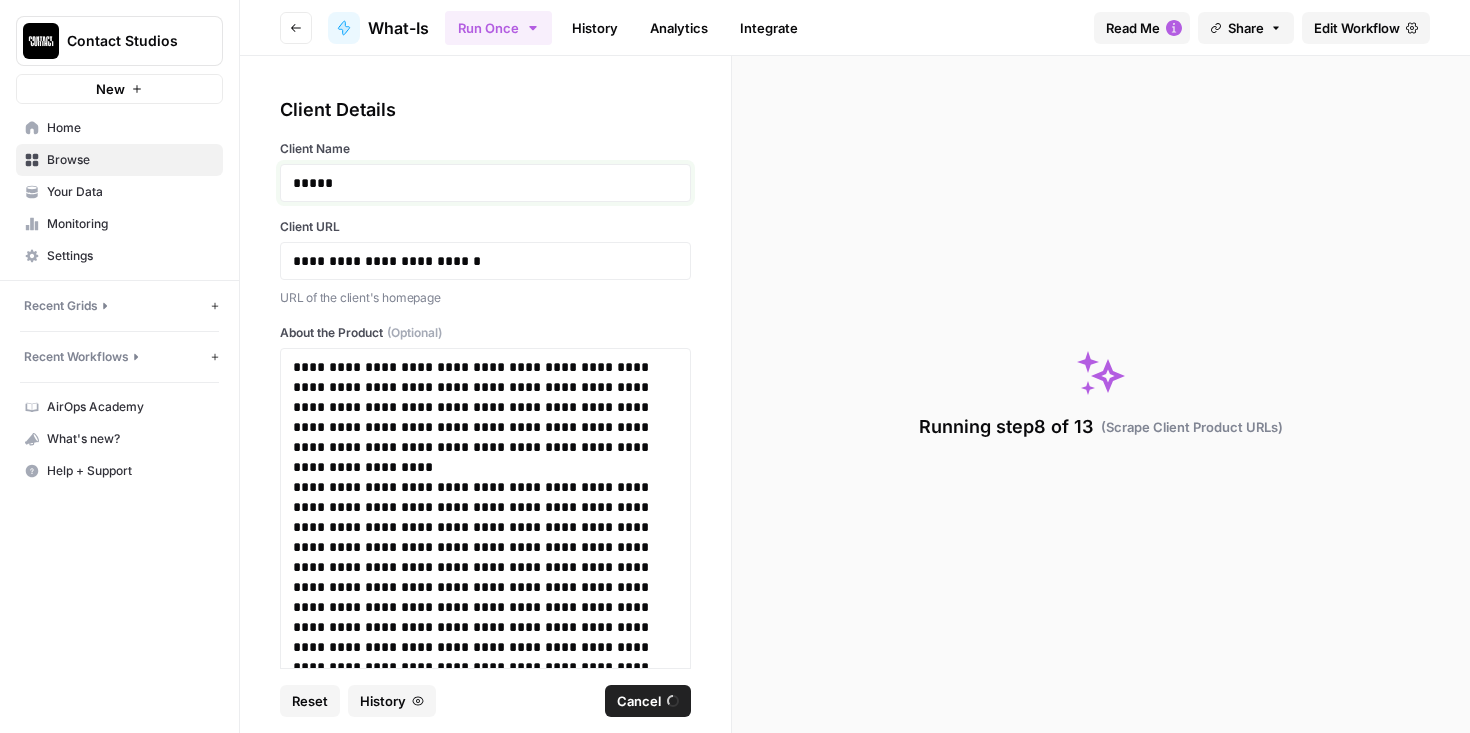 click on "*****" at bounding box center (485, 183) 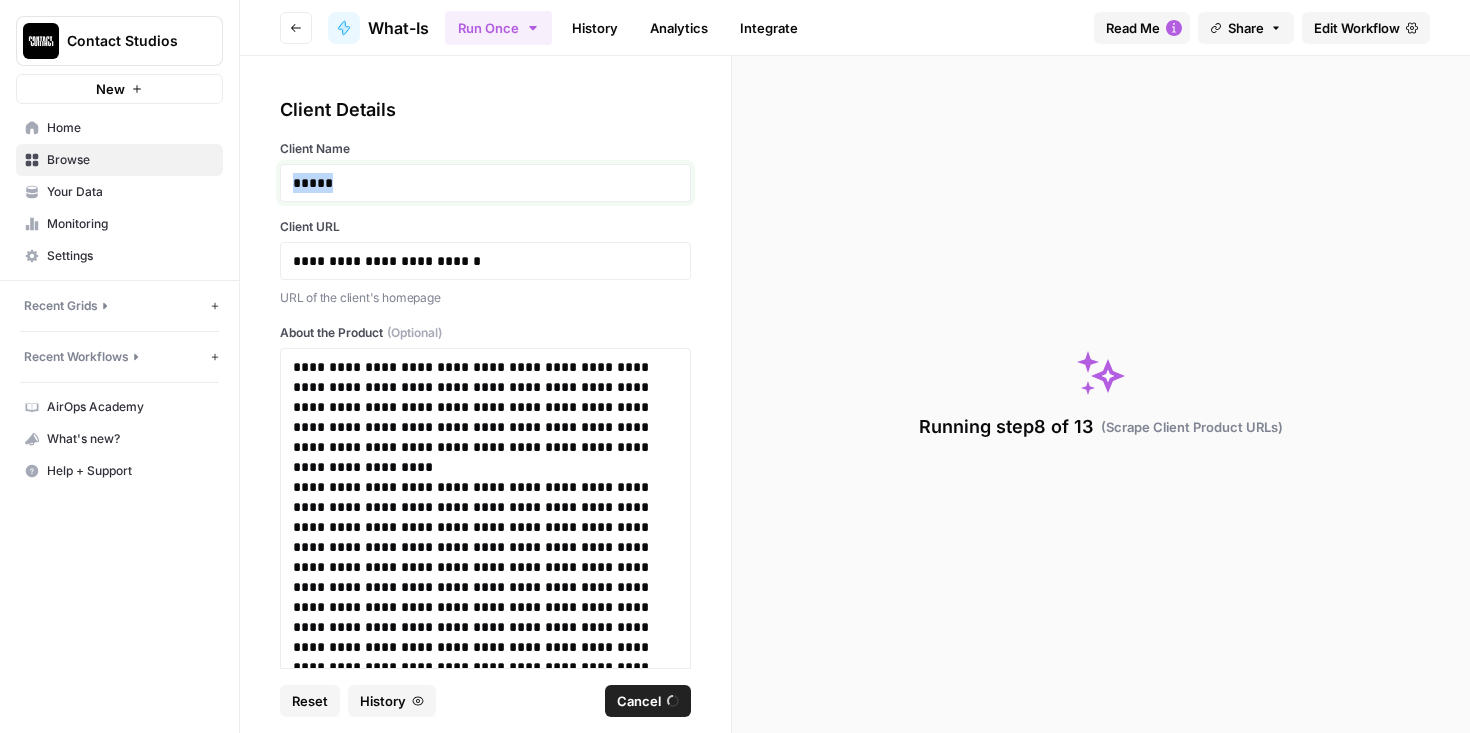 click on "*****" at bounding box center (485, 183) 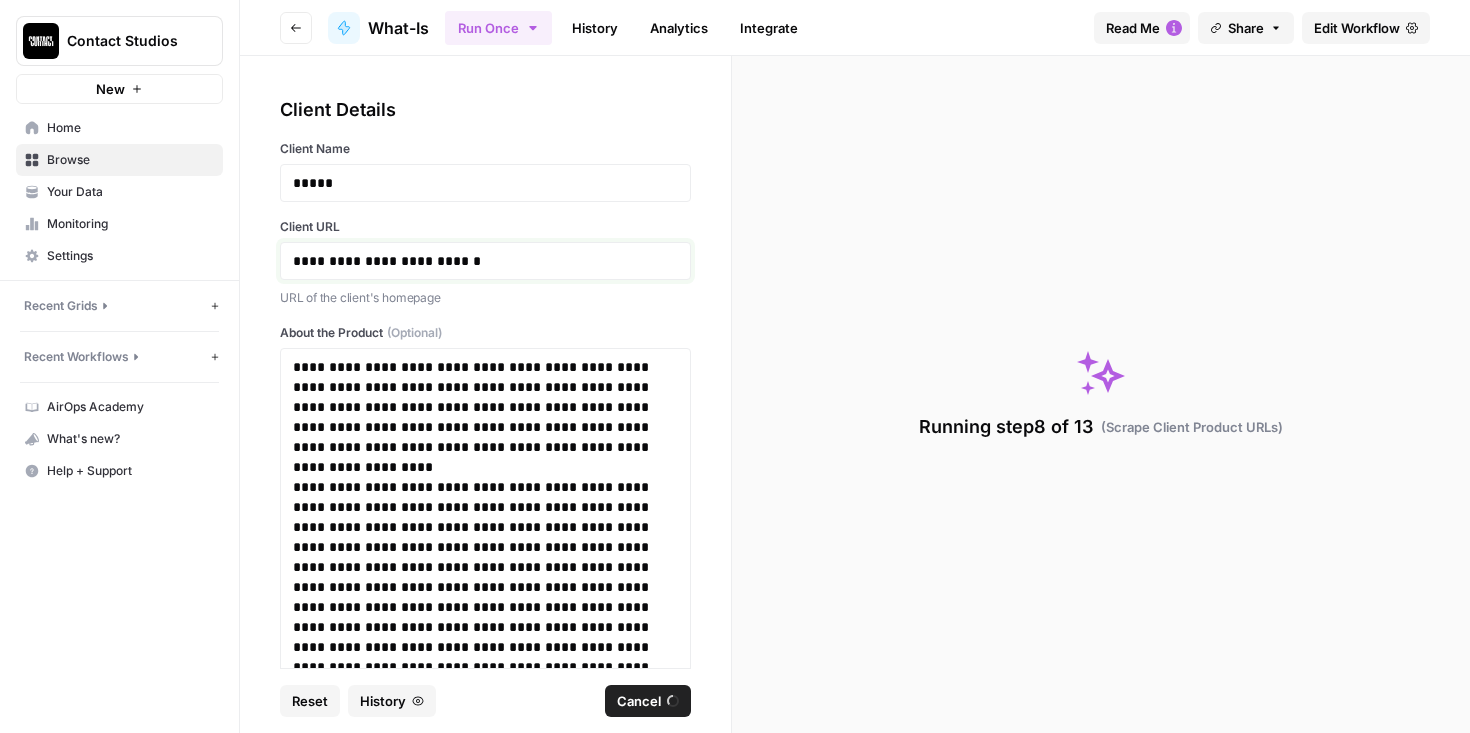 click on "**********" at bounding box center (485, 261) 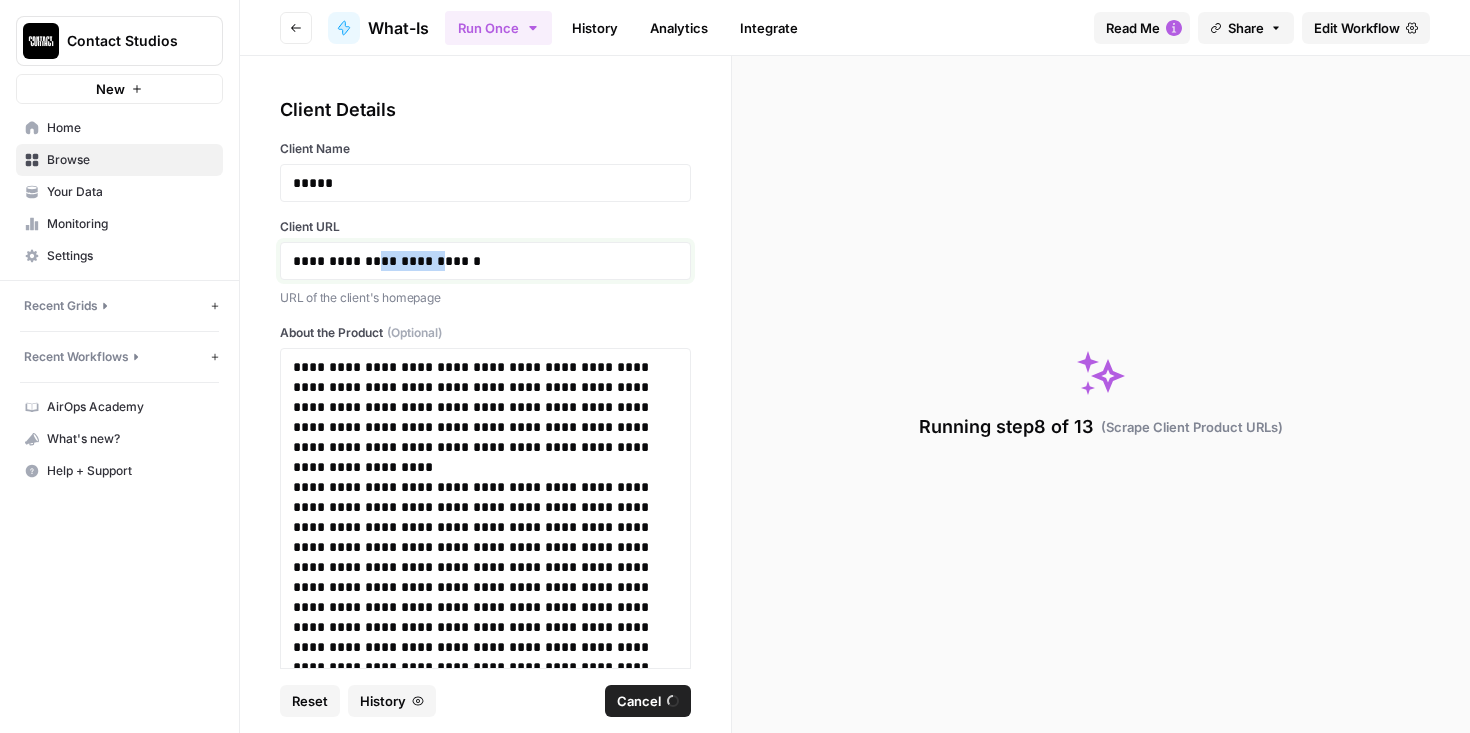 click on "**********" at bounding box center (485, 261) 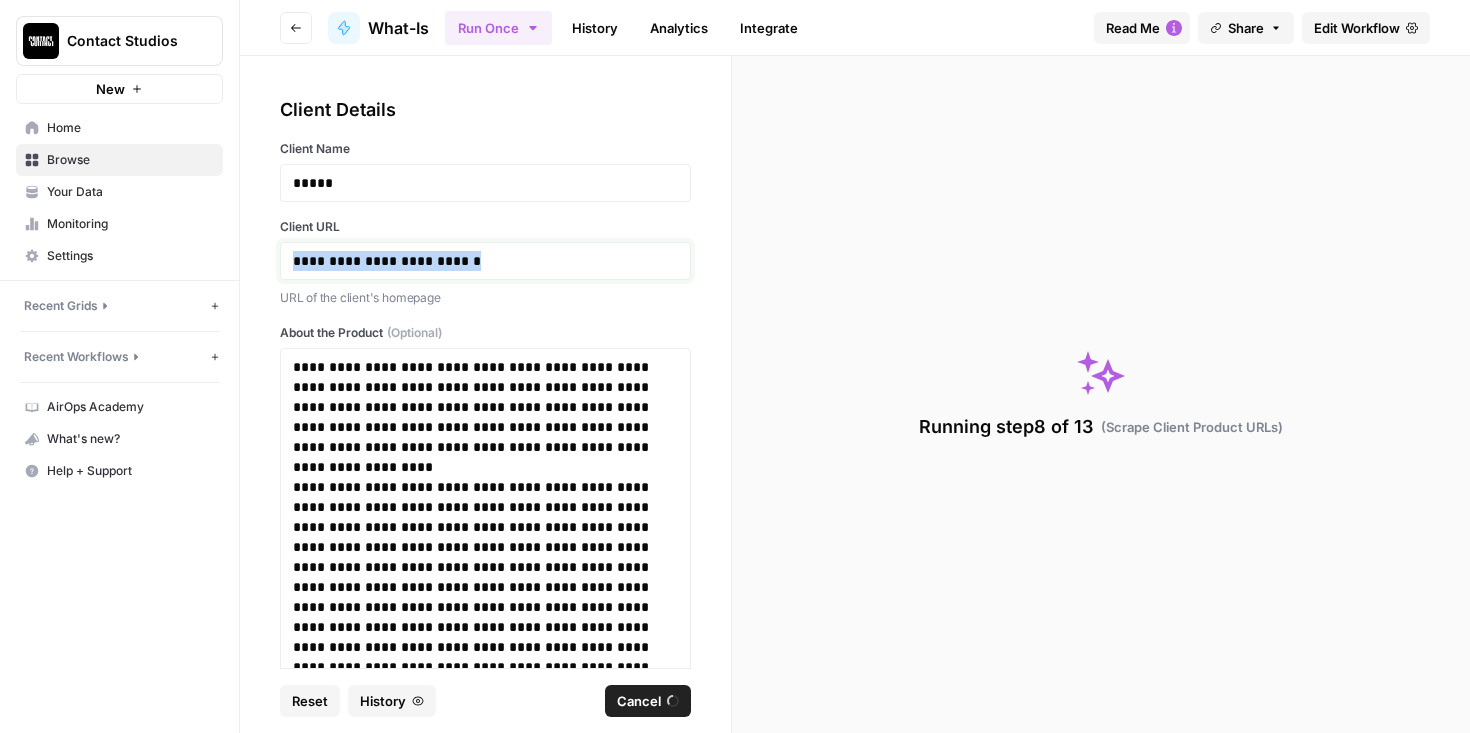 click on "**********" at bounding box center [485, 261] 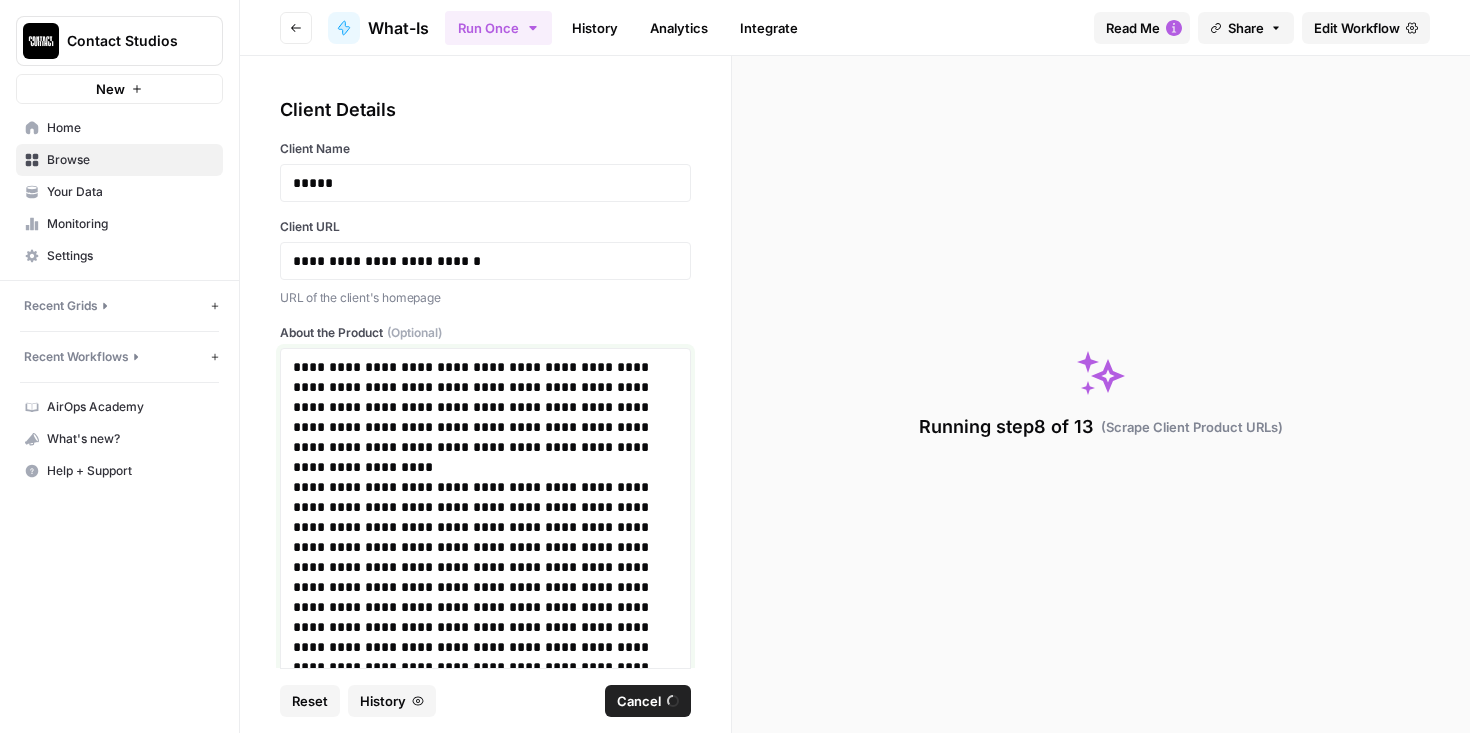 click on "**********" at bounding box center [485, 587] 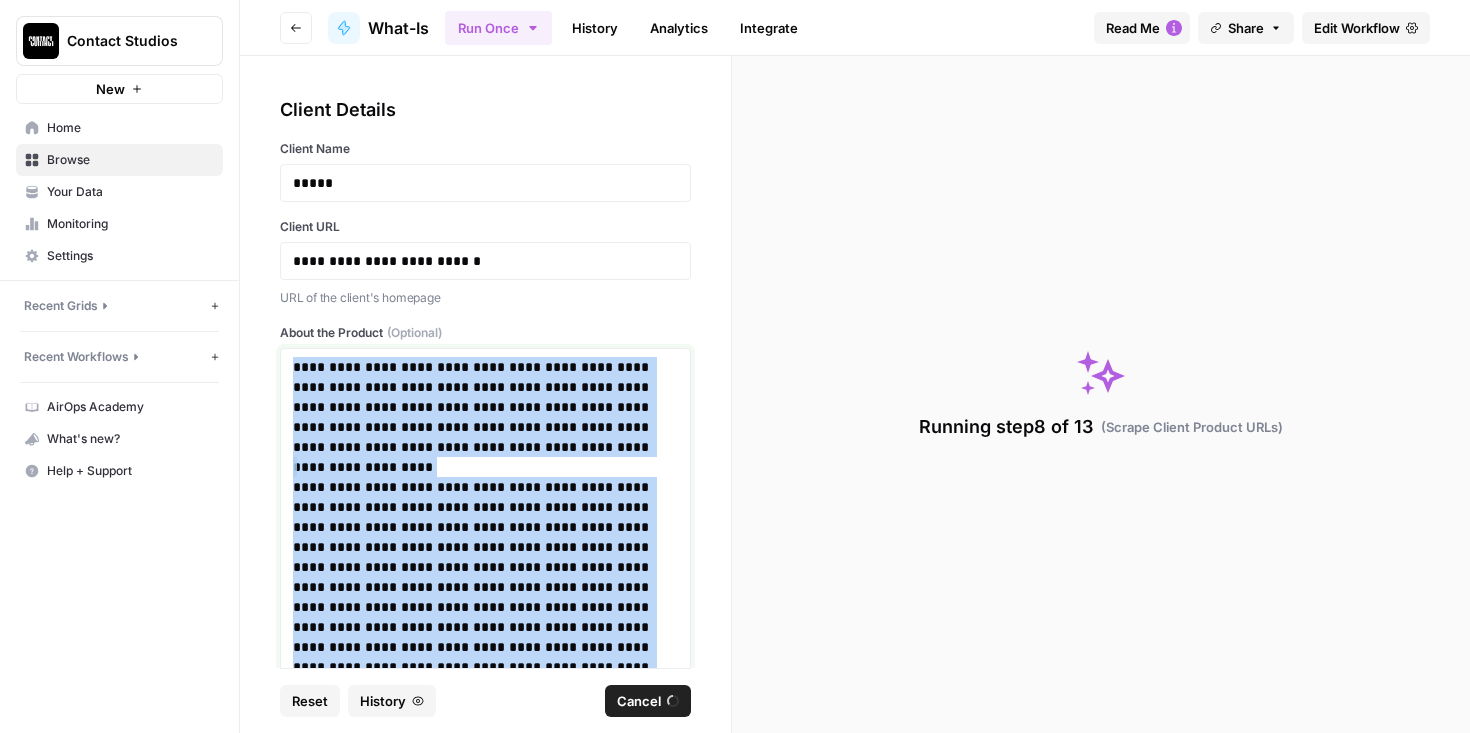 copy on "**********" 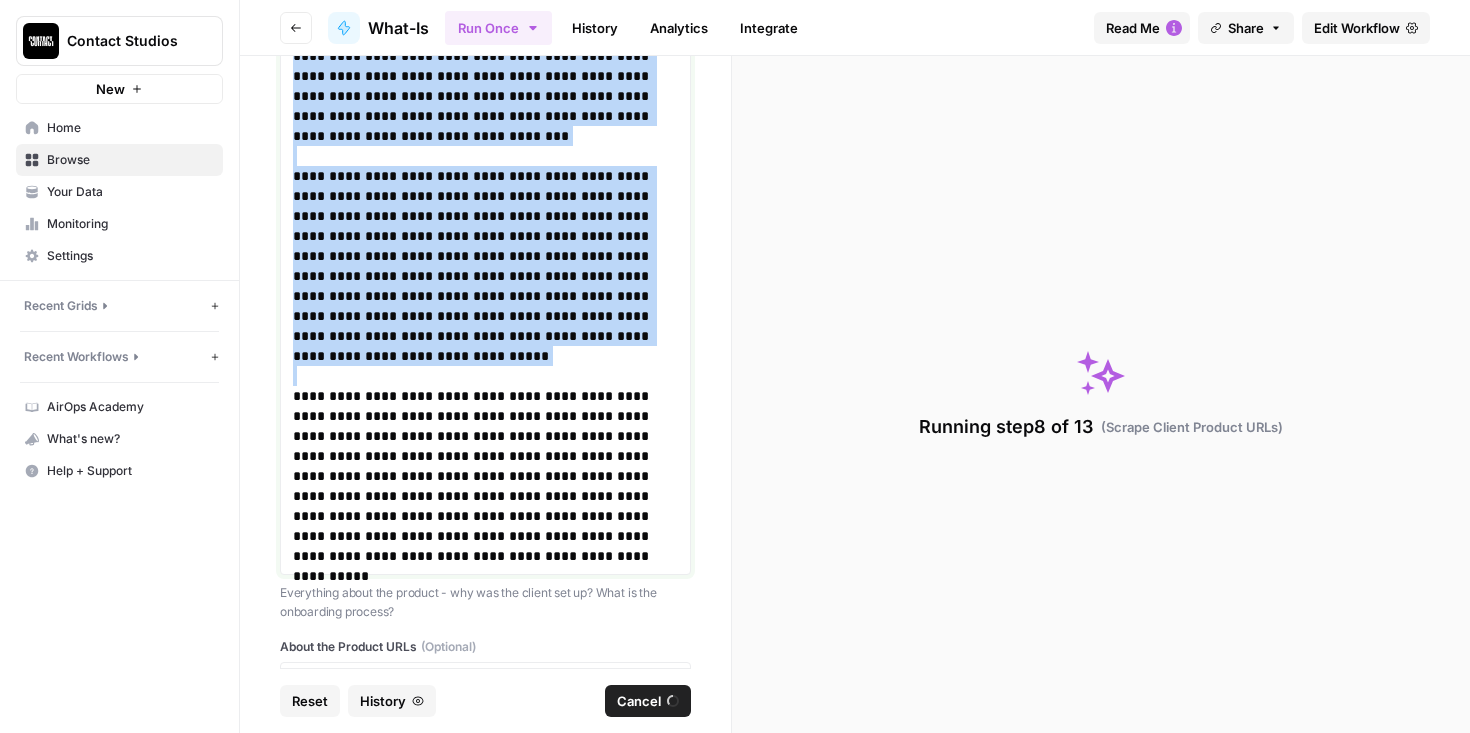 scroll, scrollTop: 1393, scrollLeft: 0, axis: vertical 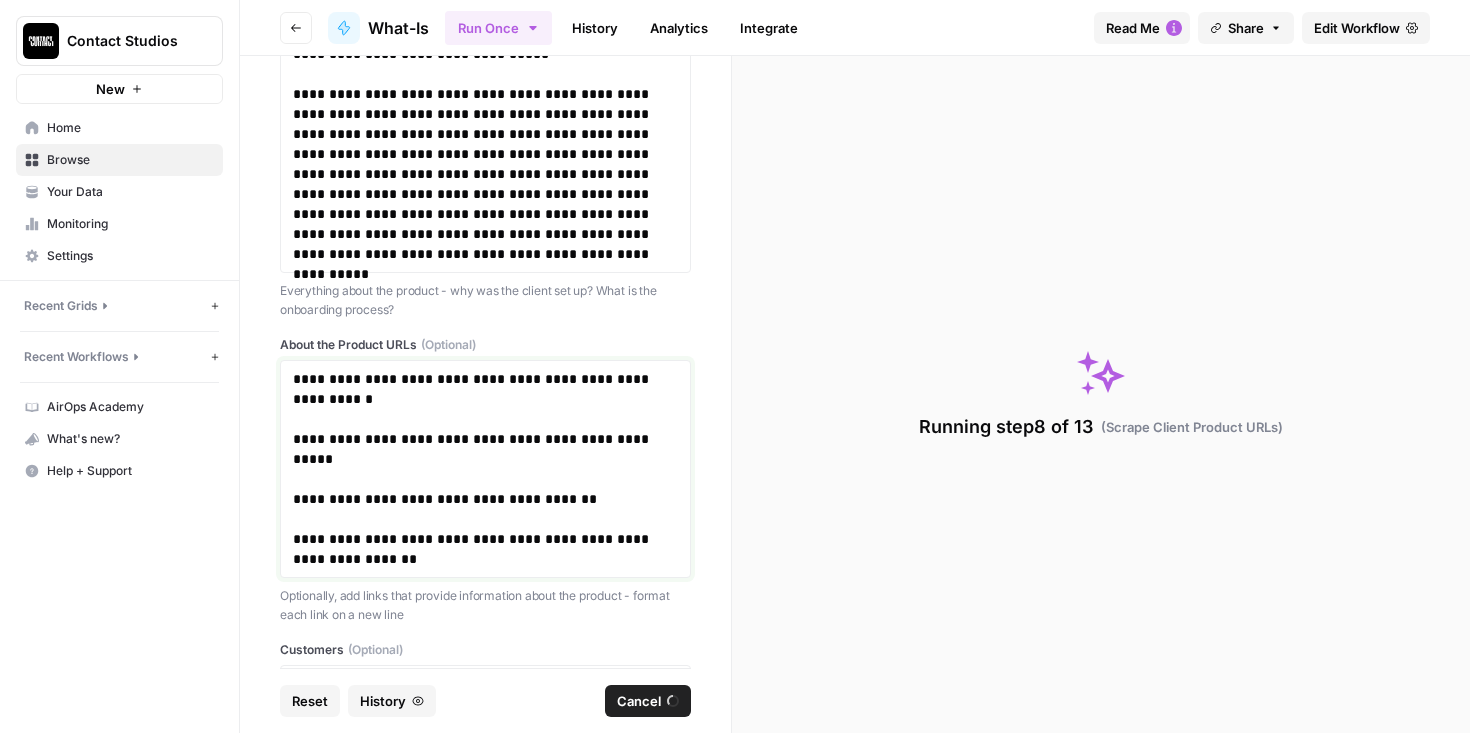click at bounding box center [485, 419] 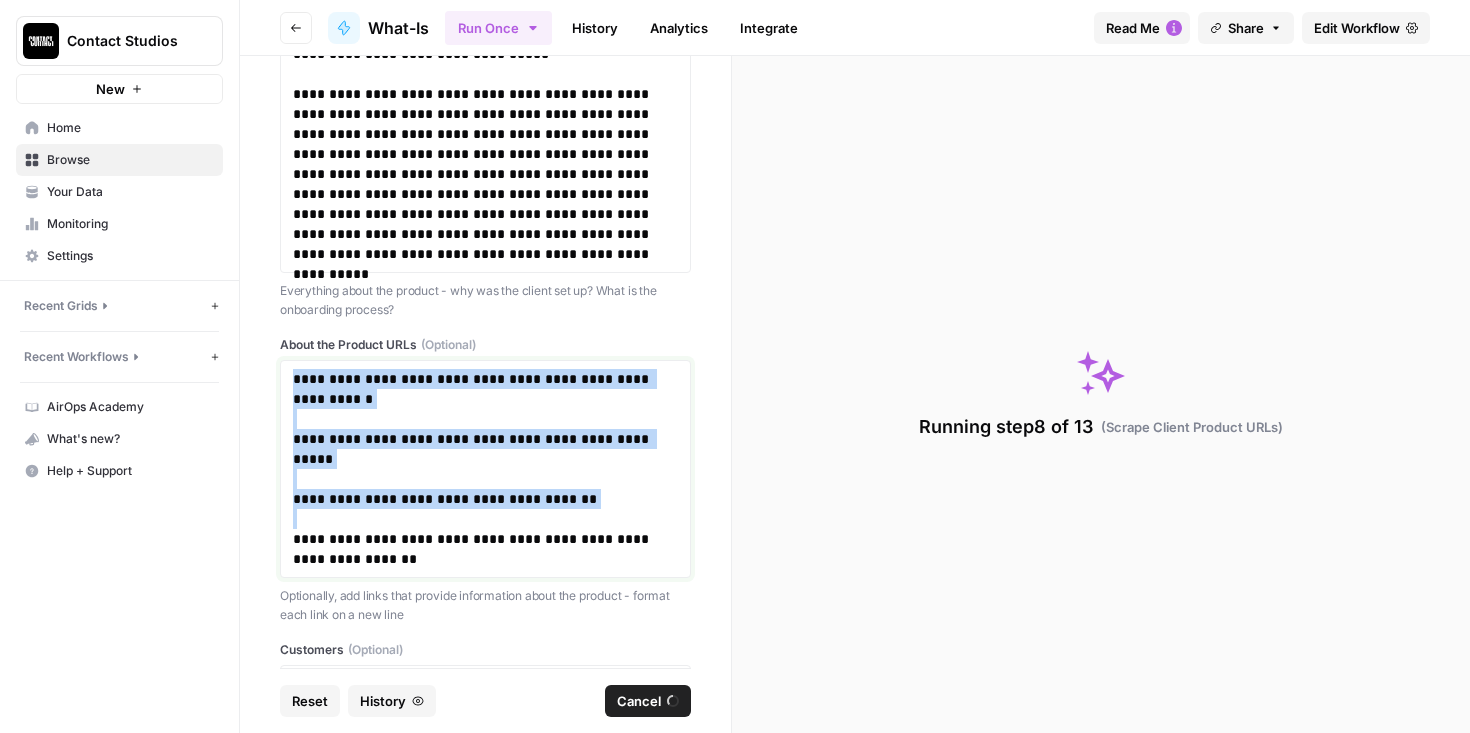 copy on "**********" 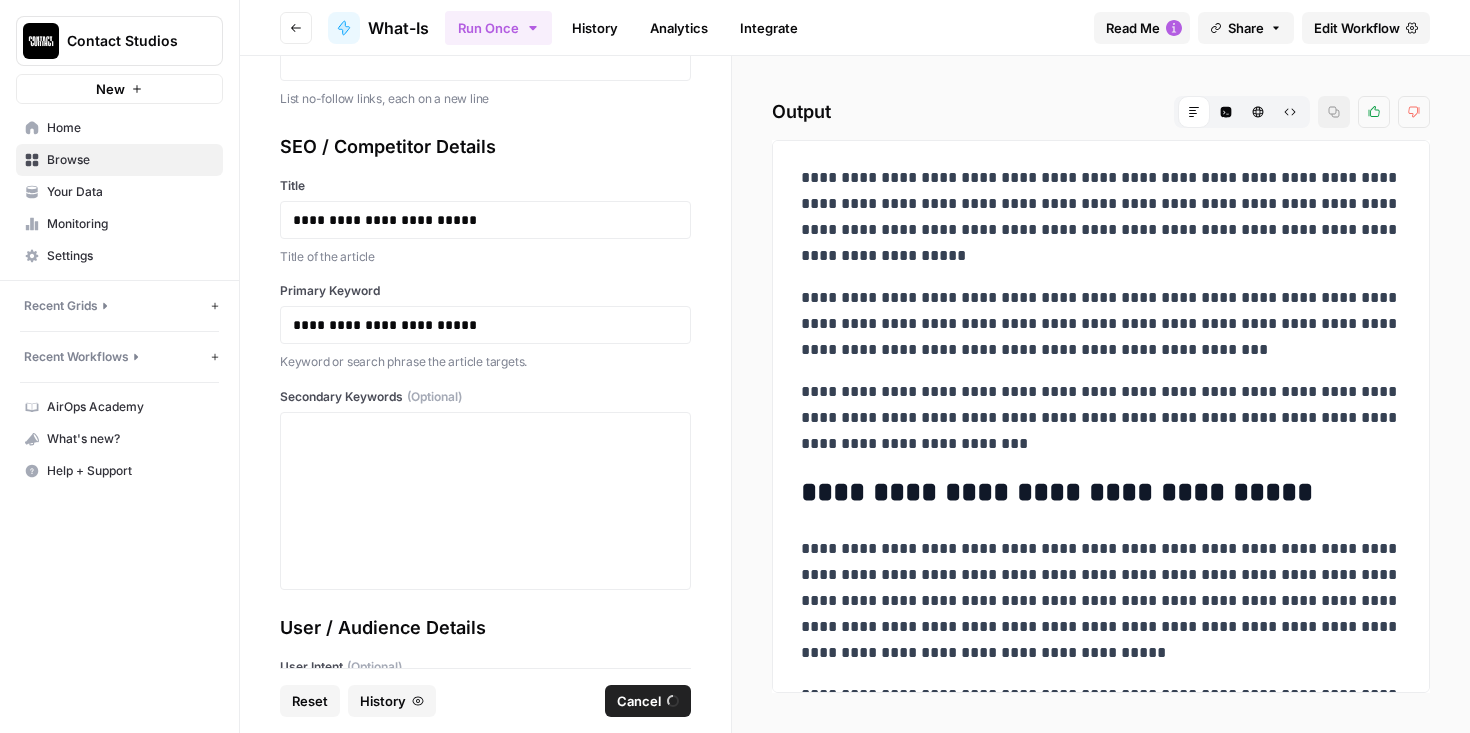 scroll, scrollTop: 3080, scrollLeft: 0, axis: vertical 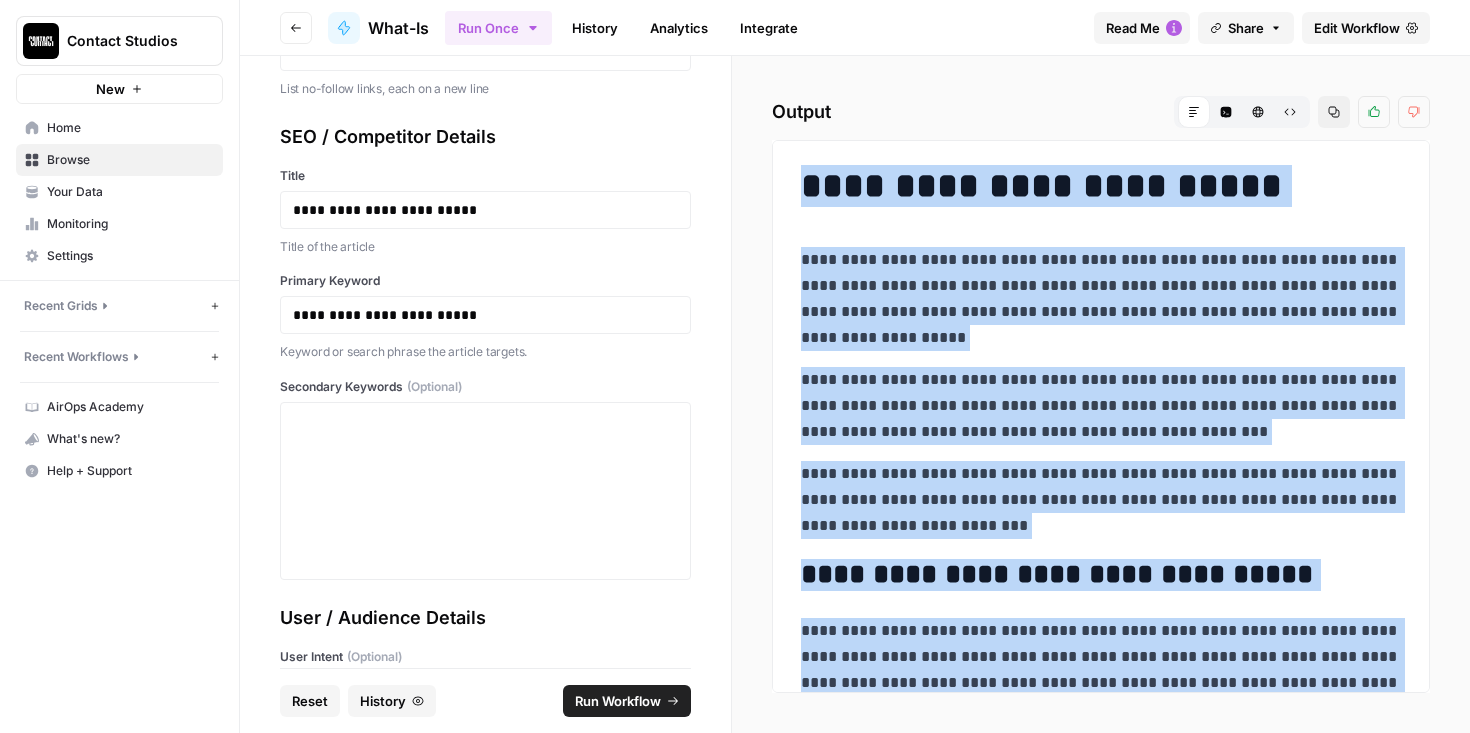 drag, startPoint x: 957, startPoint y: 622, endPoint x: 794, endPoint y: 180, distance: 471.09766 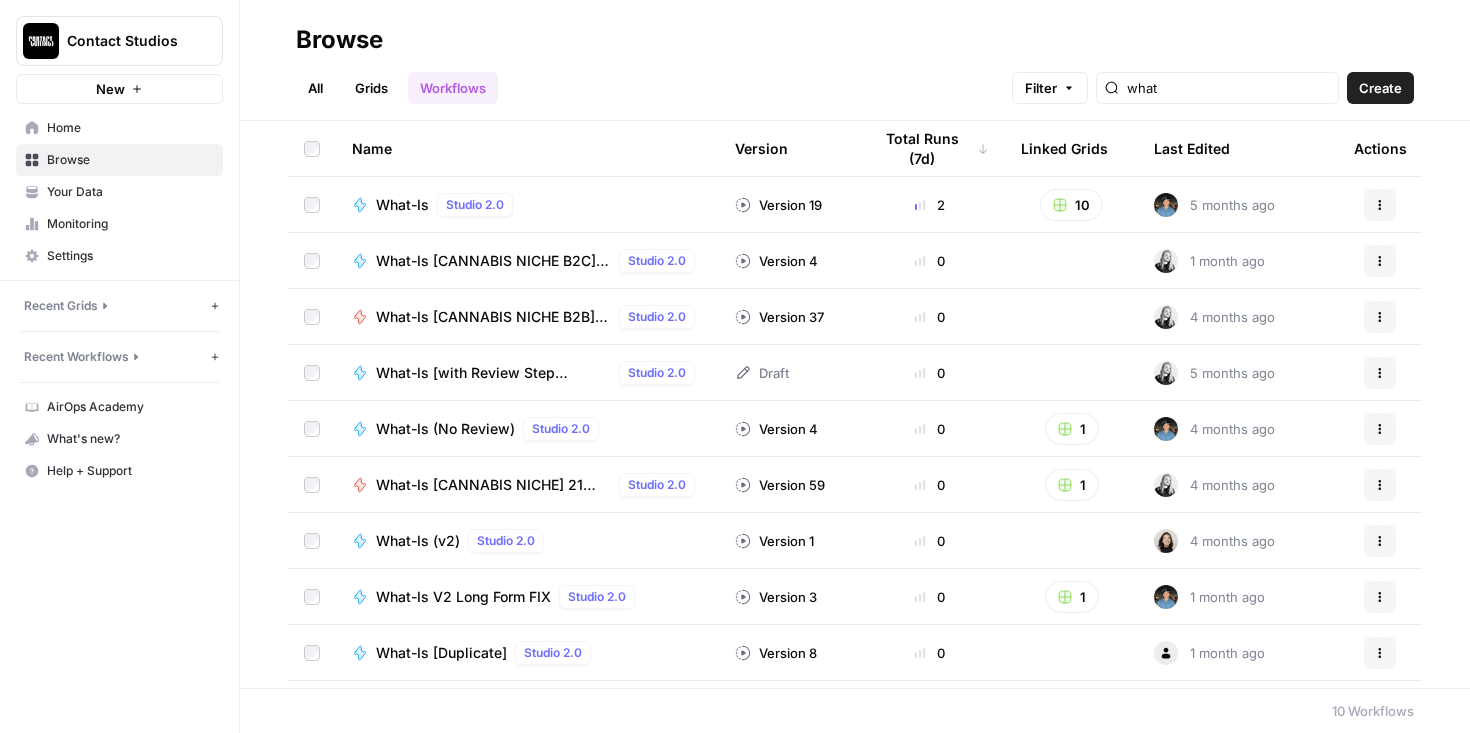 click on "What-Is" at bounding box center (402, 205) 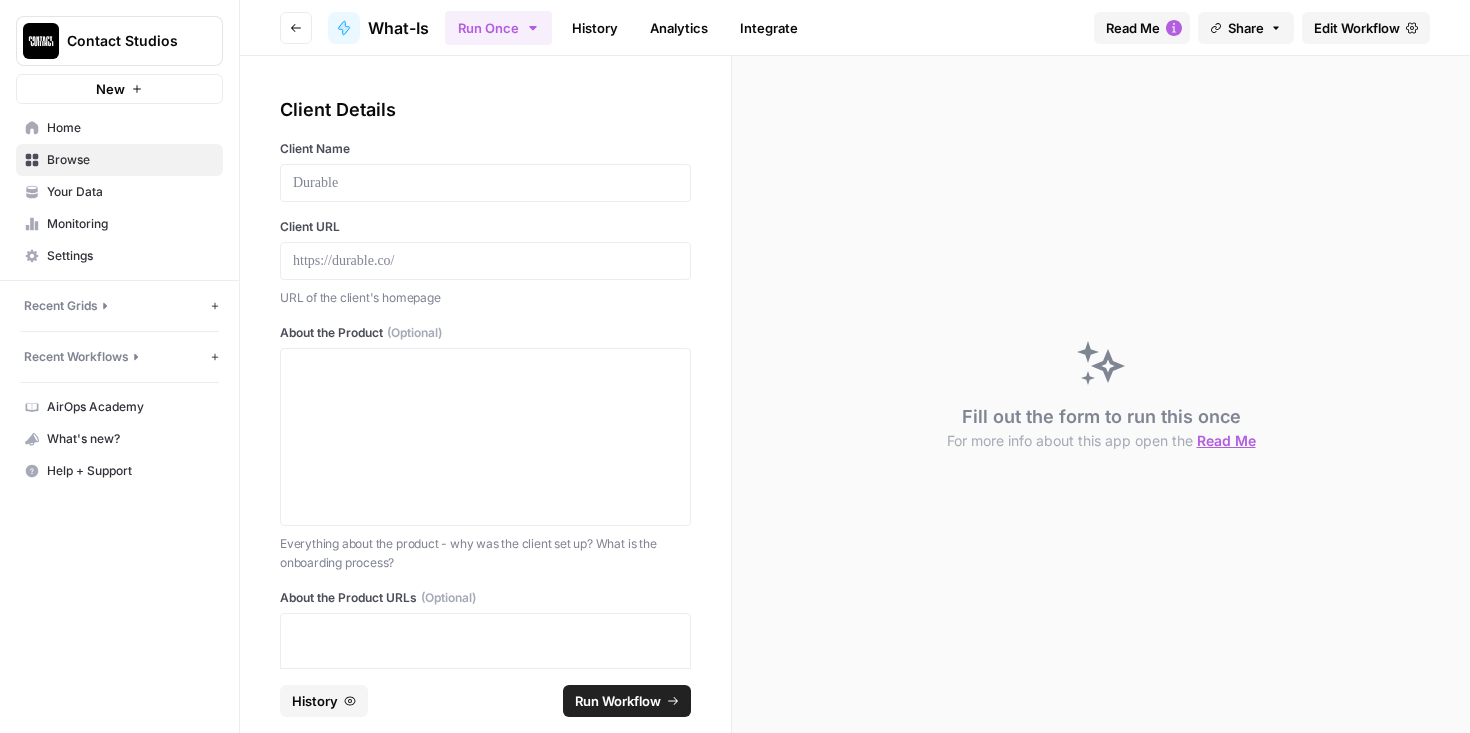 click on "Go back" at bounding box center [296, 28] 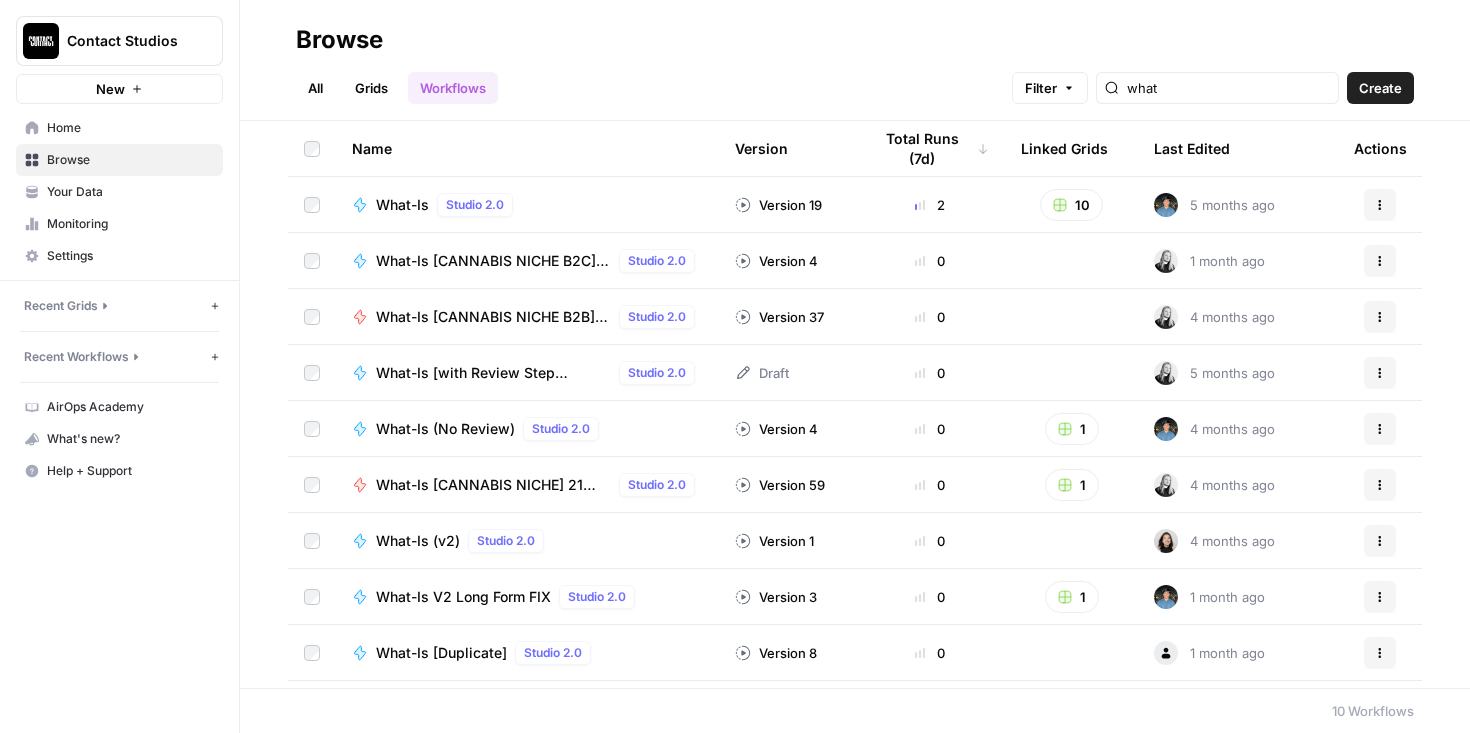 scroll, scrollTop: 49, scrollLeft: 0, axis: vertical 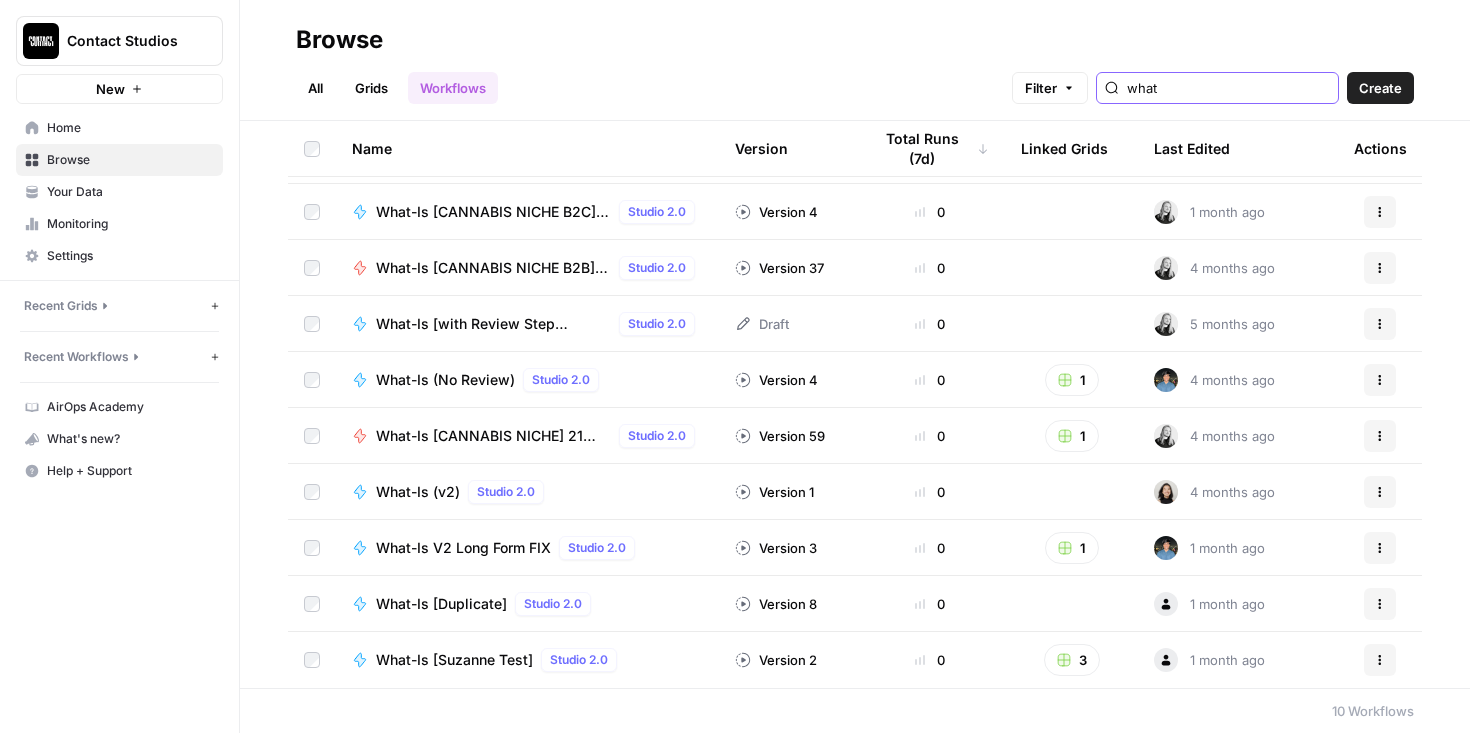 click on "what" at bounding box center [1228, 88] 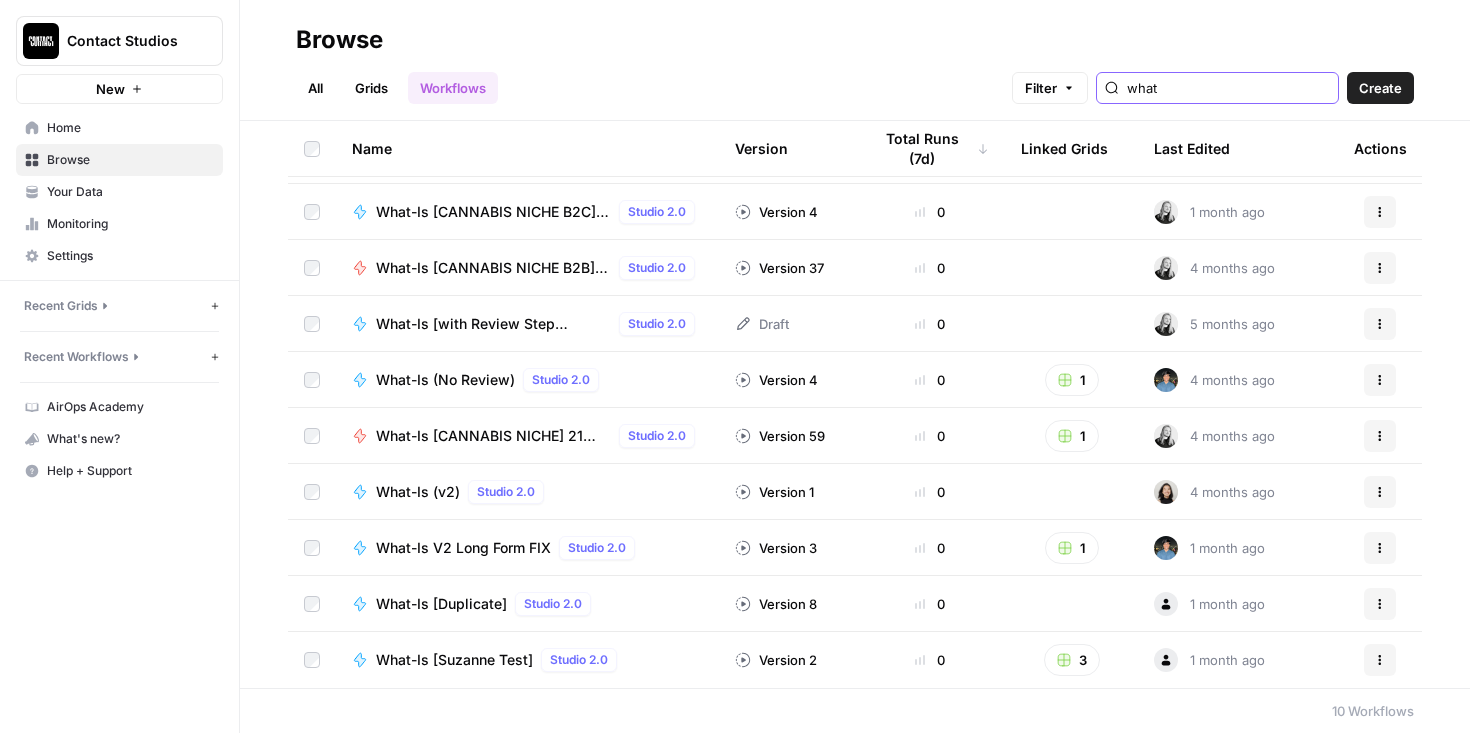 click on "what" at bounding box center (1228, 88) 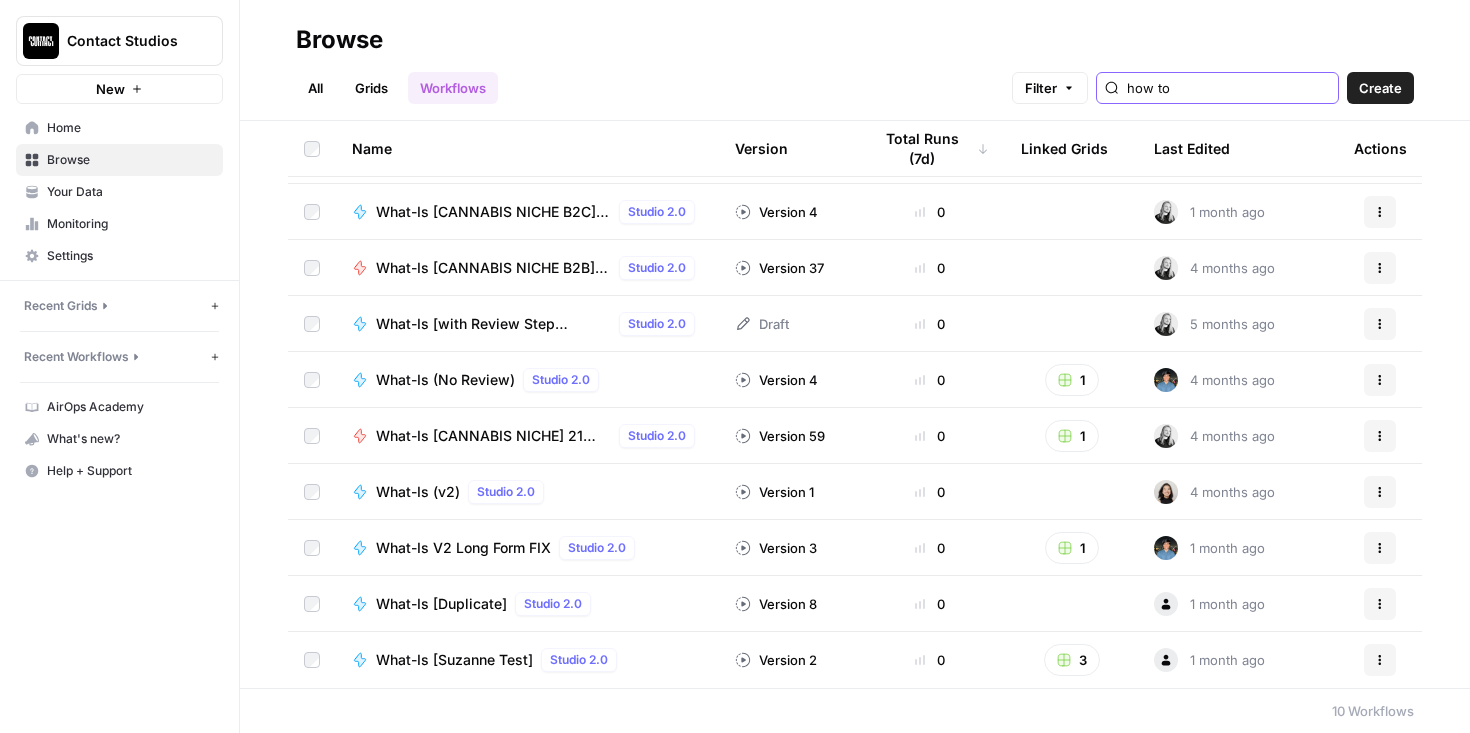 type on "how to" 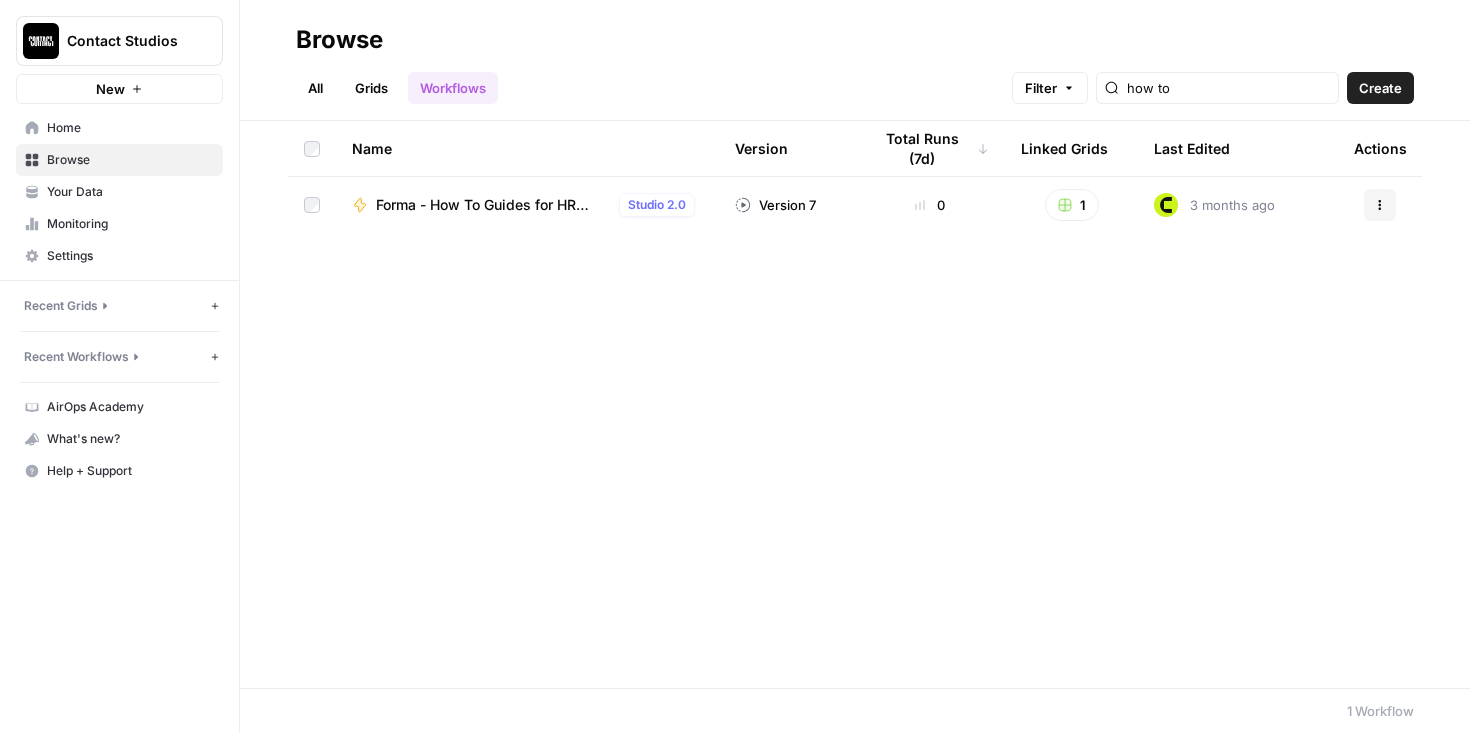 click on "Grids" at bounding box center (371, 88) 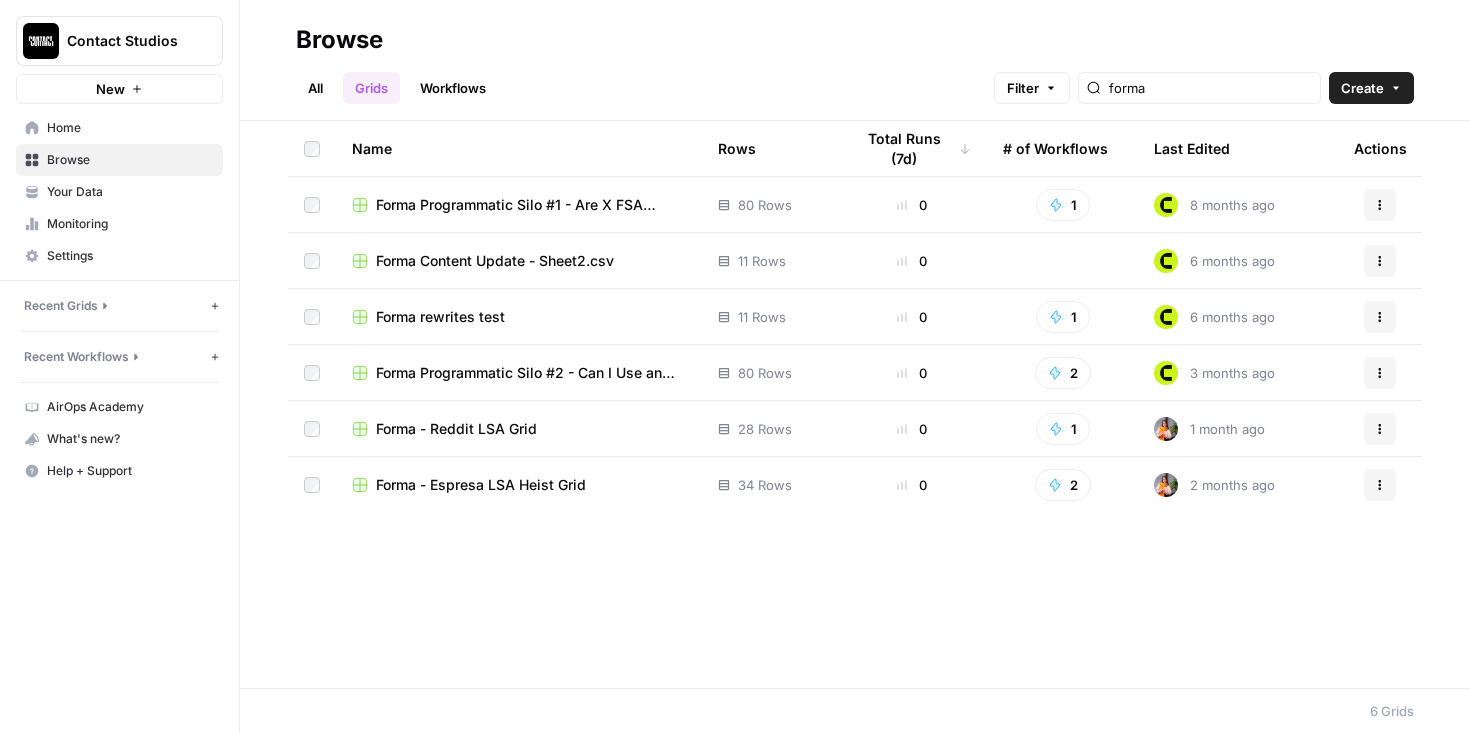 click on "All" at bounding box center (315, 88) 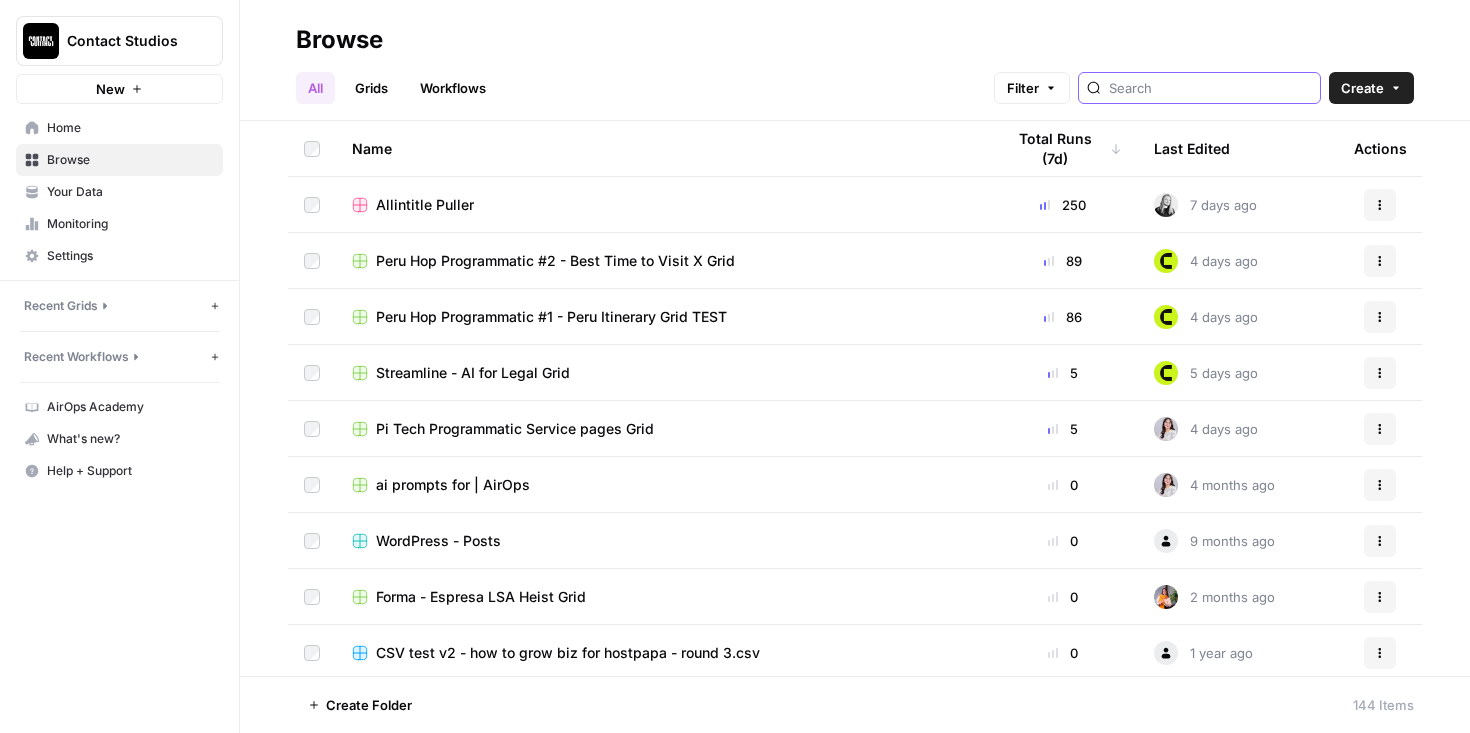 click at bounding box center (1210, 88) 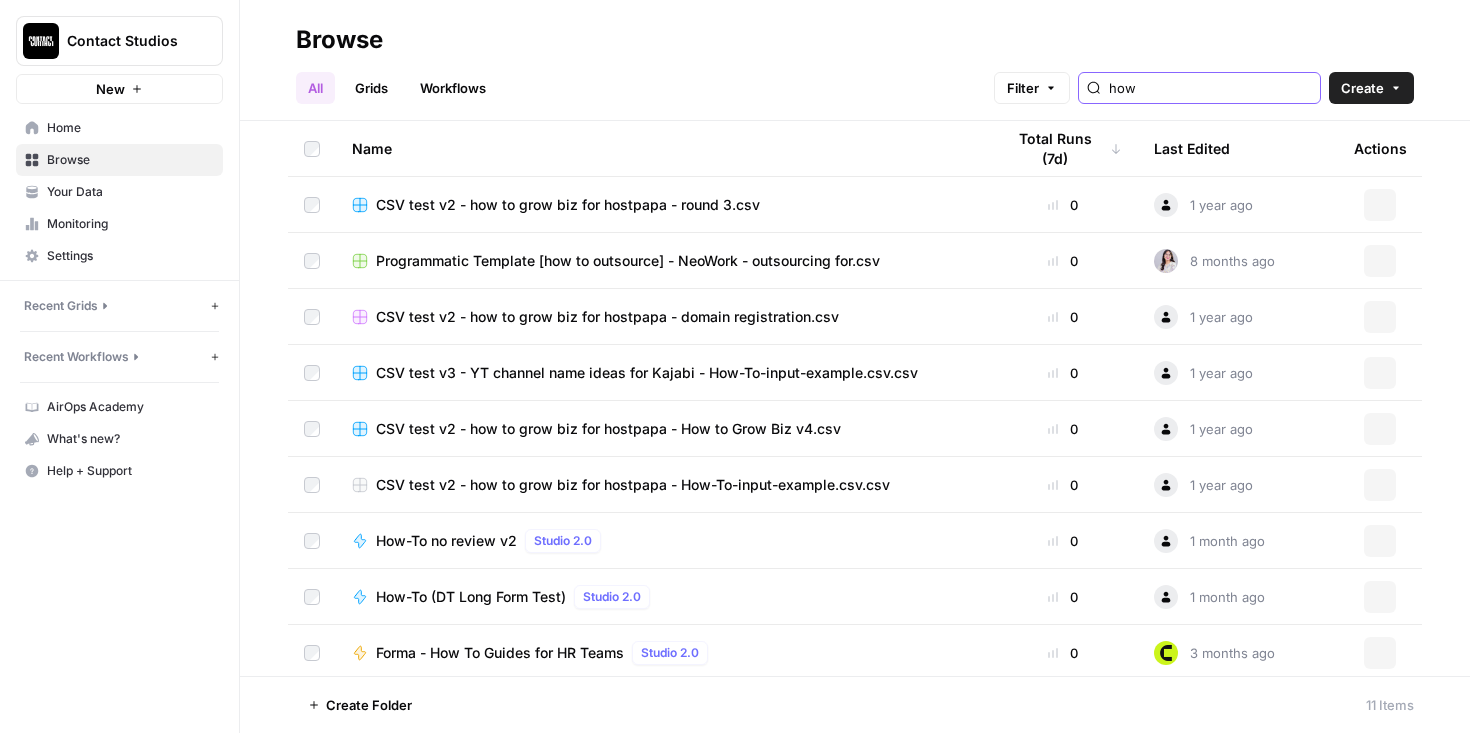 type on "how" 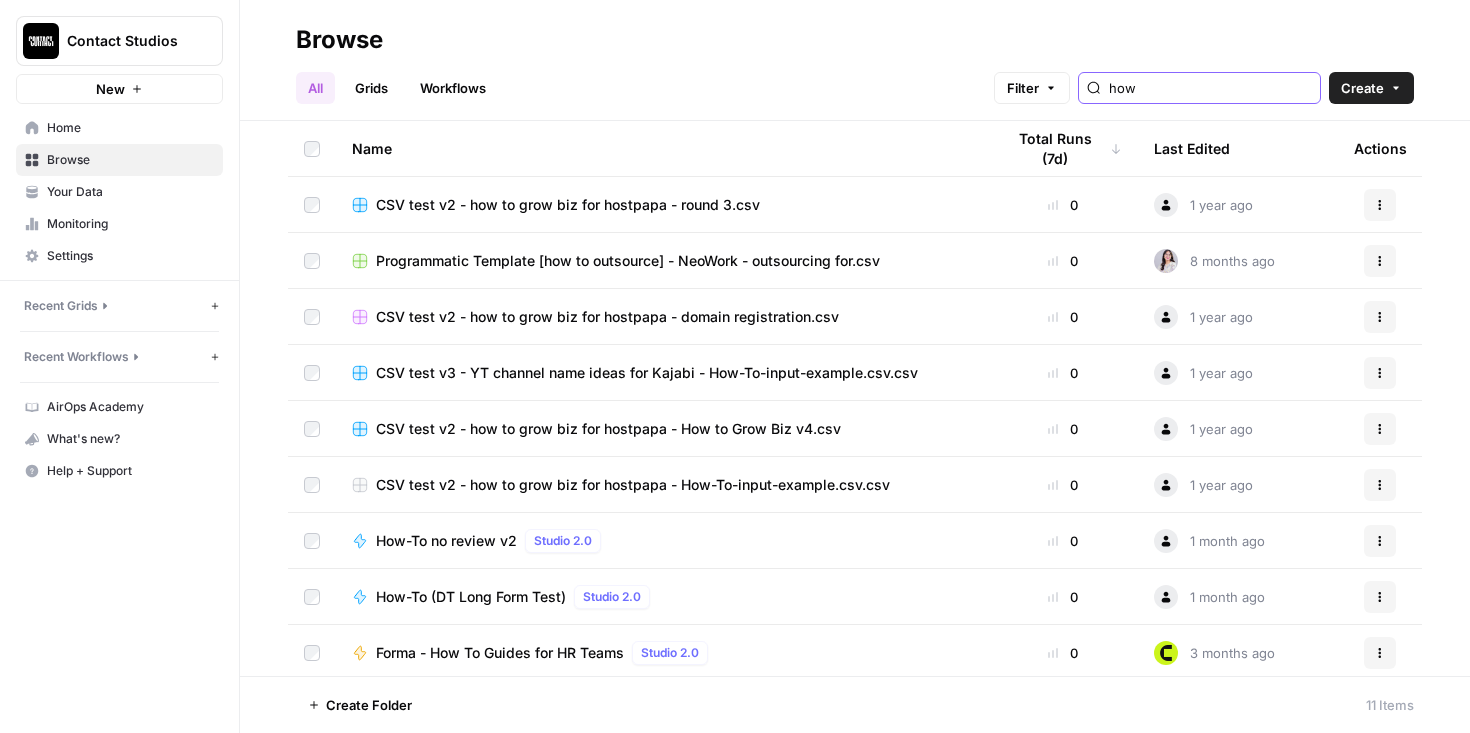 scroll, scrollTop: 117, scrollLeft: 0, axis: vertical 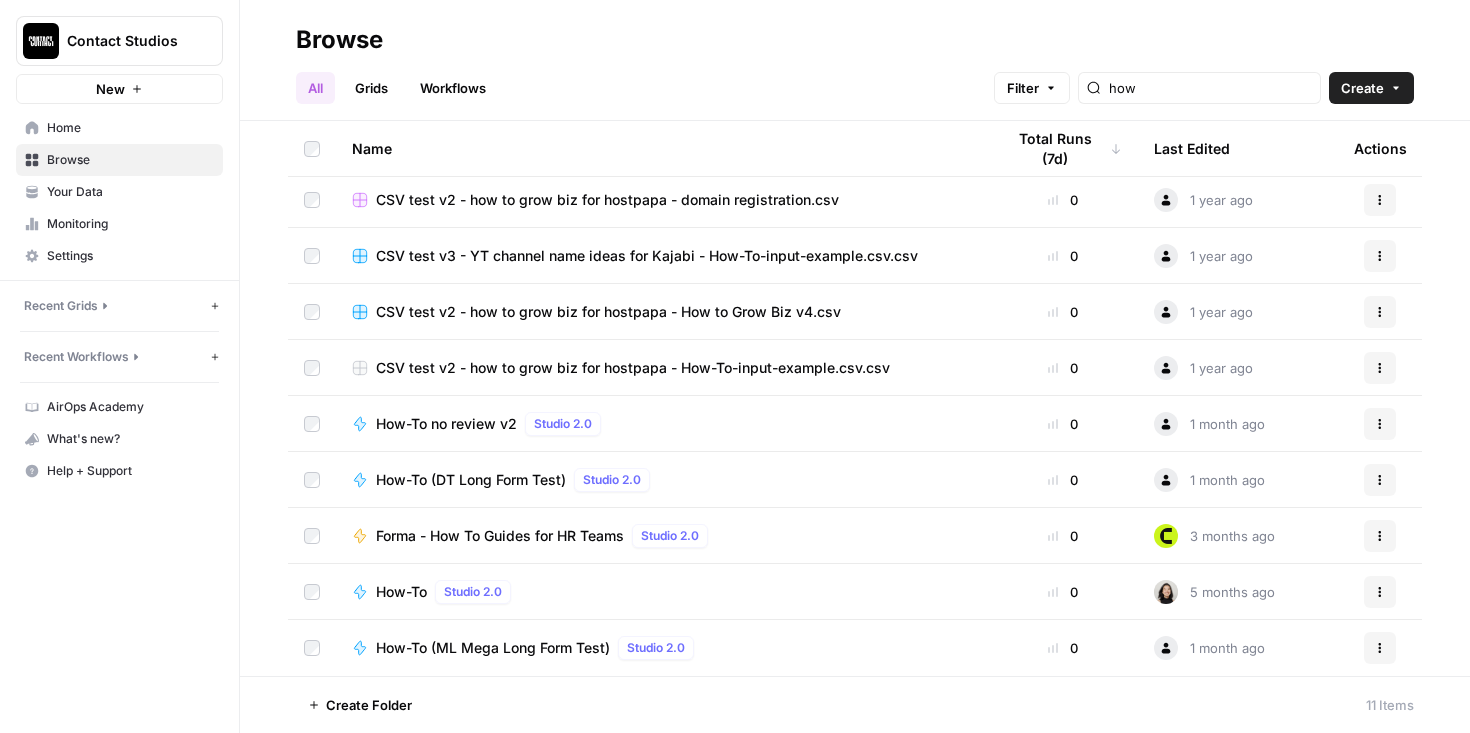 click on "How-To Studio 2.0" at bounding box center (662, 592) 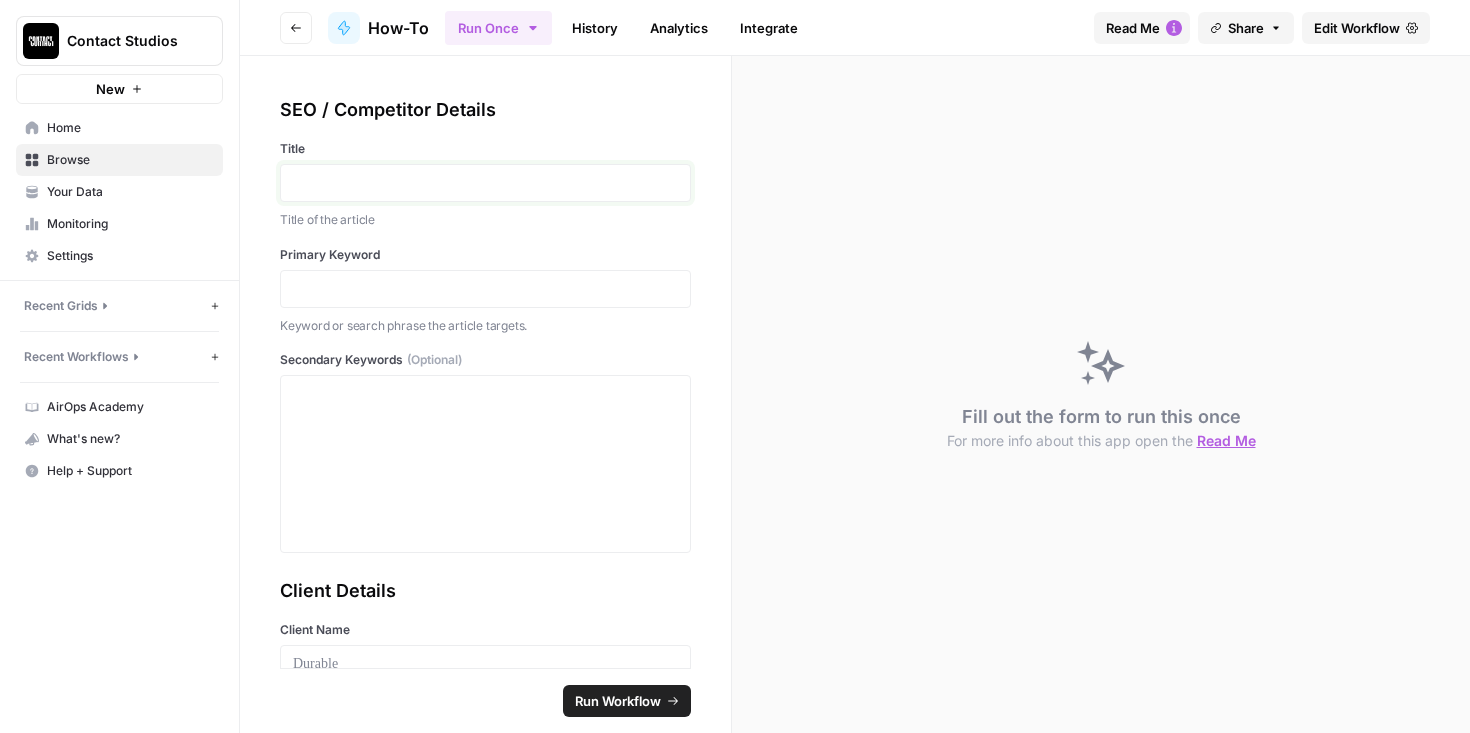 click at bounding box center (485, 183) 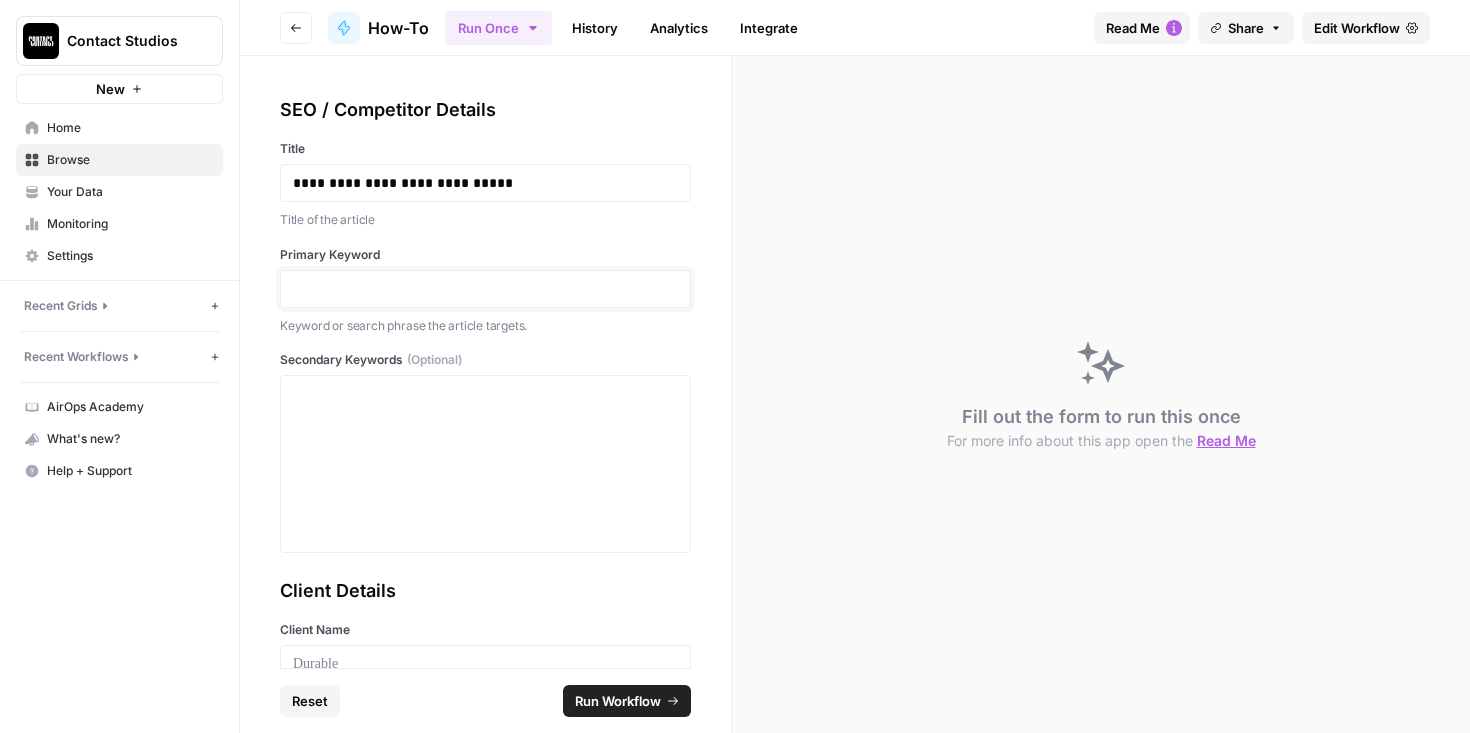 click at bounding box center [485, 289] 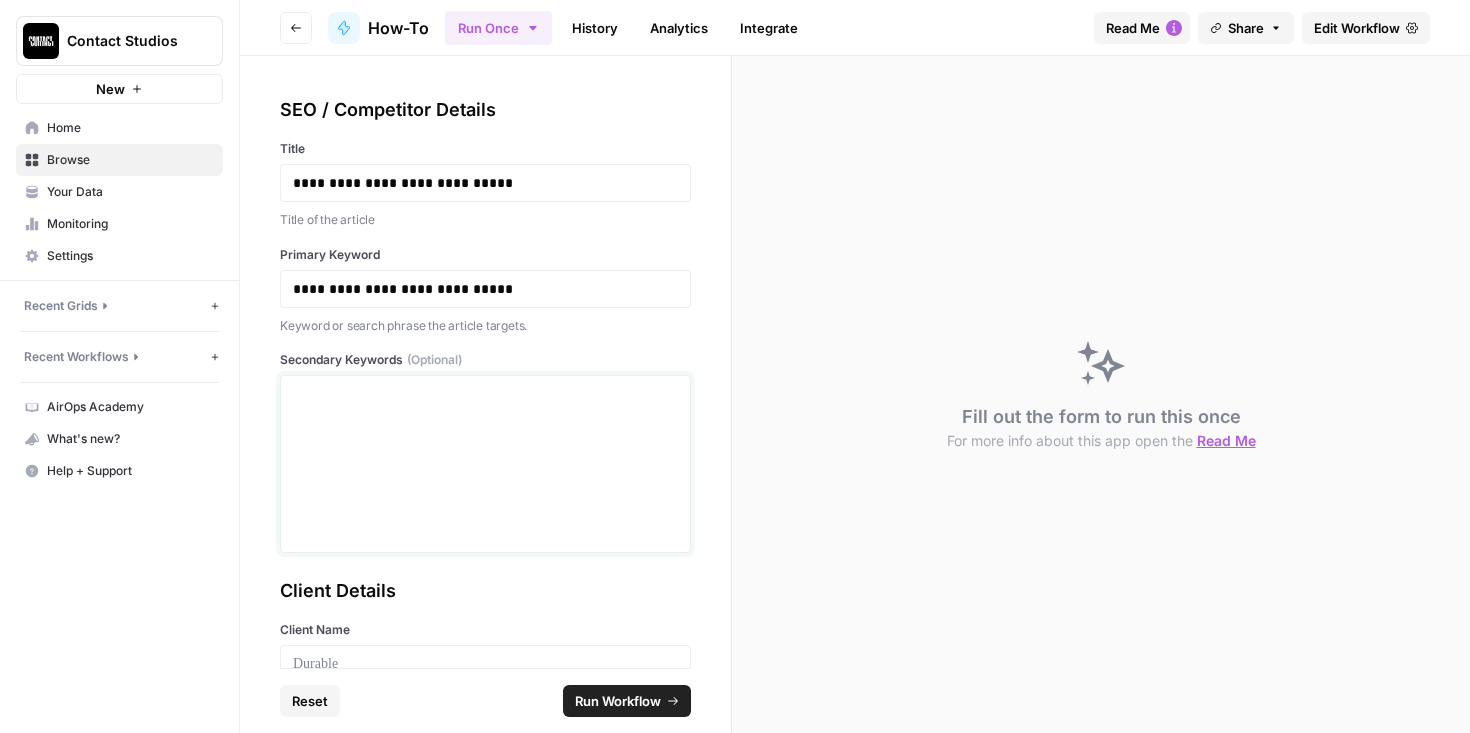 click at bounding box center [485, 464] 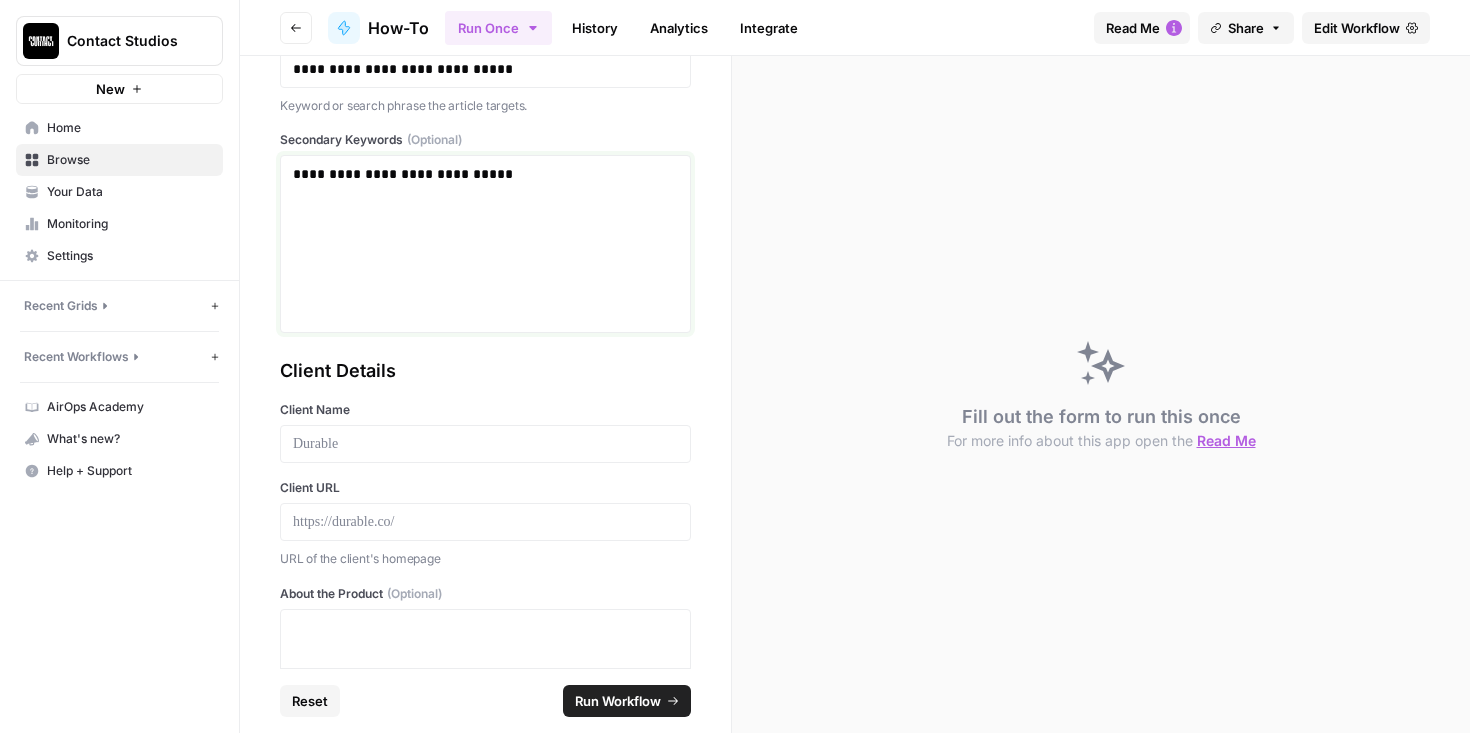 scroll, scrollTop: 232, scrollLeft: 0, axis: vertical 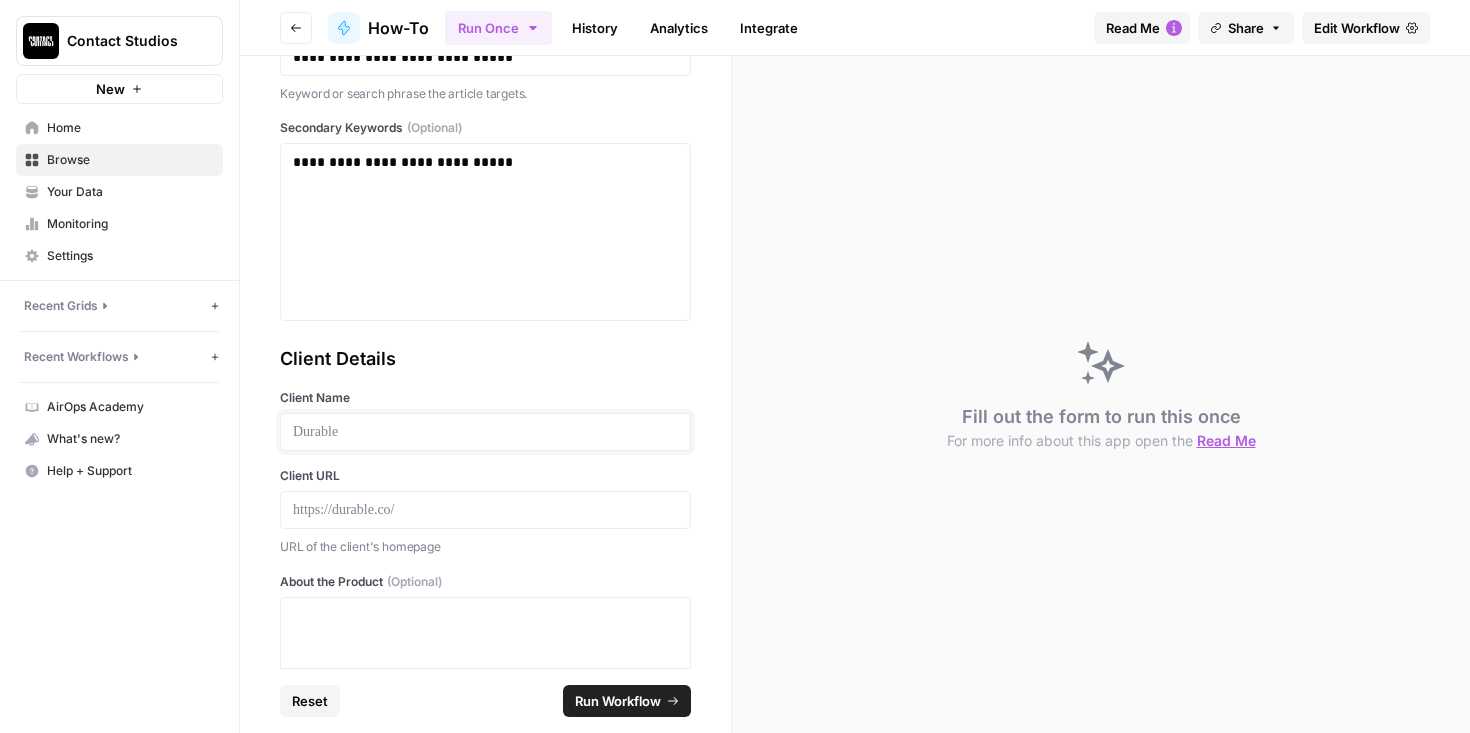click at bounding box center [485, 432] 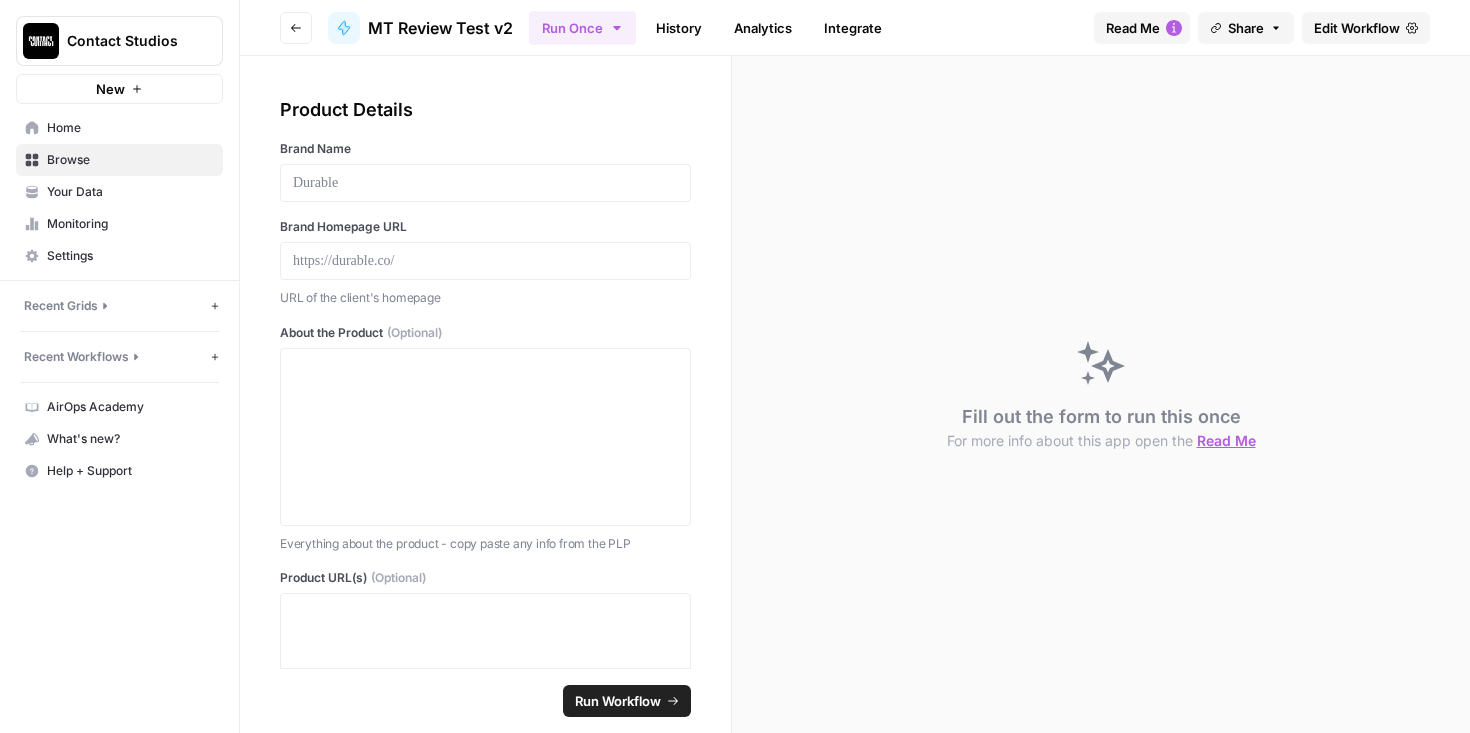 scroll, scrollTop: 0, scrollLeft: 0, axis: both 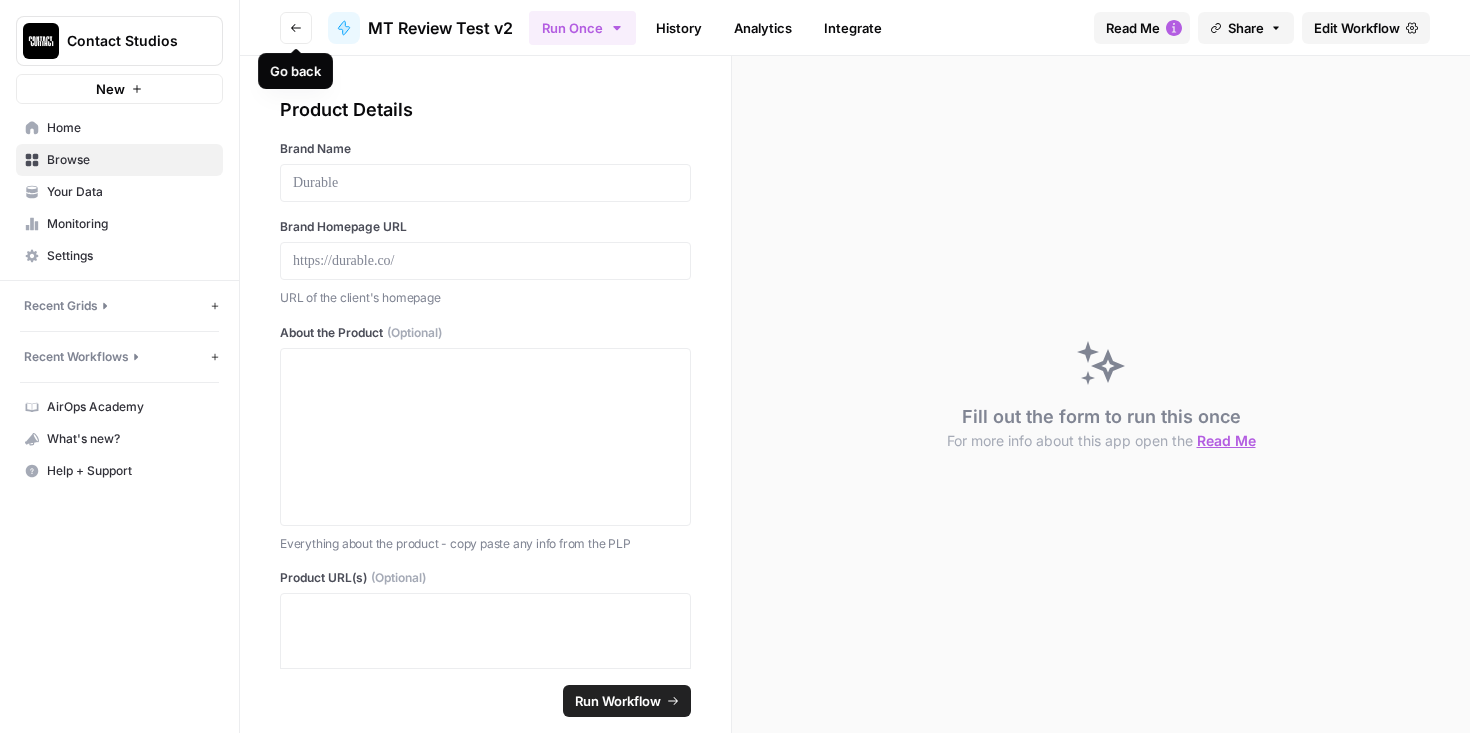 click on "Go back" at bounding box center [296, 28] 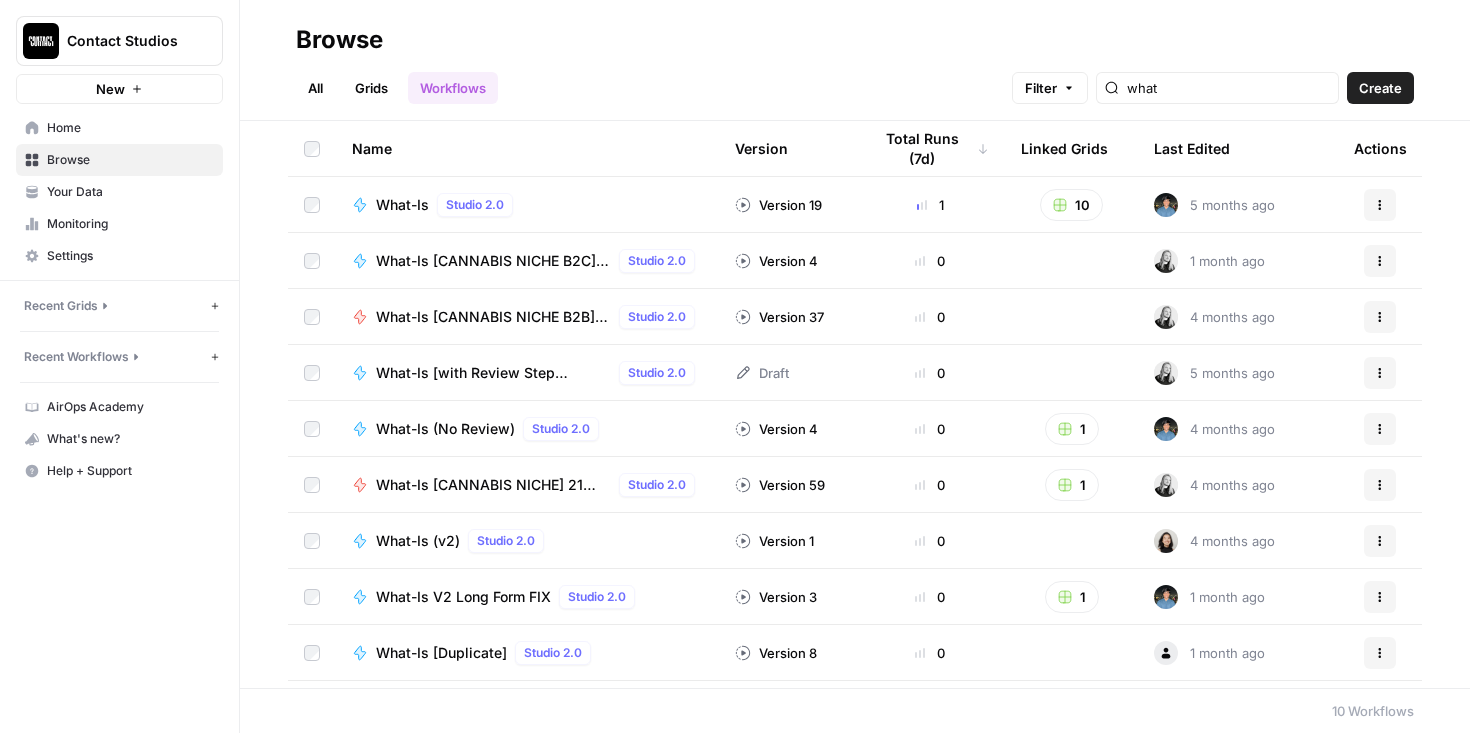 click on "What-Is" at bounding box center [402, 205] 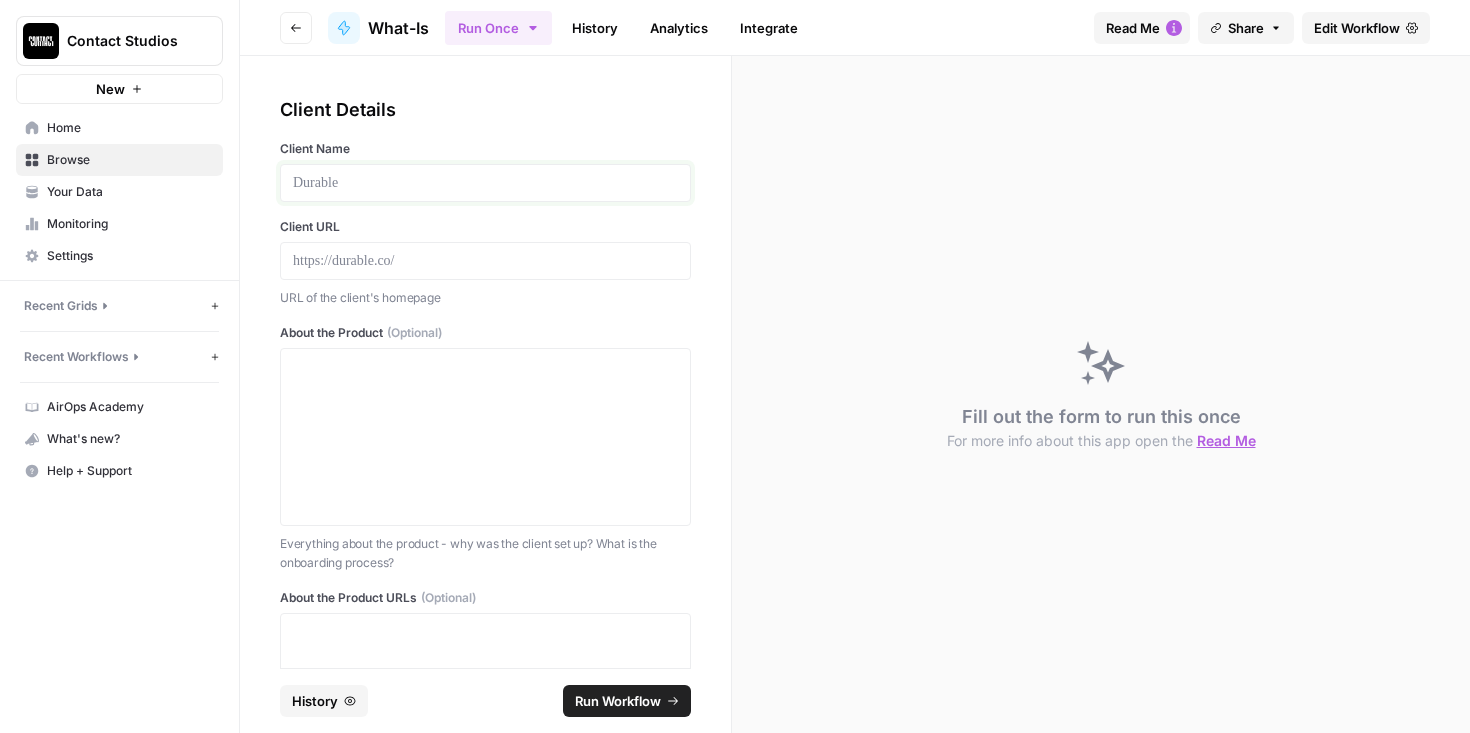click at bounding box center [485, 183] 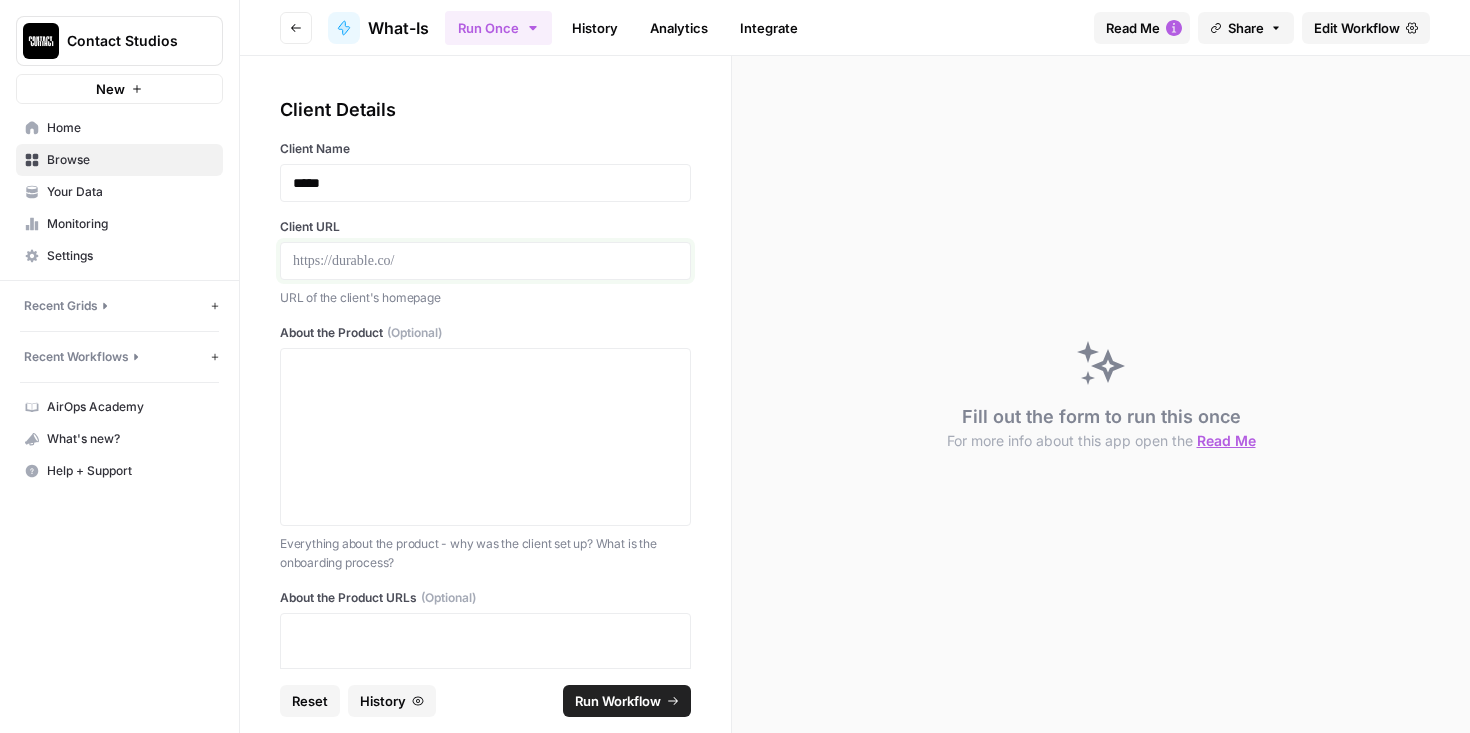 click at bounding box center (485, 261) 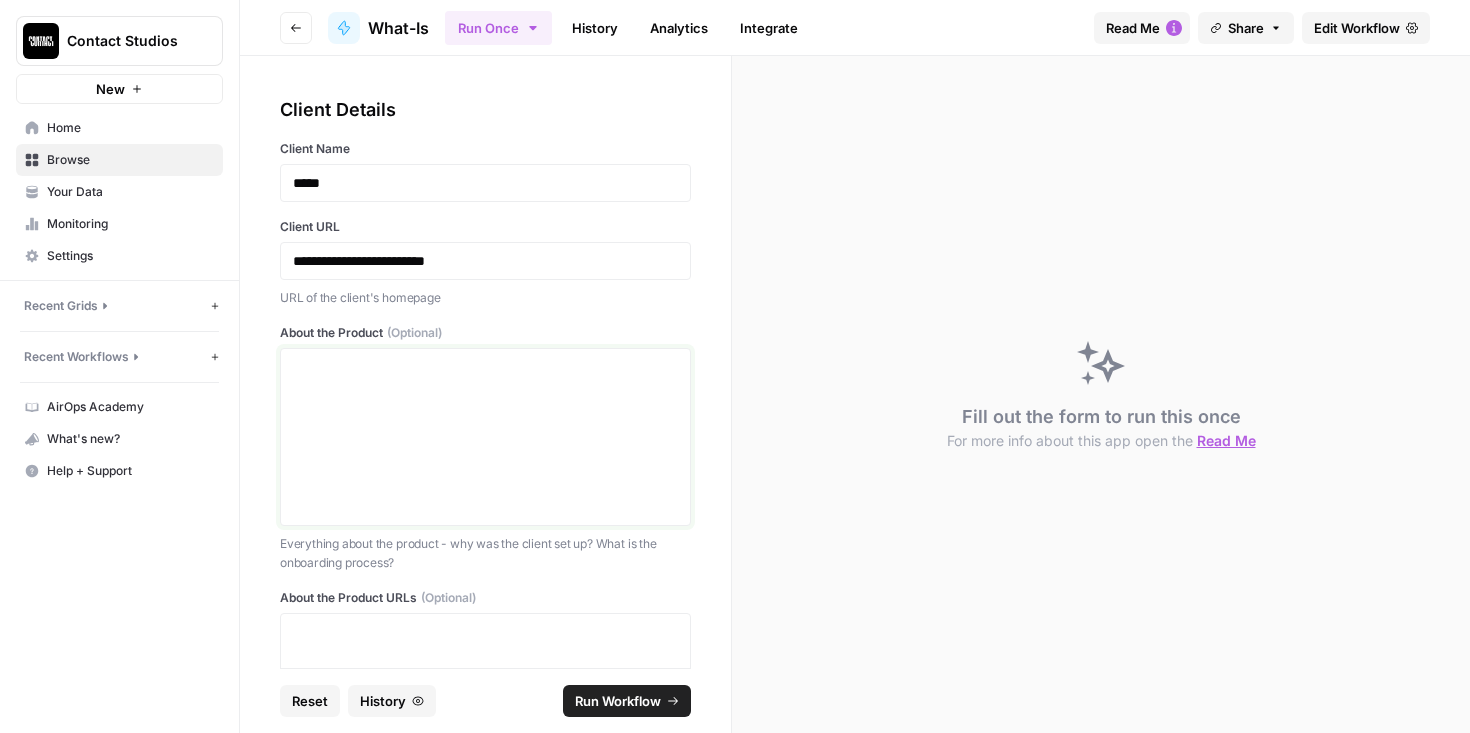 click at bounding box center [485, 437] 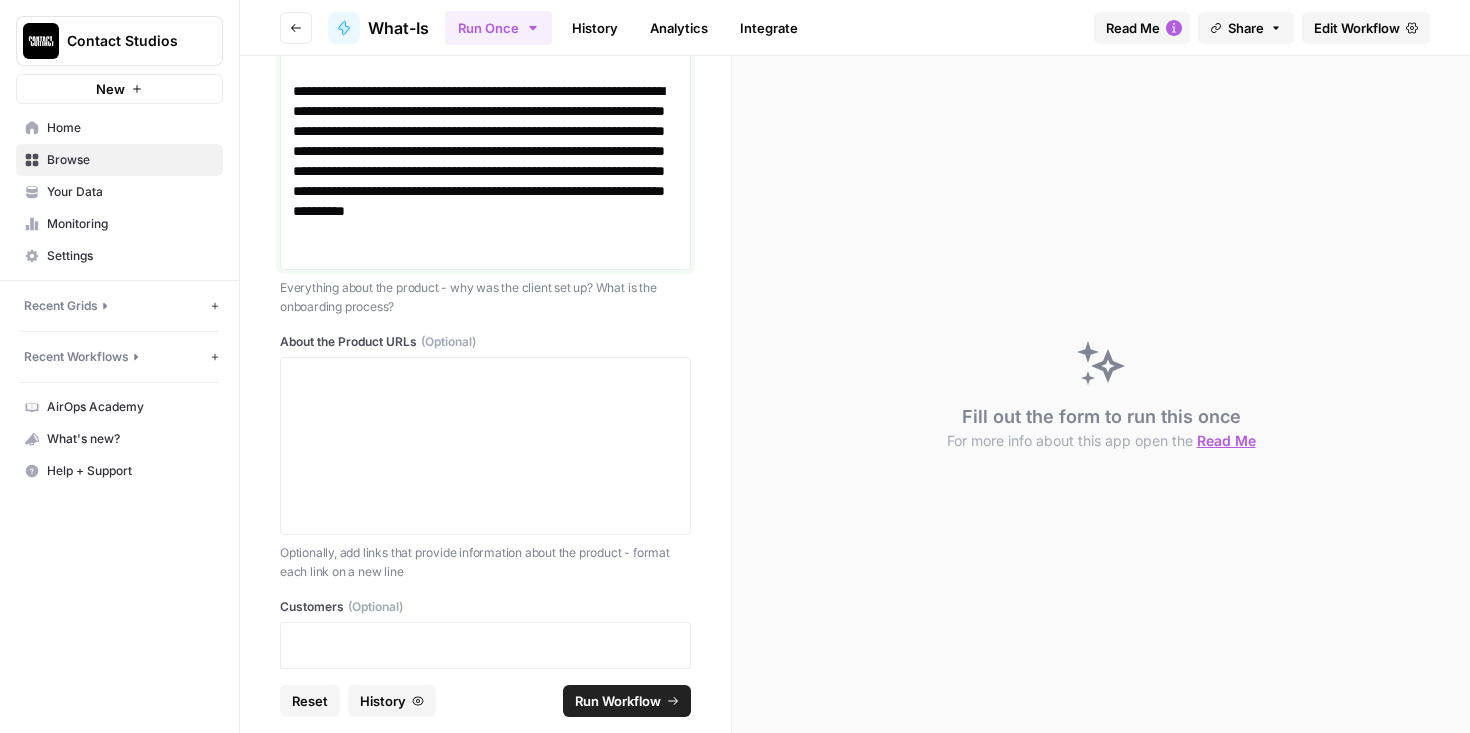 scroll, scrollTop: 1440, scrollLeft: 0, axis: vertical 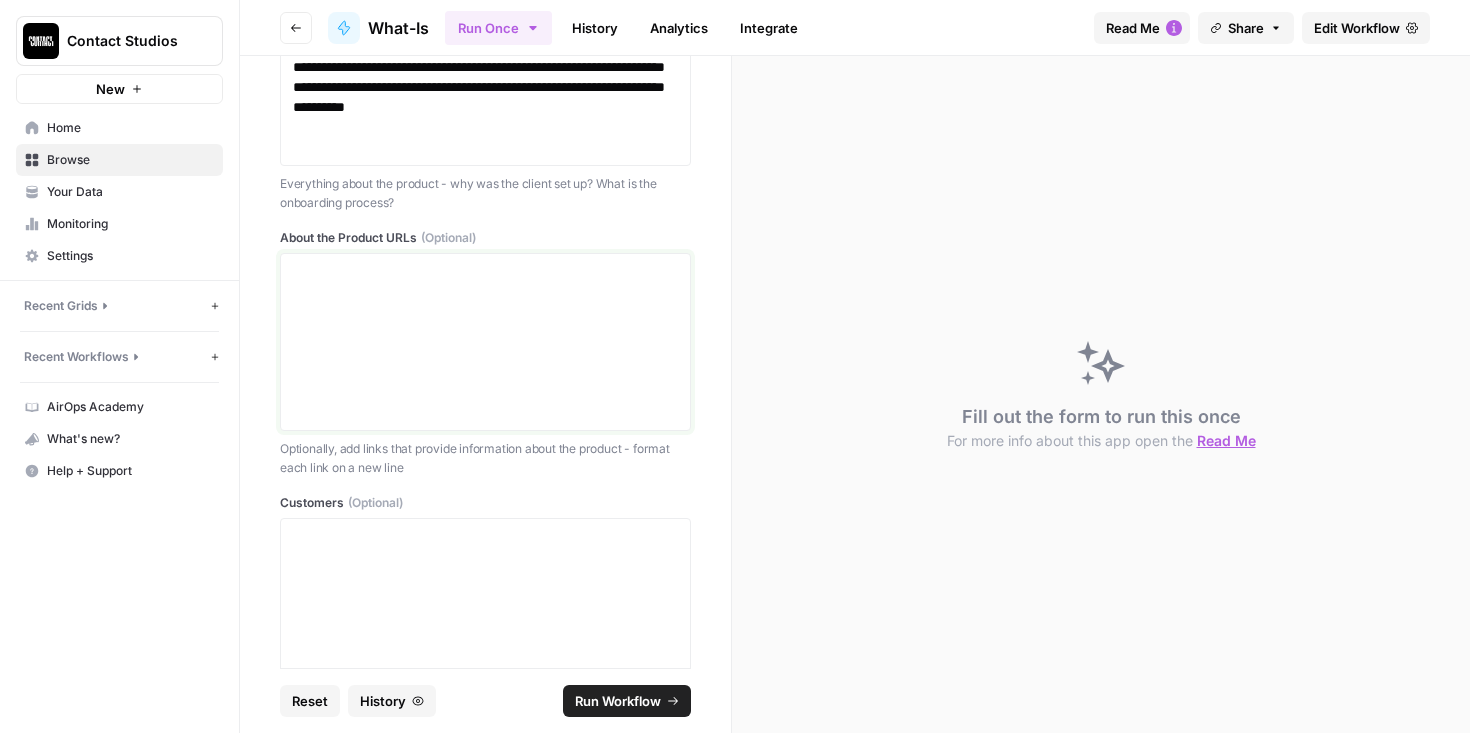 click at bounding box center [485, 342] 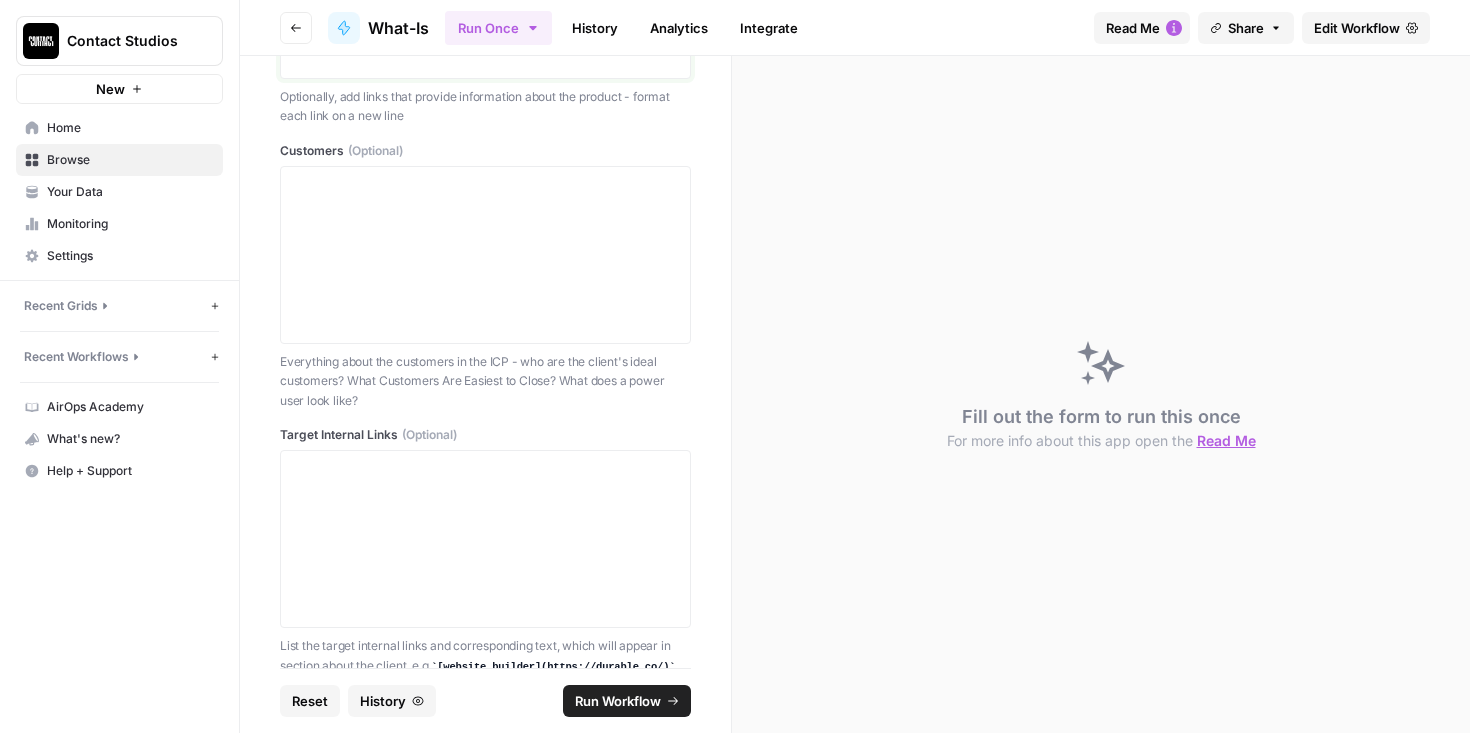 scroll, scrollTop: 1811, scrollLeft: 0, axis: vertical 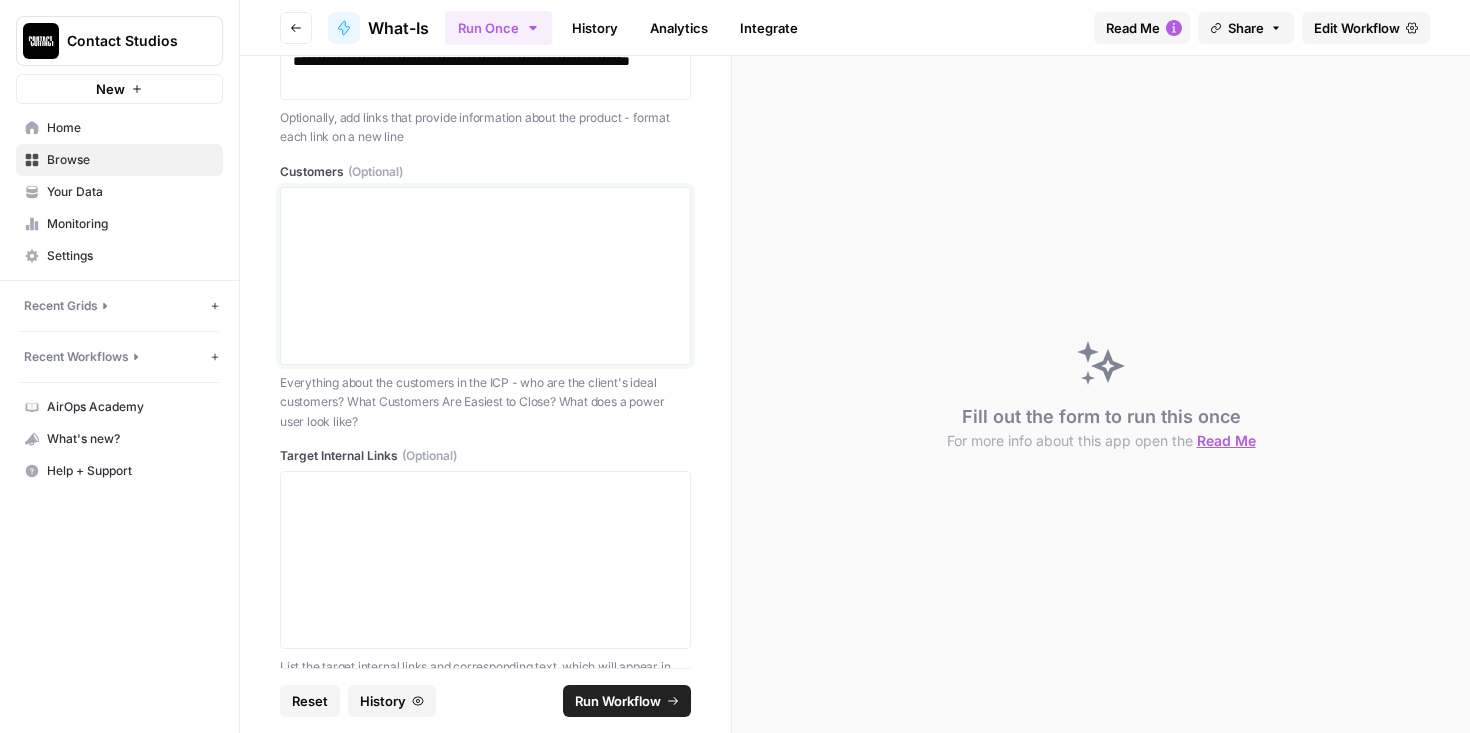 click at bounding box center (485, 276) 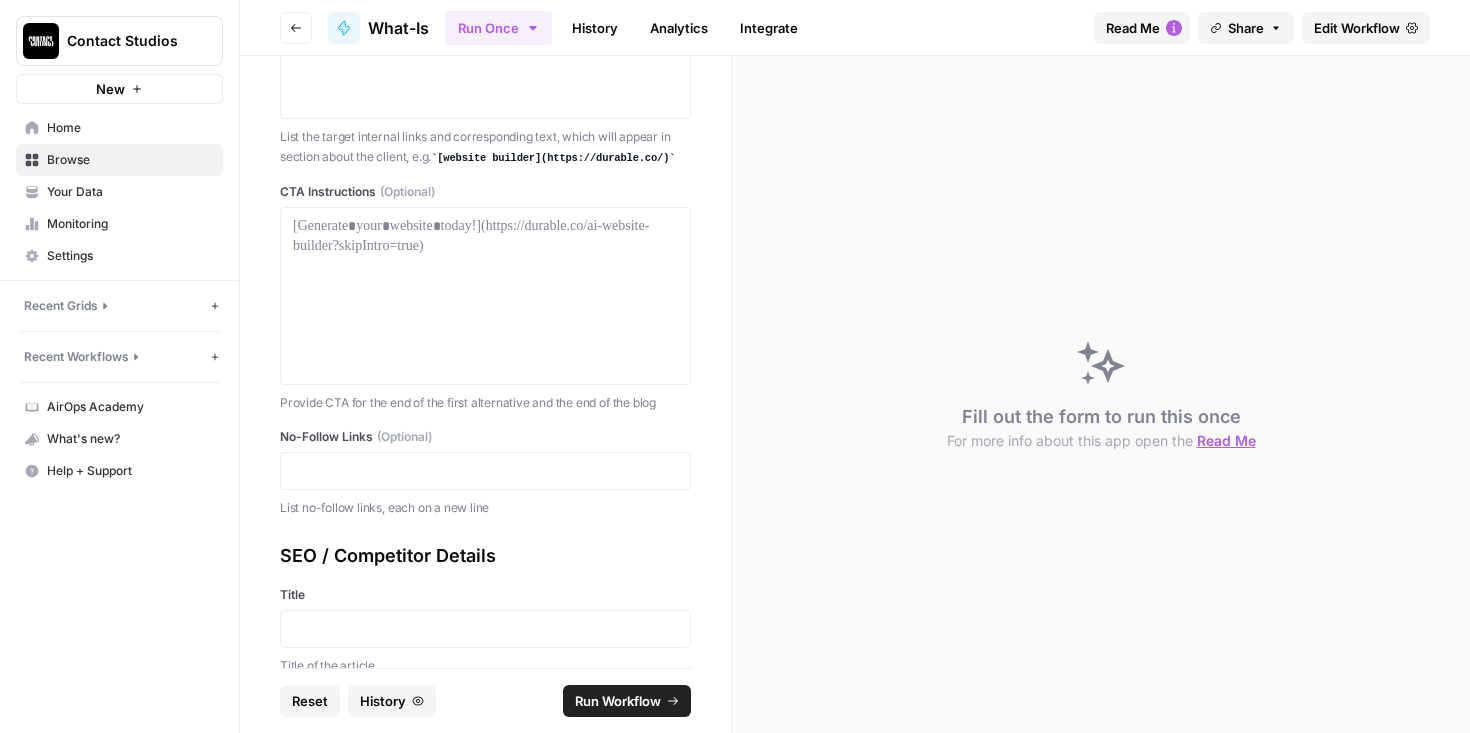 scroll, scrollTop: 2505, scrollLeft: 0, axis: vertical 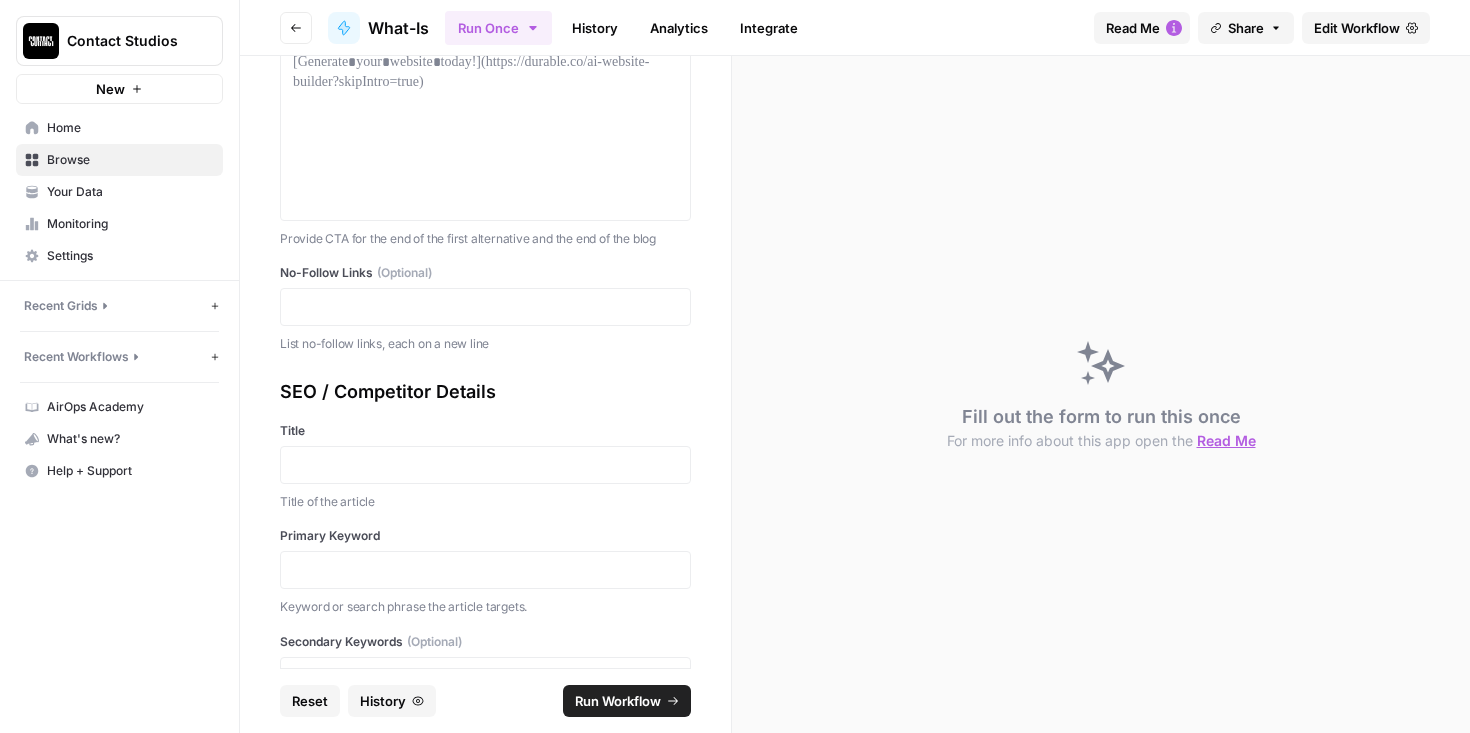 click at bounding box center [485, 465] 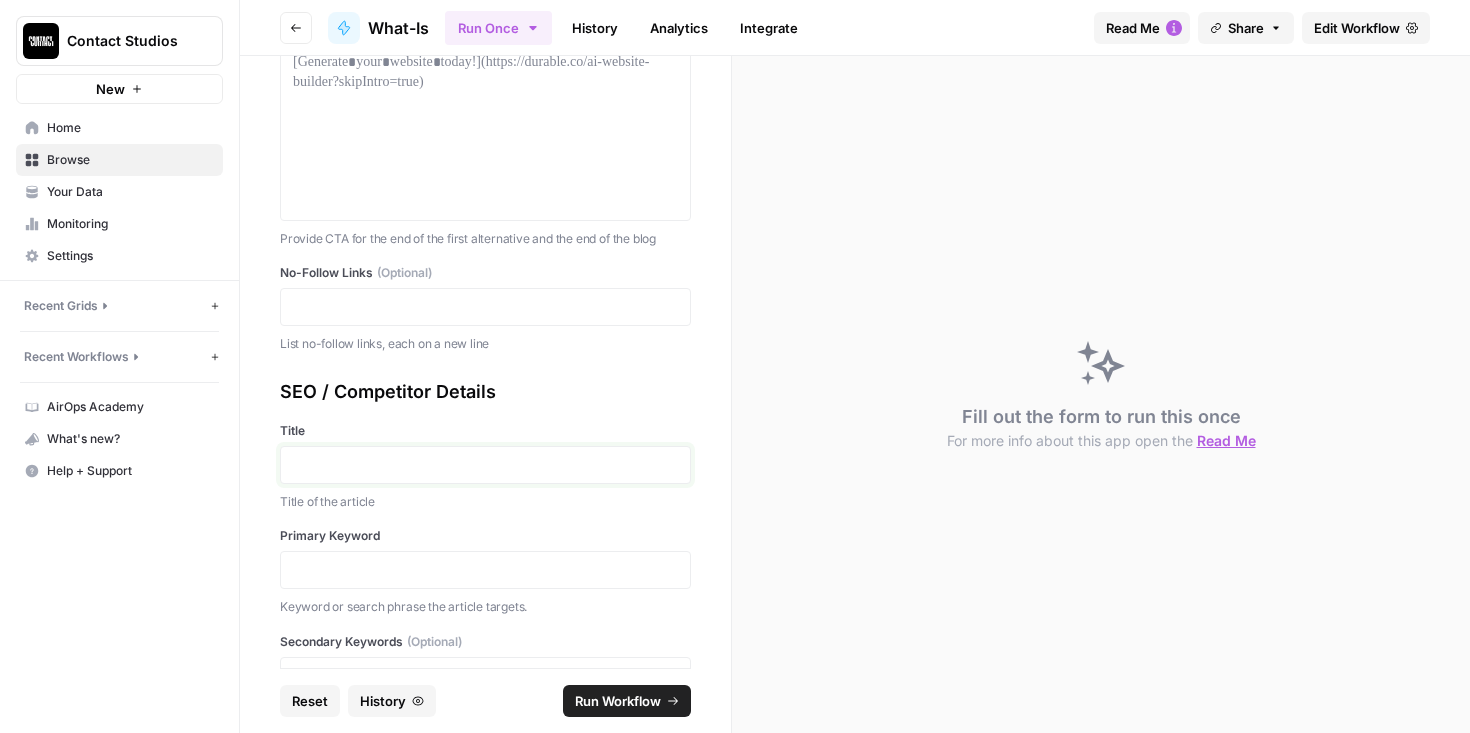 click at bounding box center [485, 465] 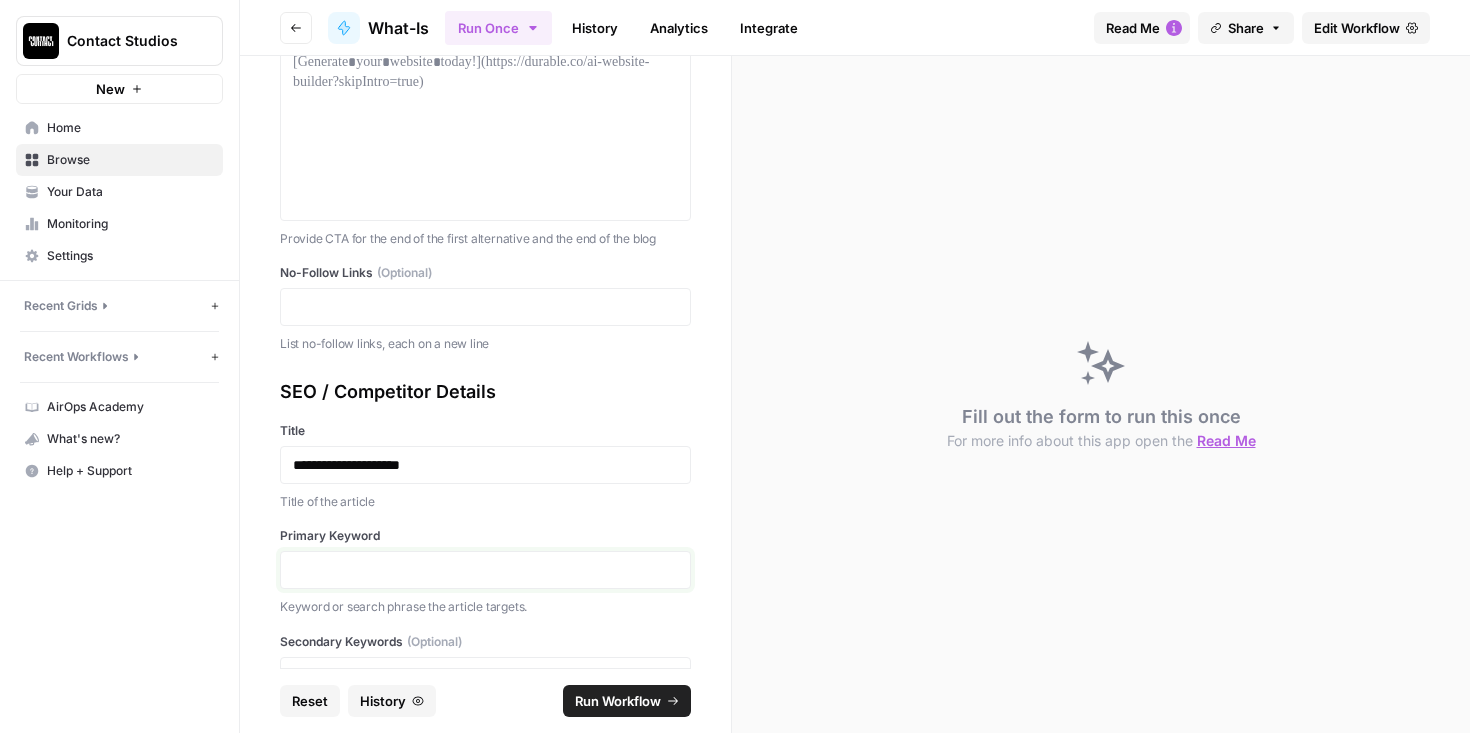 click at bounding box center [485, 570] 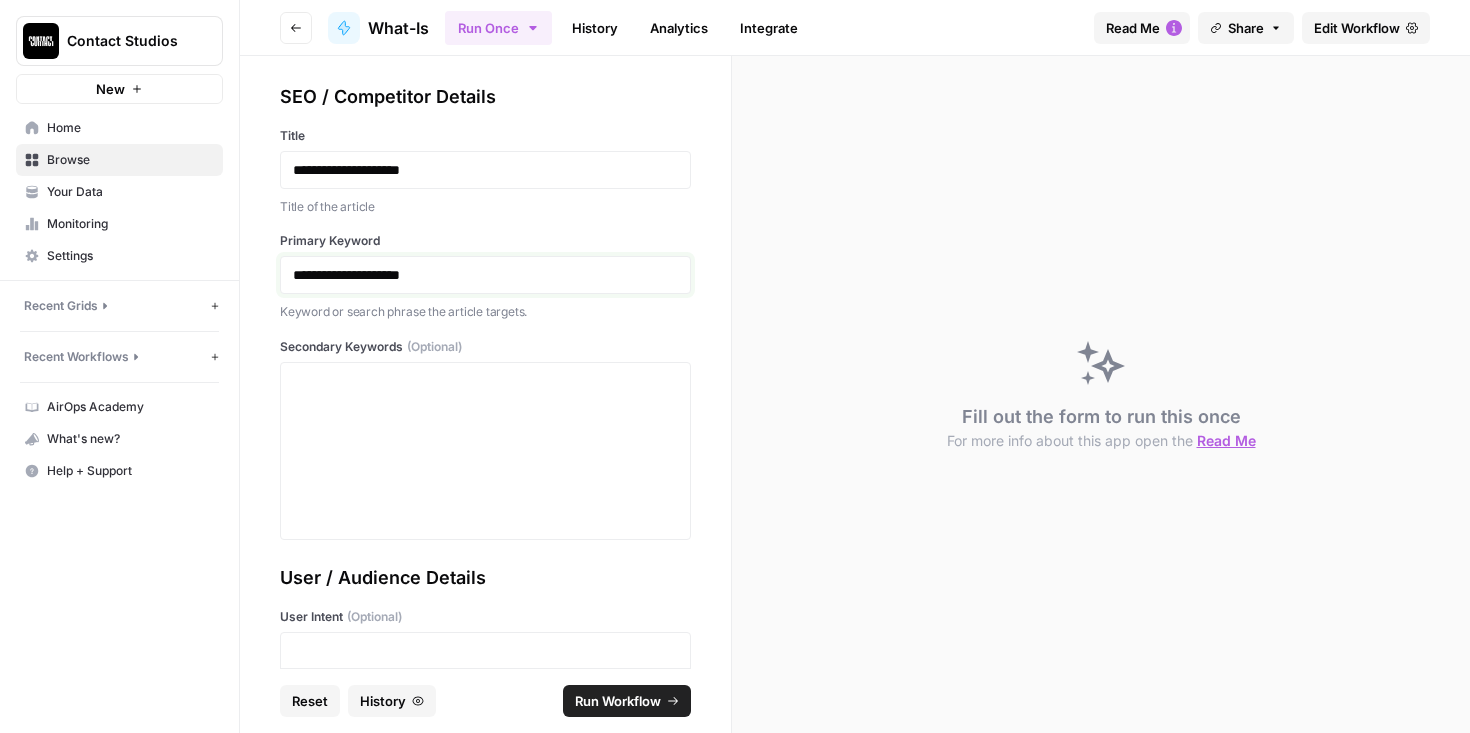 scroll, scrollTop: 2882, scrollLeft: 0, axis: vertical 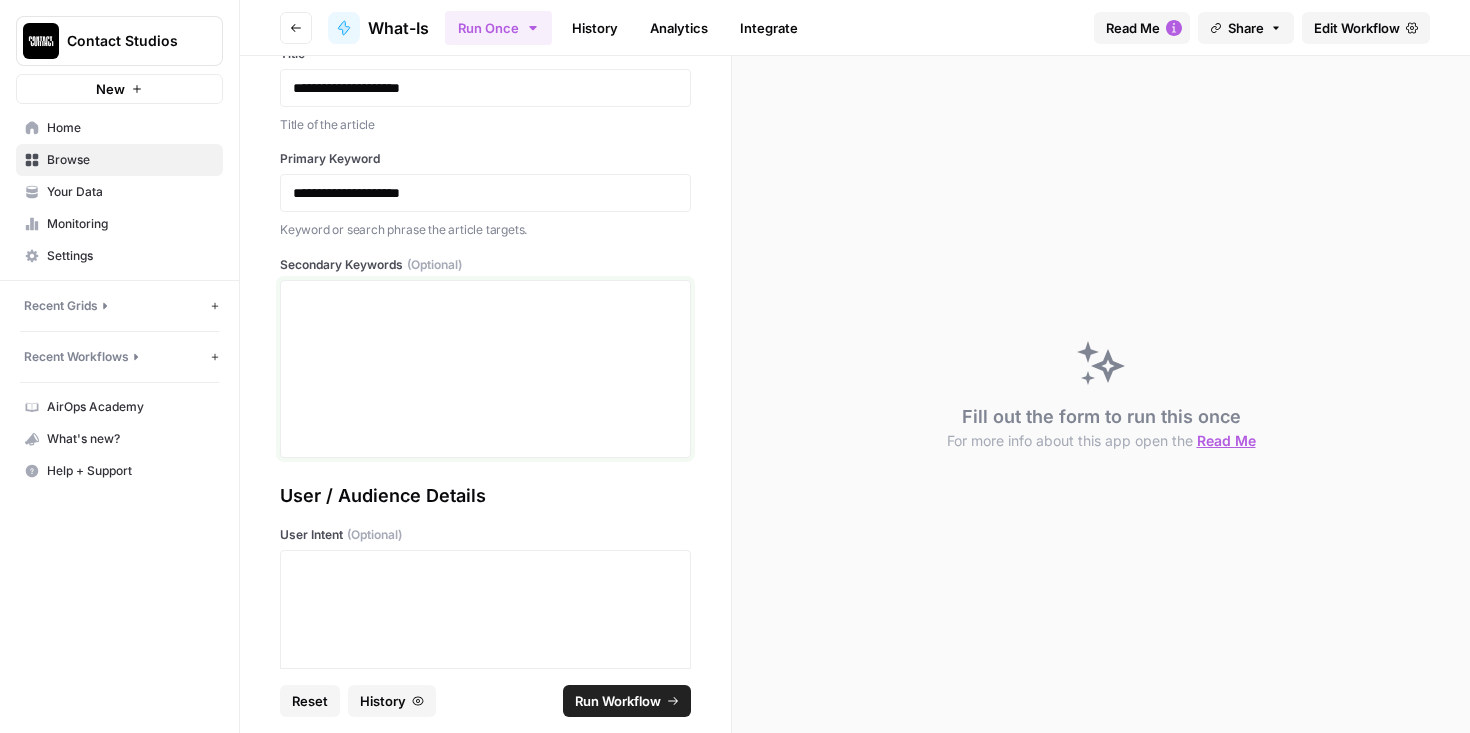 click at bounding box center [485, 369] 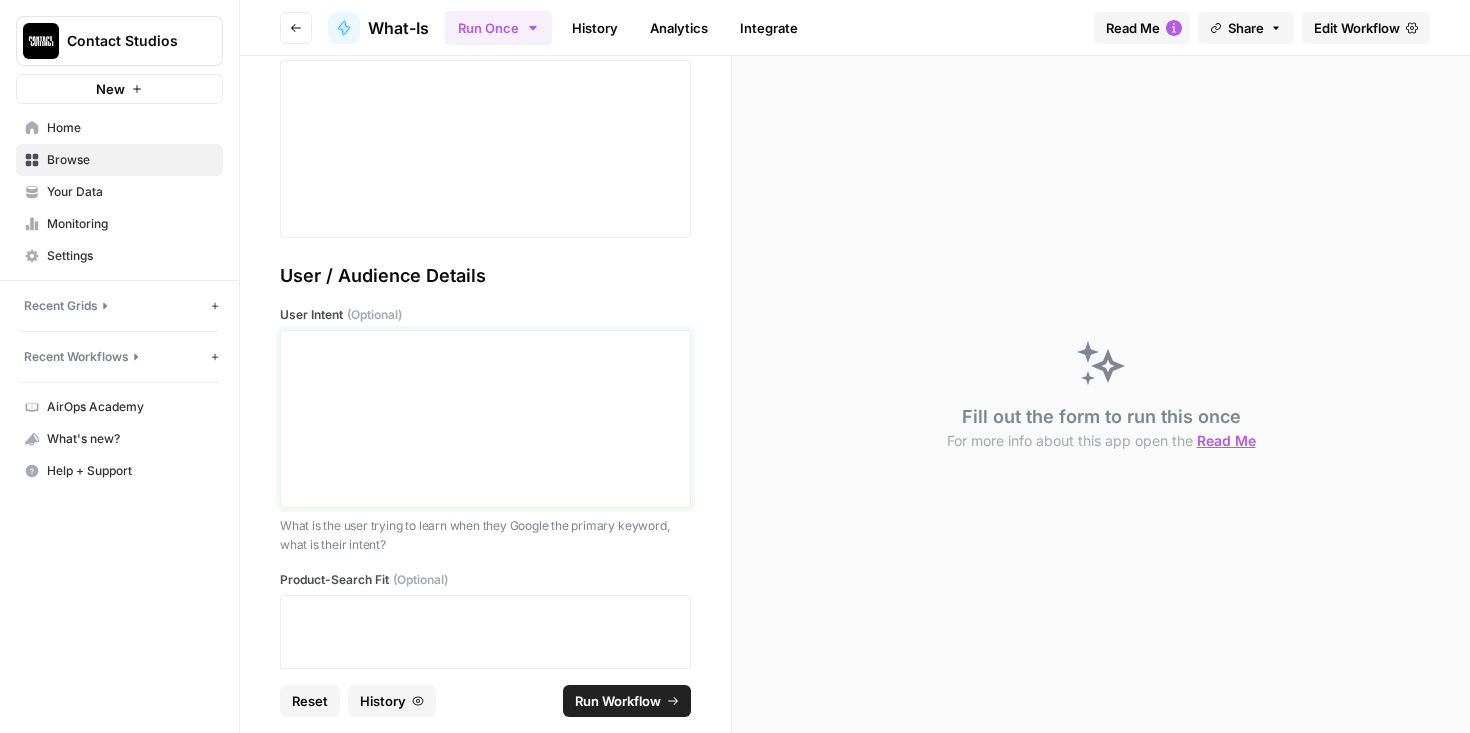 click at bounding box center [485, 419] 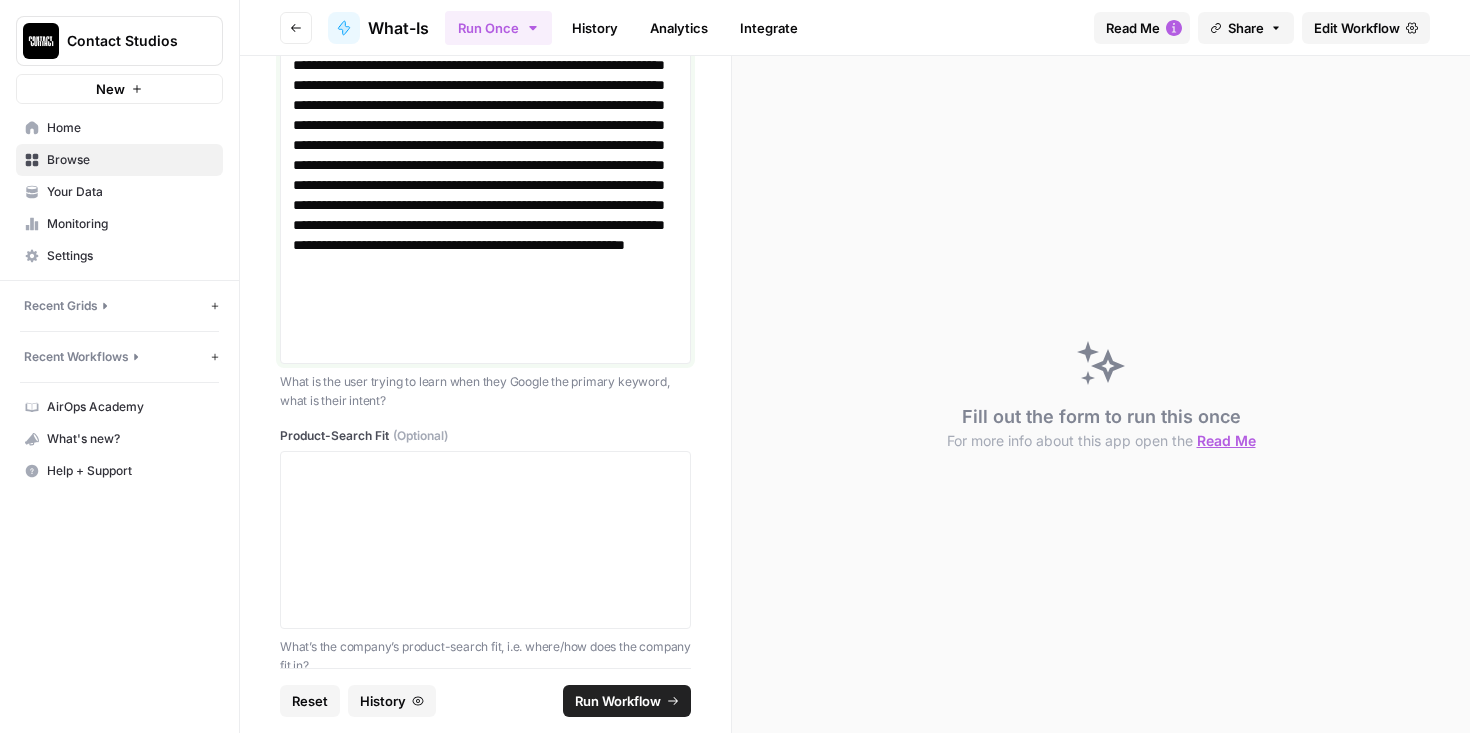 scroll, scrollTop: 3457, scrollLeft: 0, axis: vertical 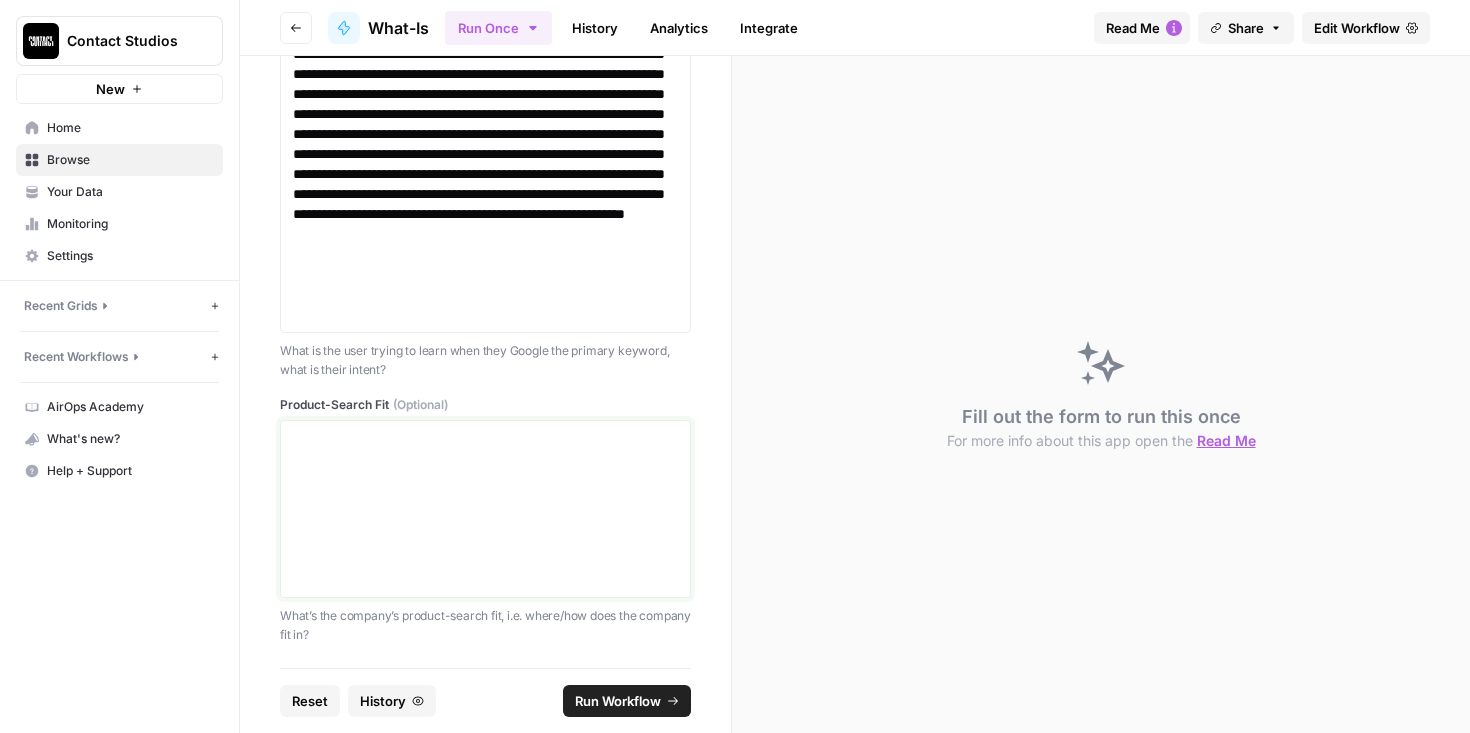 click at bounding box center (485, 509) 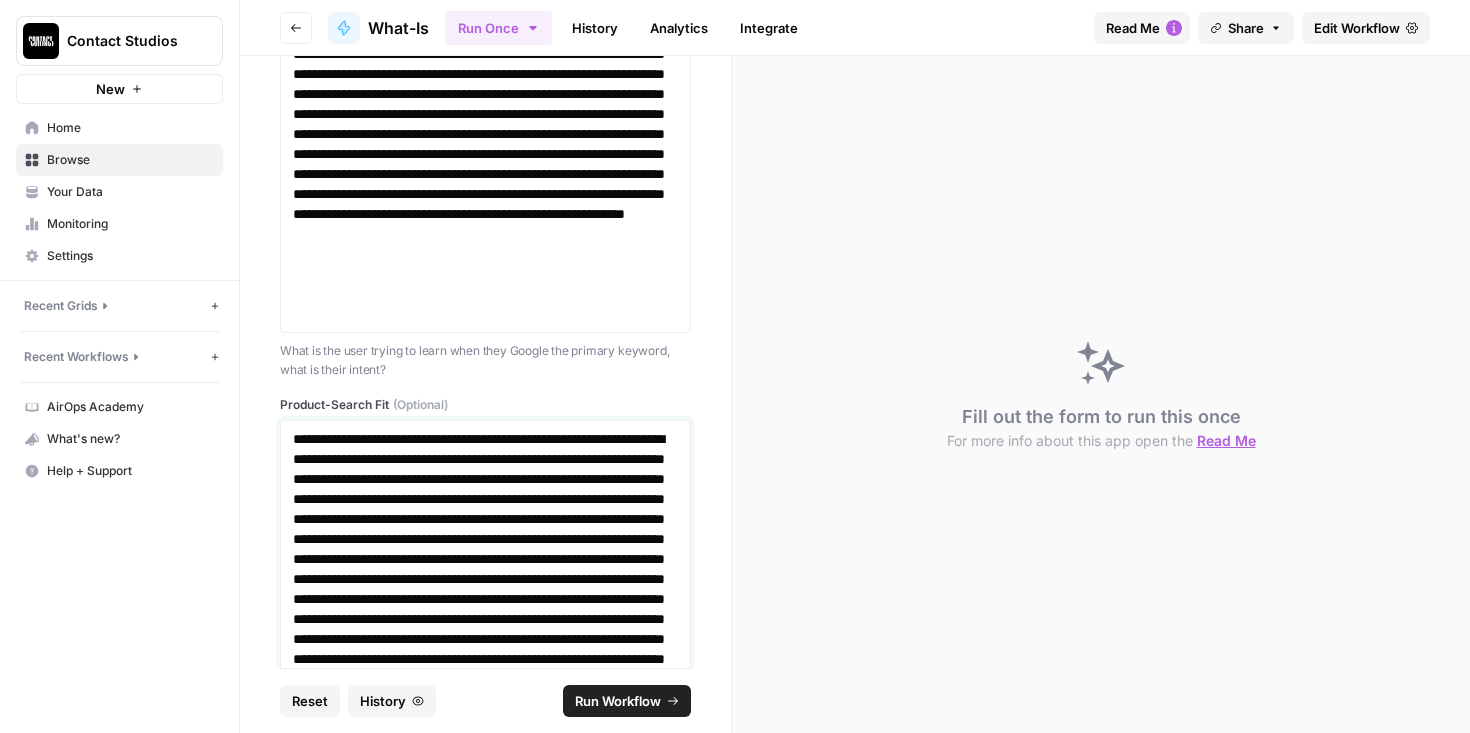 scroll, scrollTop: 3580, scrollLeft: 0, axis: vertical 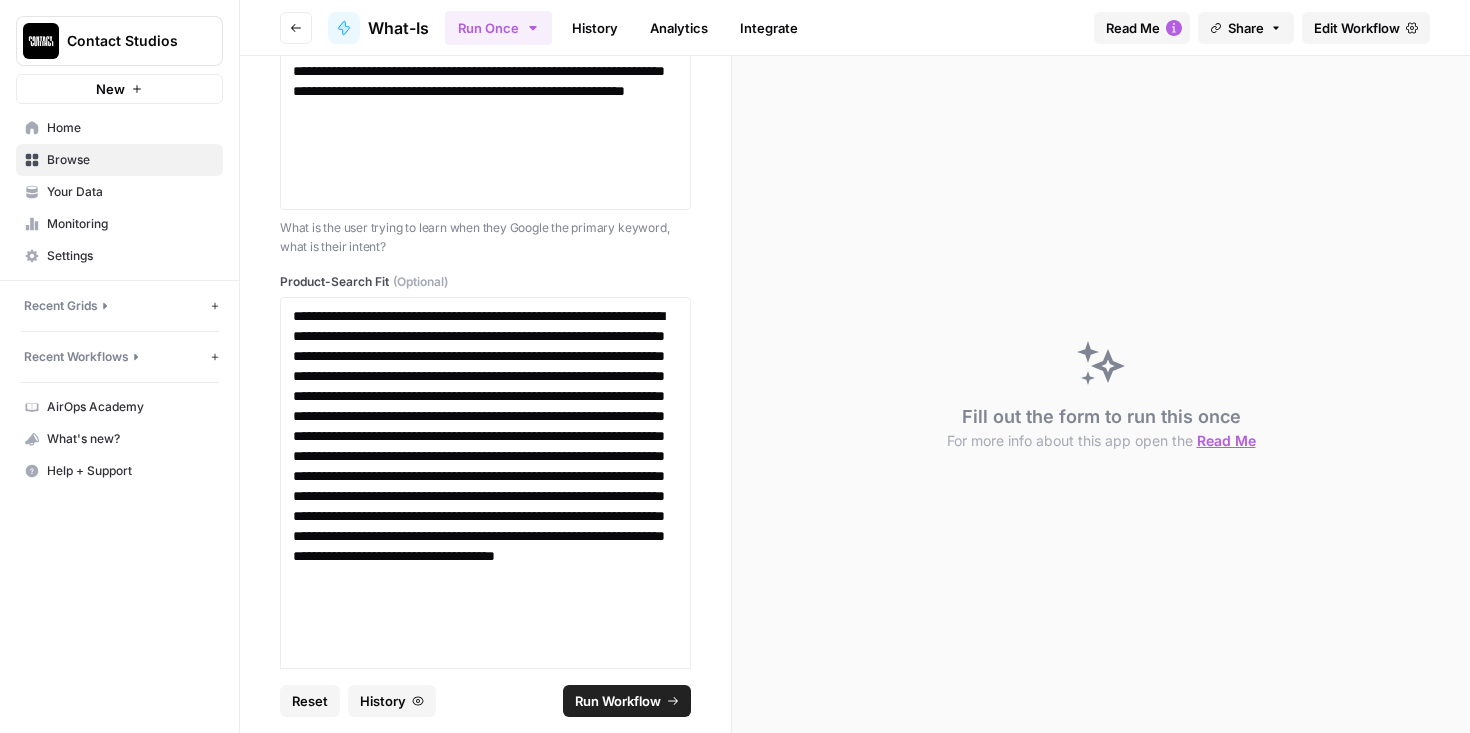click on "Run Workflow" at bounding box center (618, 701) 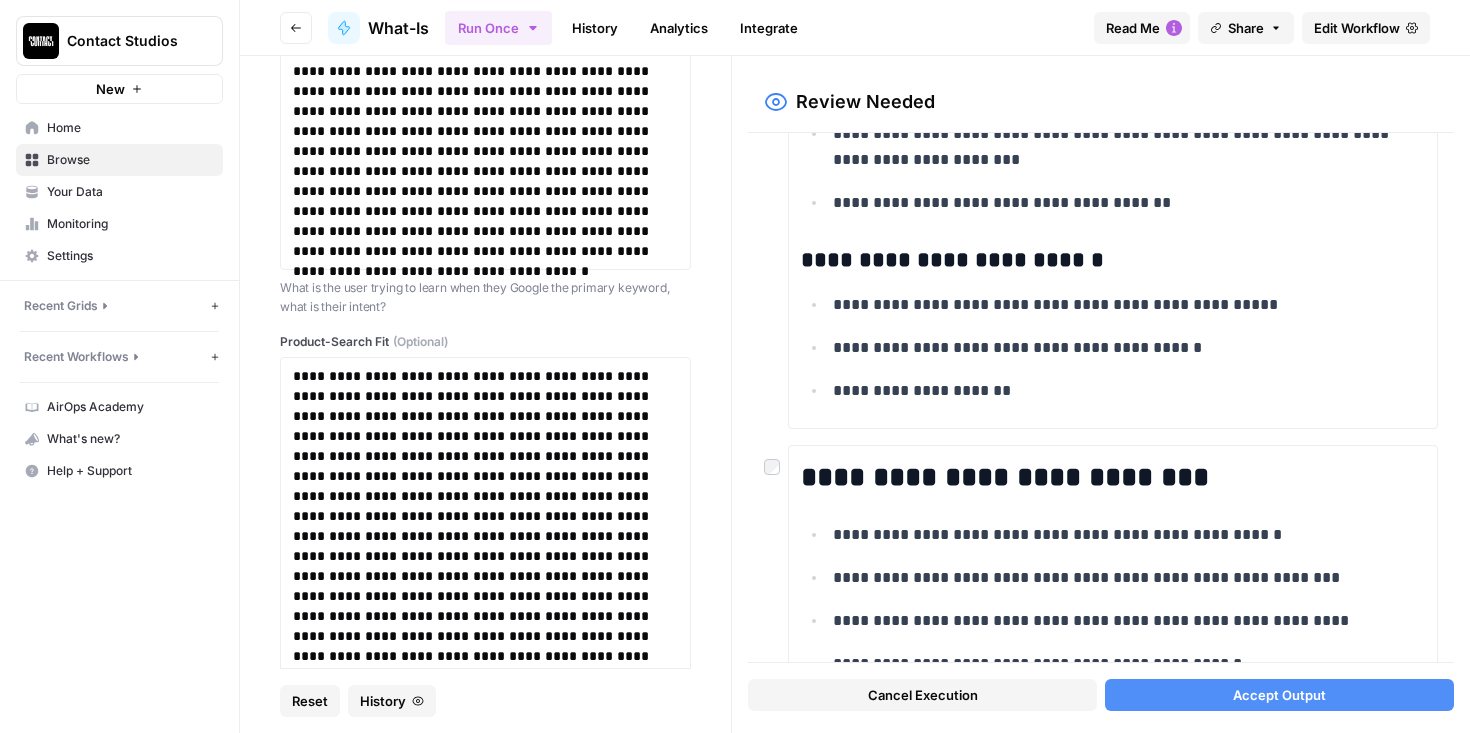 scroll, scrollTop: 1175, scrollLeft: 0, axis: vertical 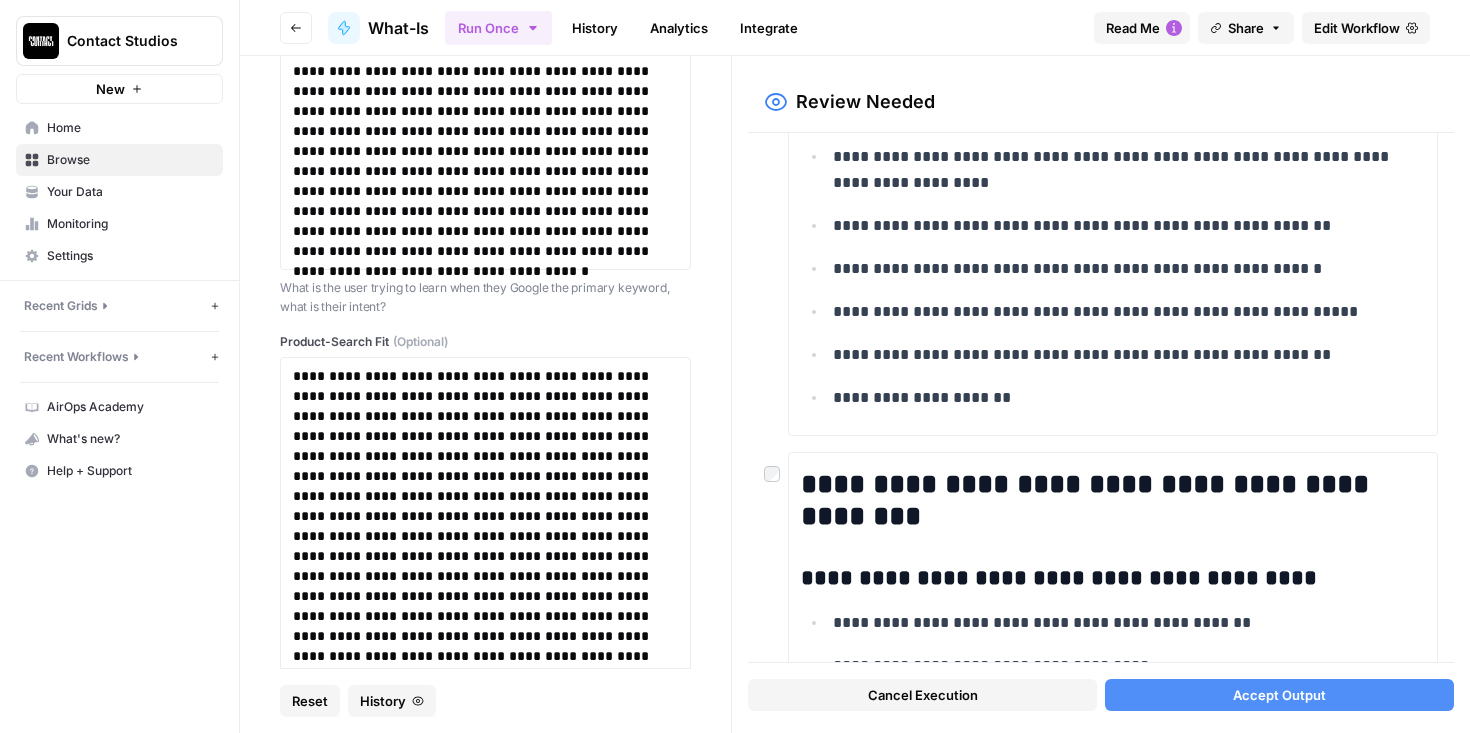 click on "Accept Output" at bounding box center [1279, 695] 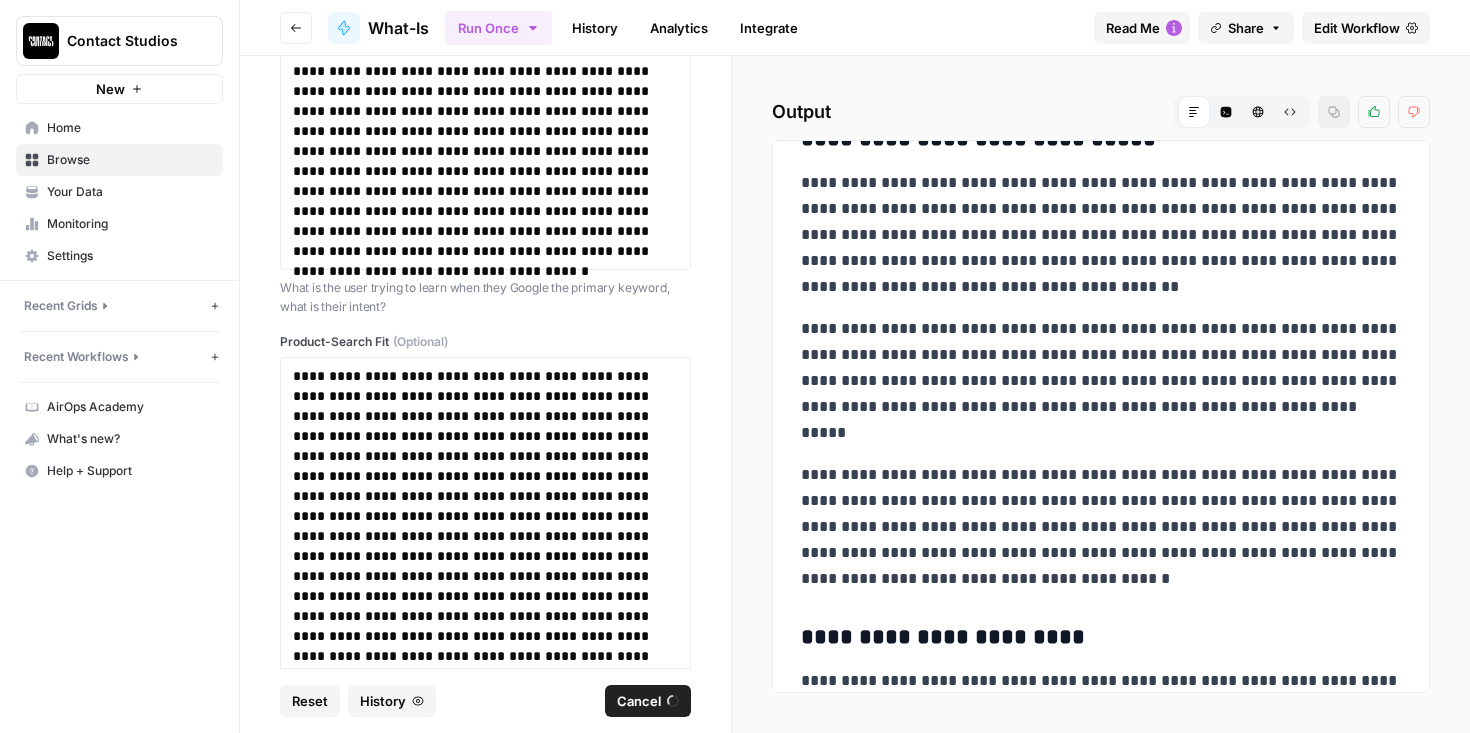 scroll, scrollTop: 0, scrollLeft: 0, axis: both 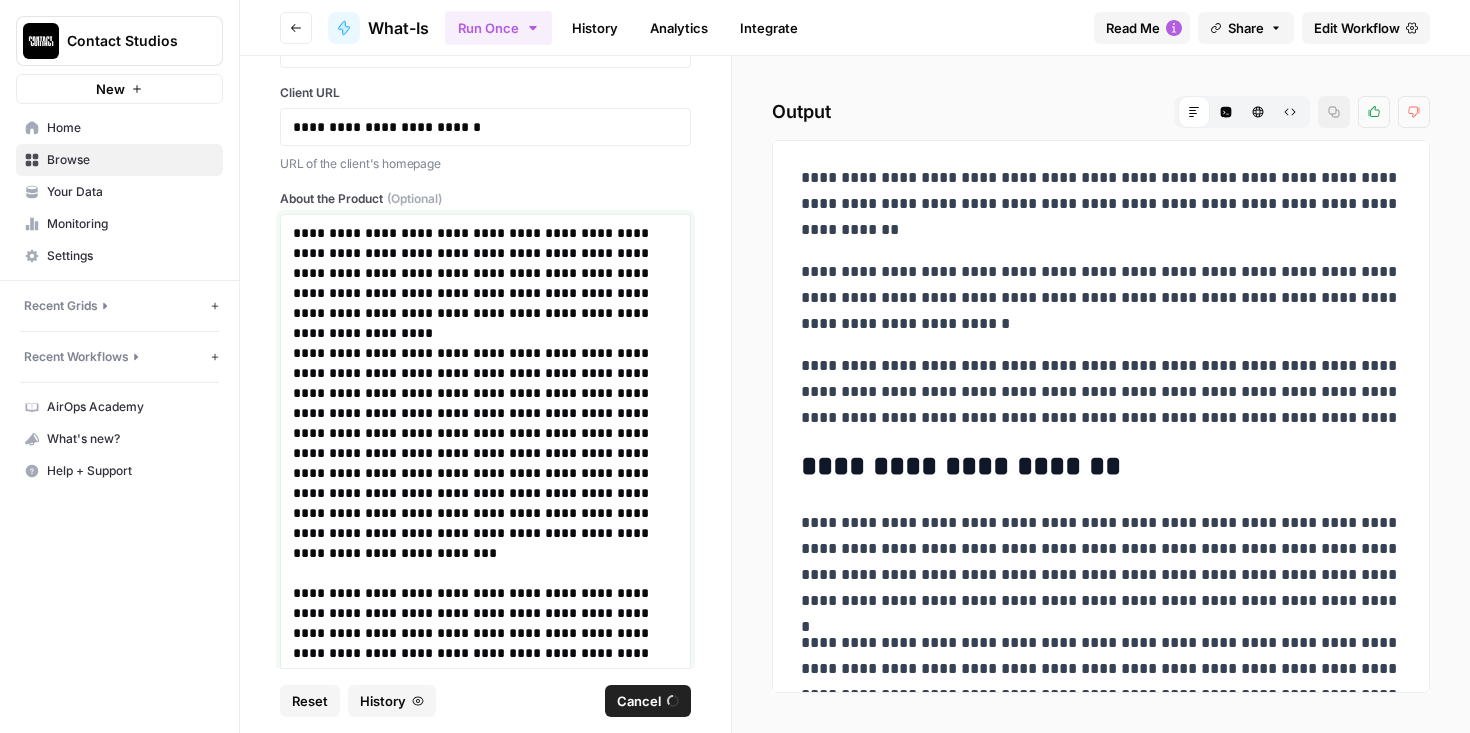 click on "**********" at bounding box center (485, 453) 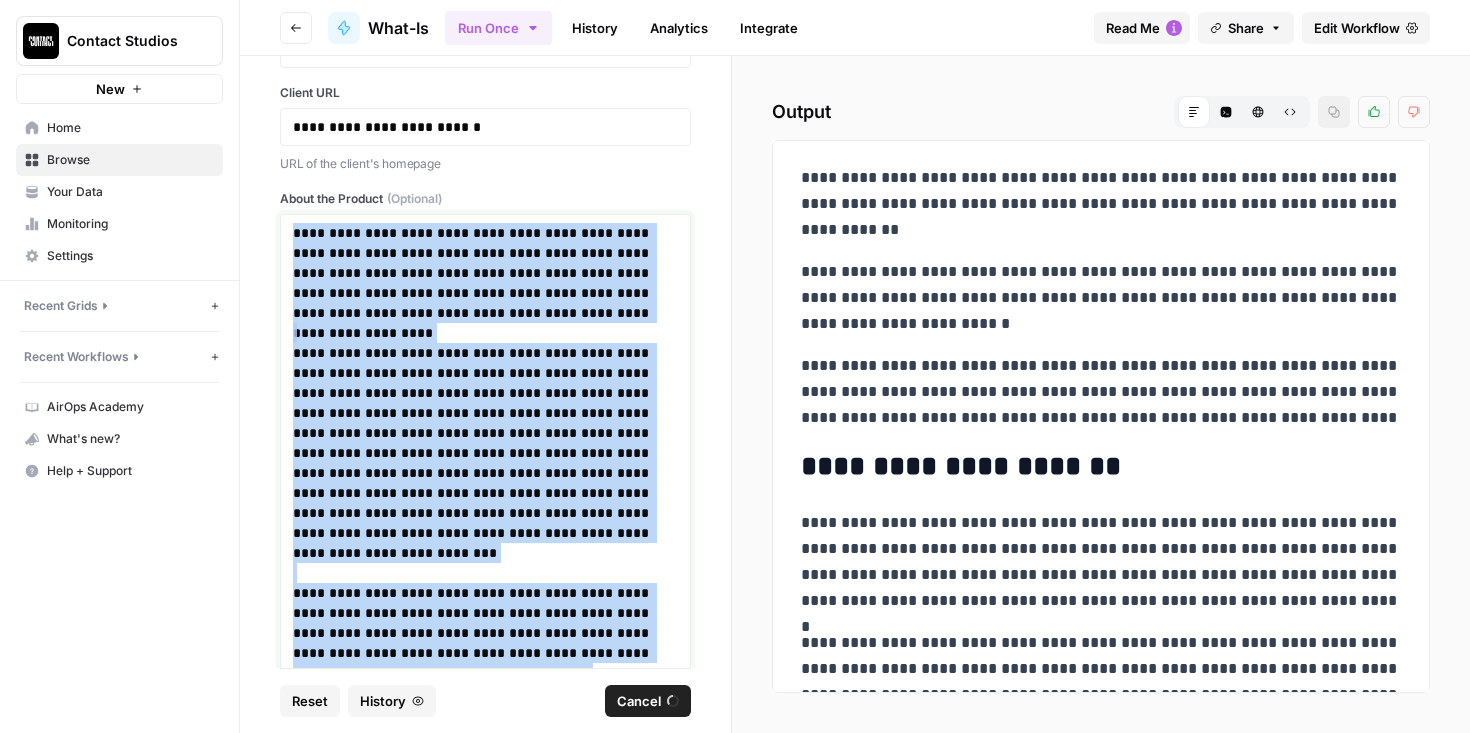 copy on "**********" 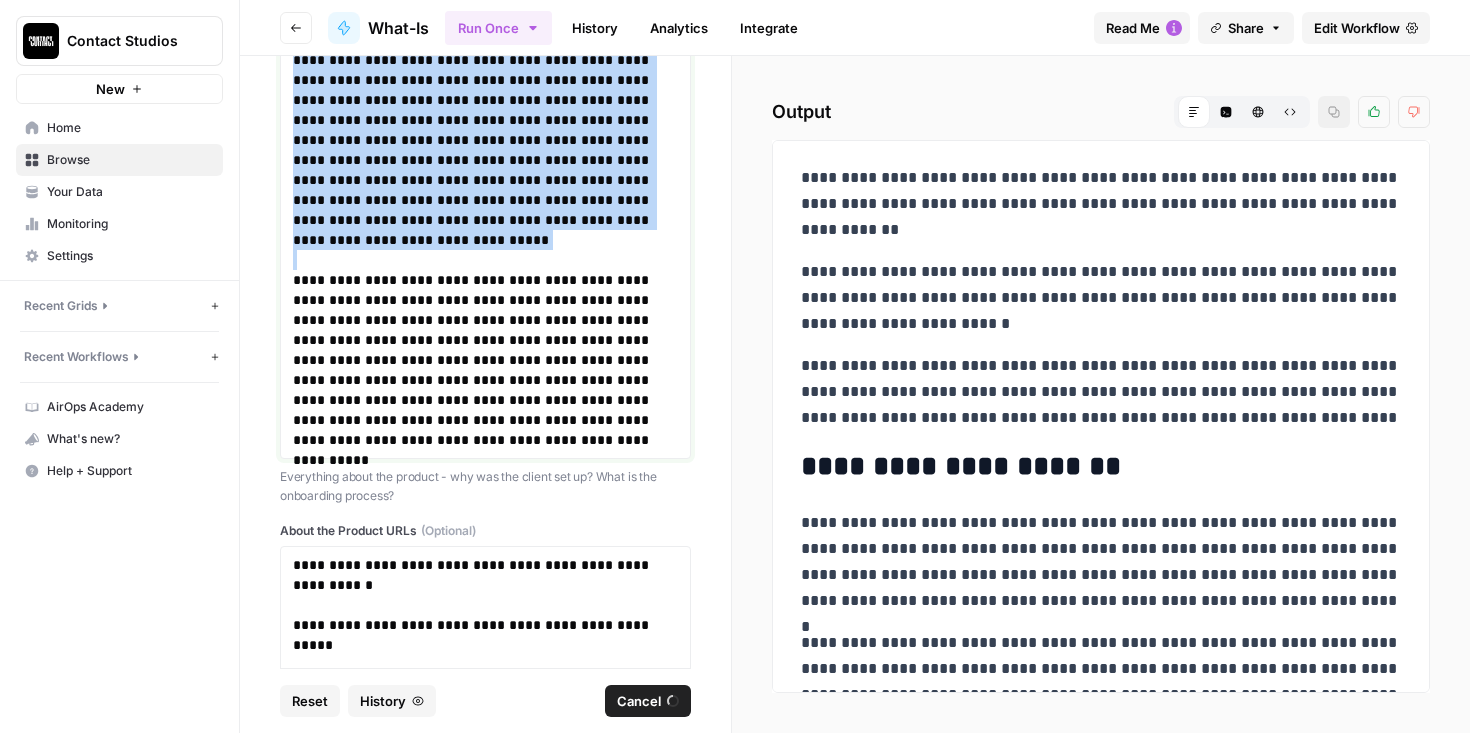 scroll, scrollTop: 1416, scrollLeft: 0, axis: vertical 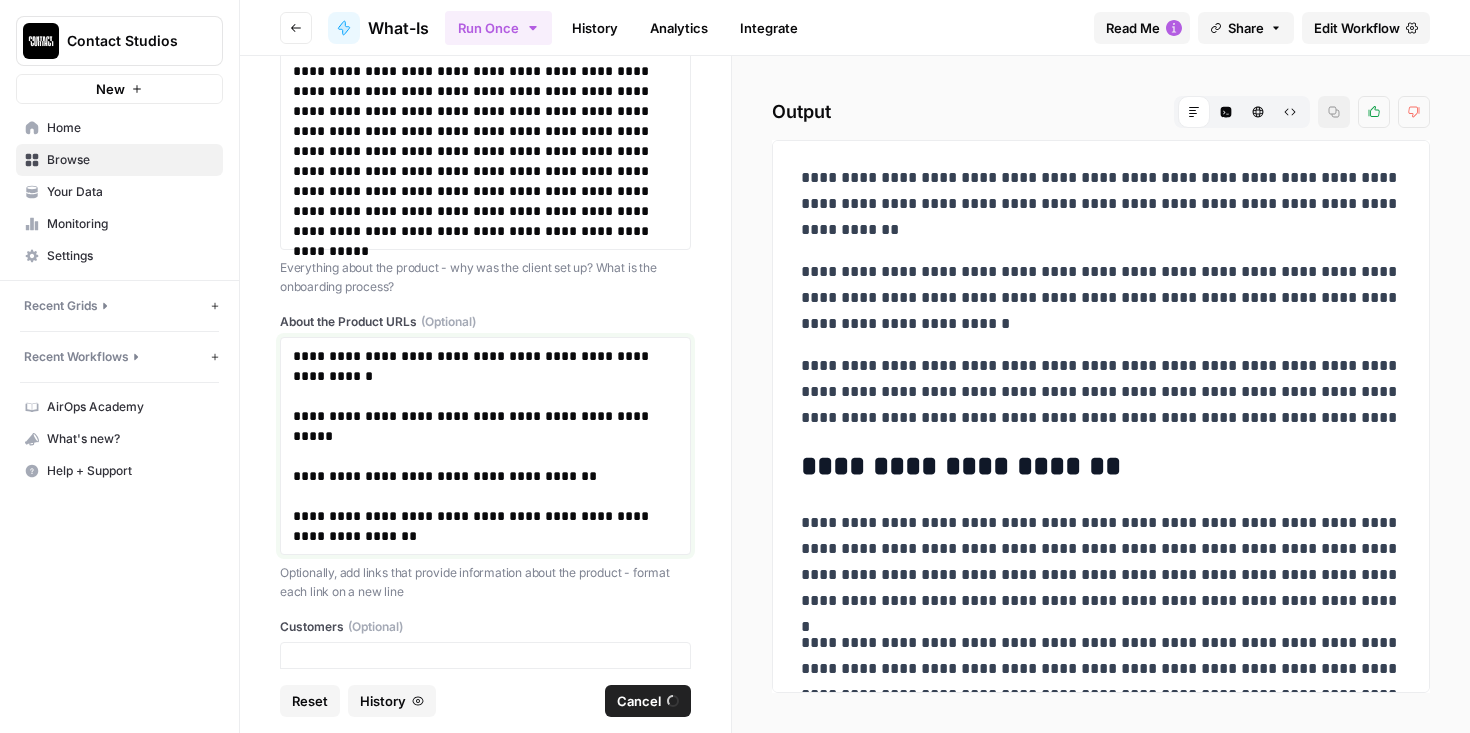 click at bounding box center (485, 396) 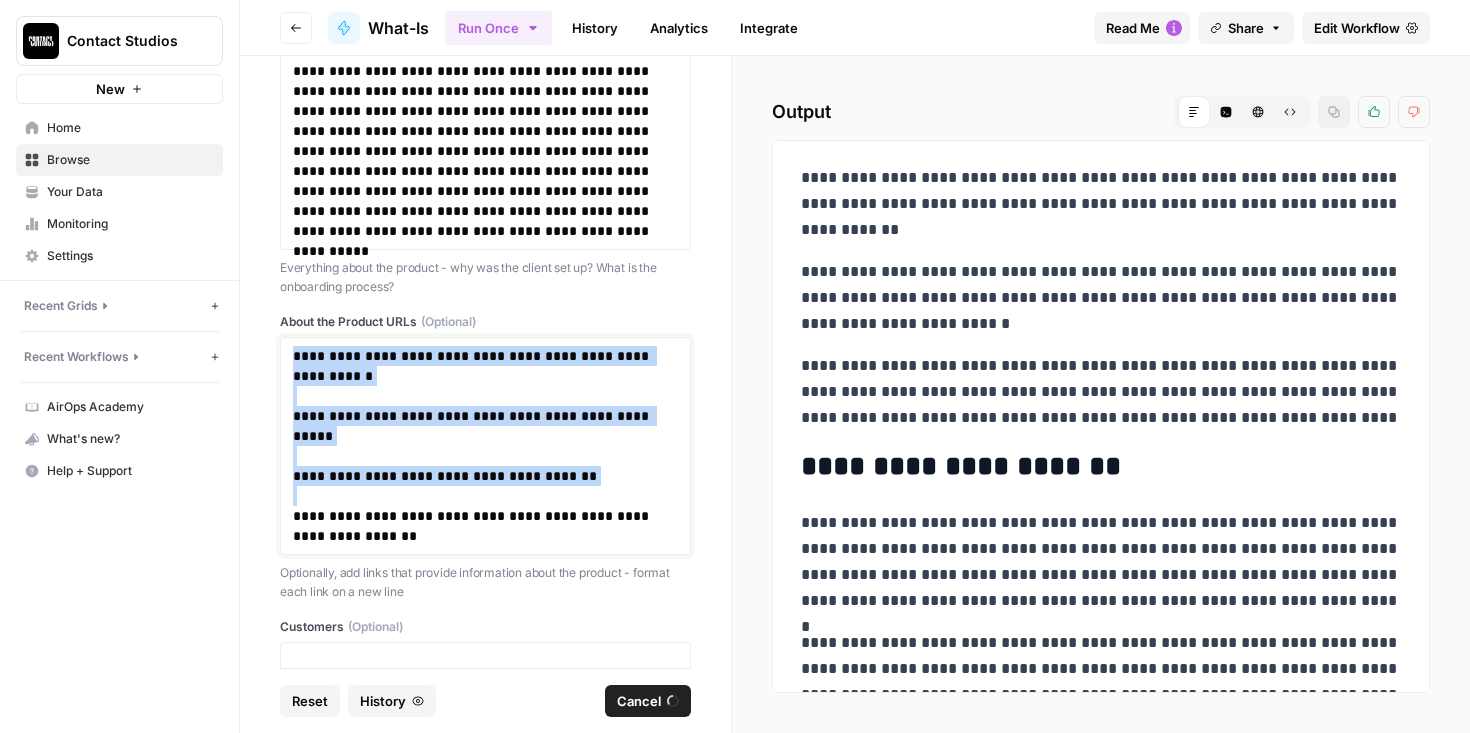 copy on "**********" 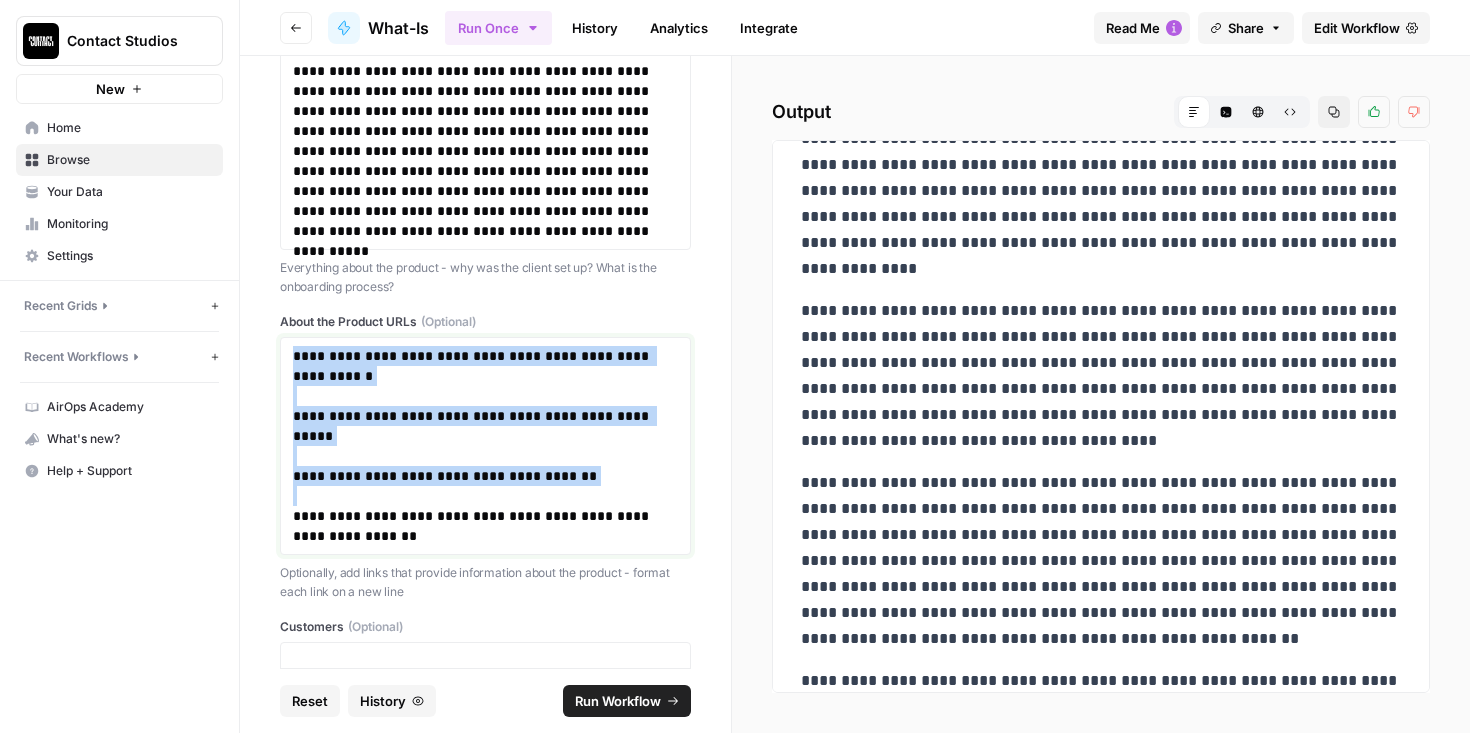 scroll, scrollTop: 16189, scrollLeft: 0, axis: vertical 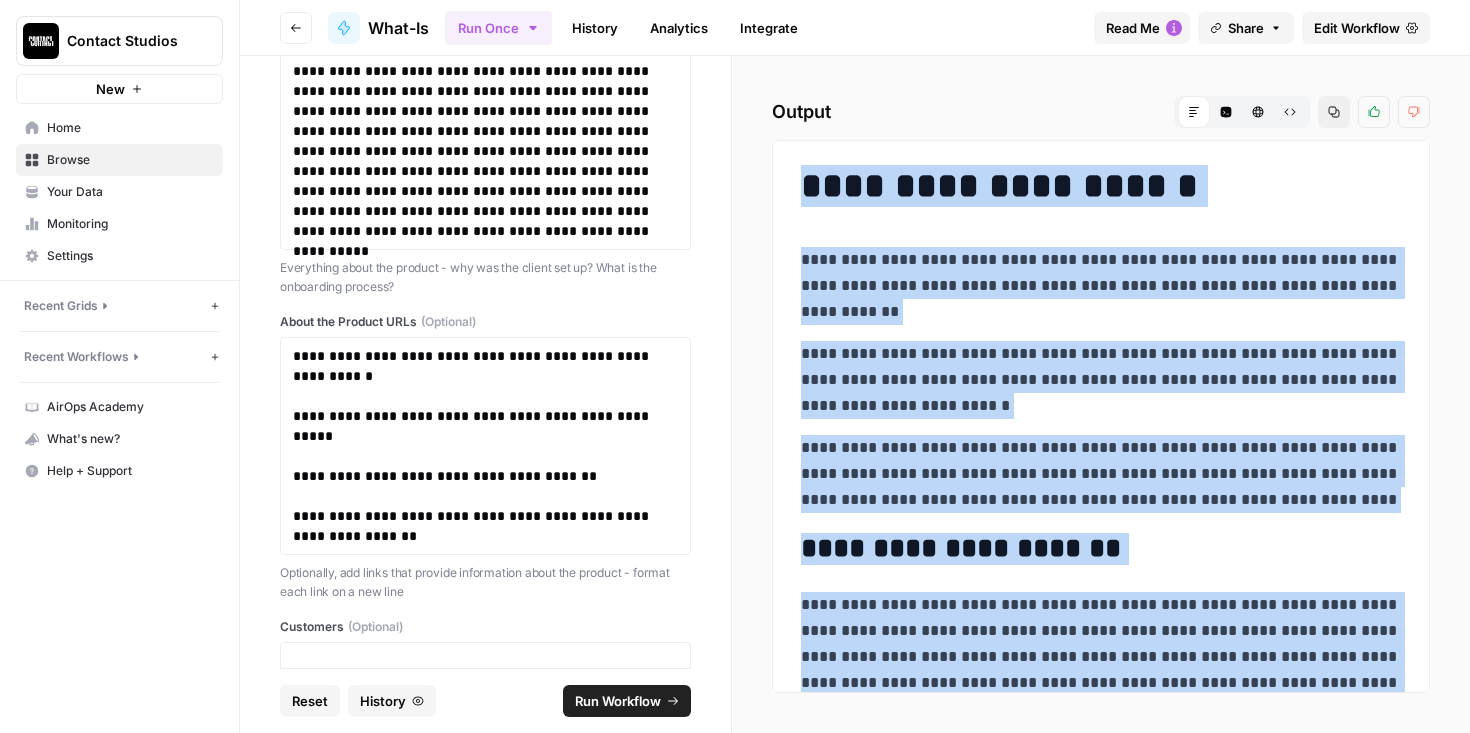 drag, startPoint x: 953, startPoint y: 658, endPoint x: 806, endPoint y: 168, distance: 511.575 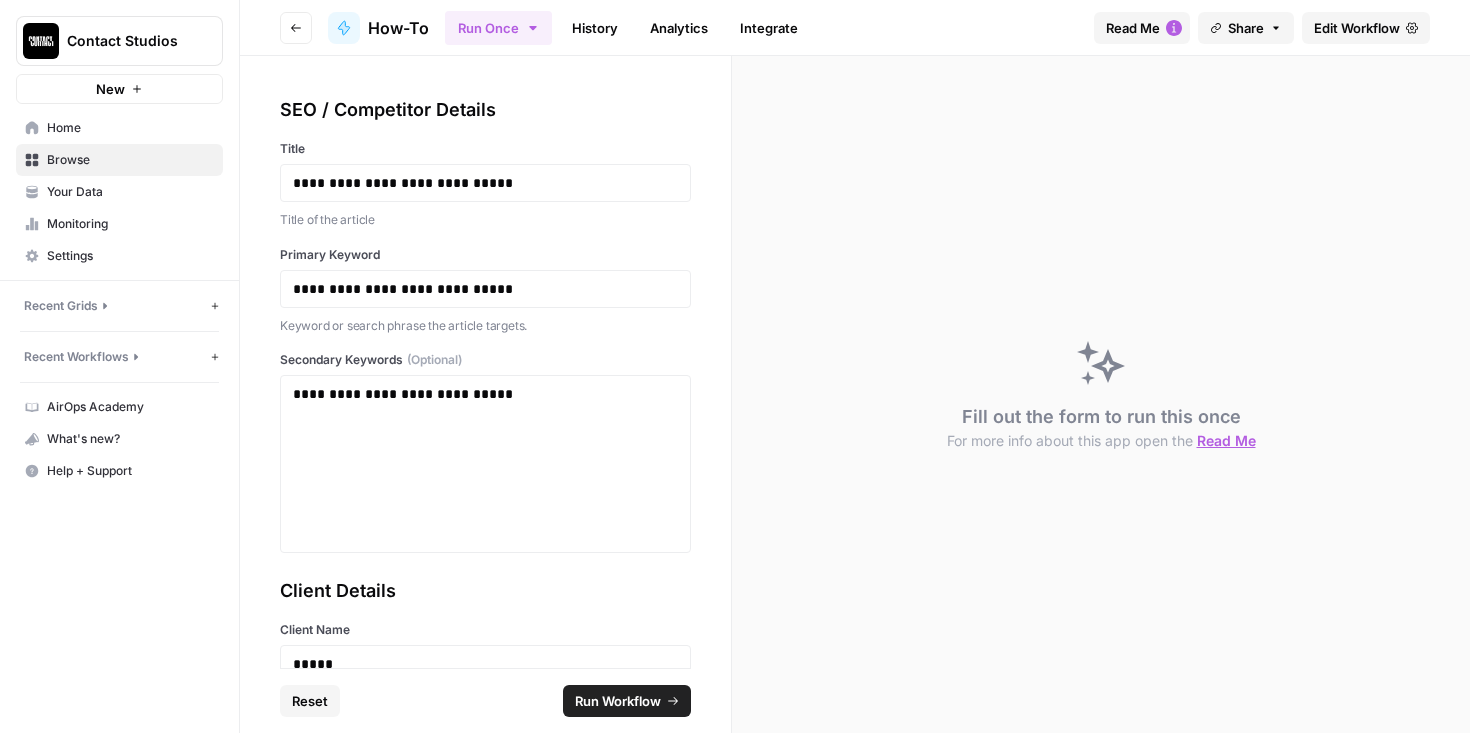 type 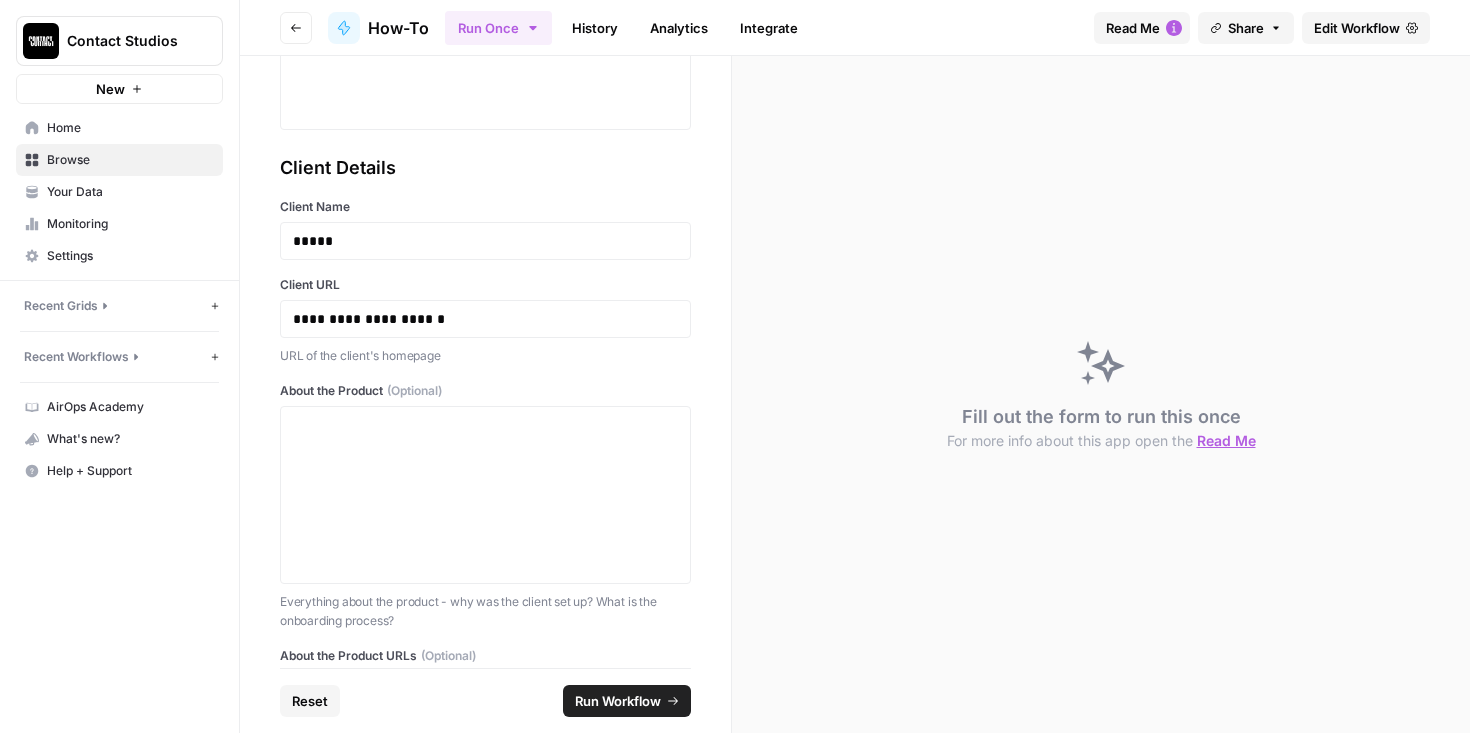 scroll, scrollTop: 483, scrollLeft: 0, axis: vertical 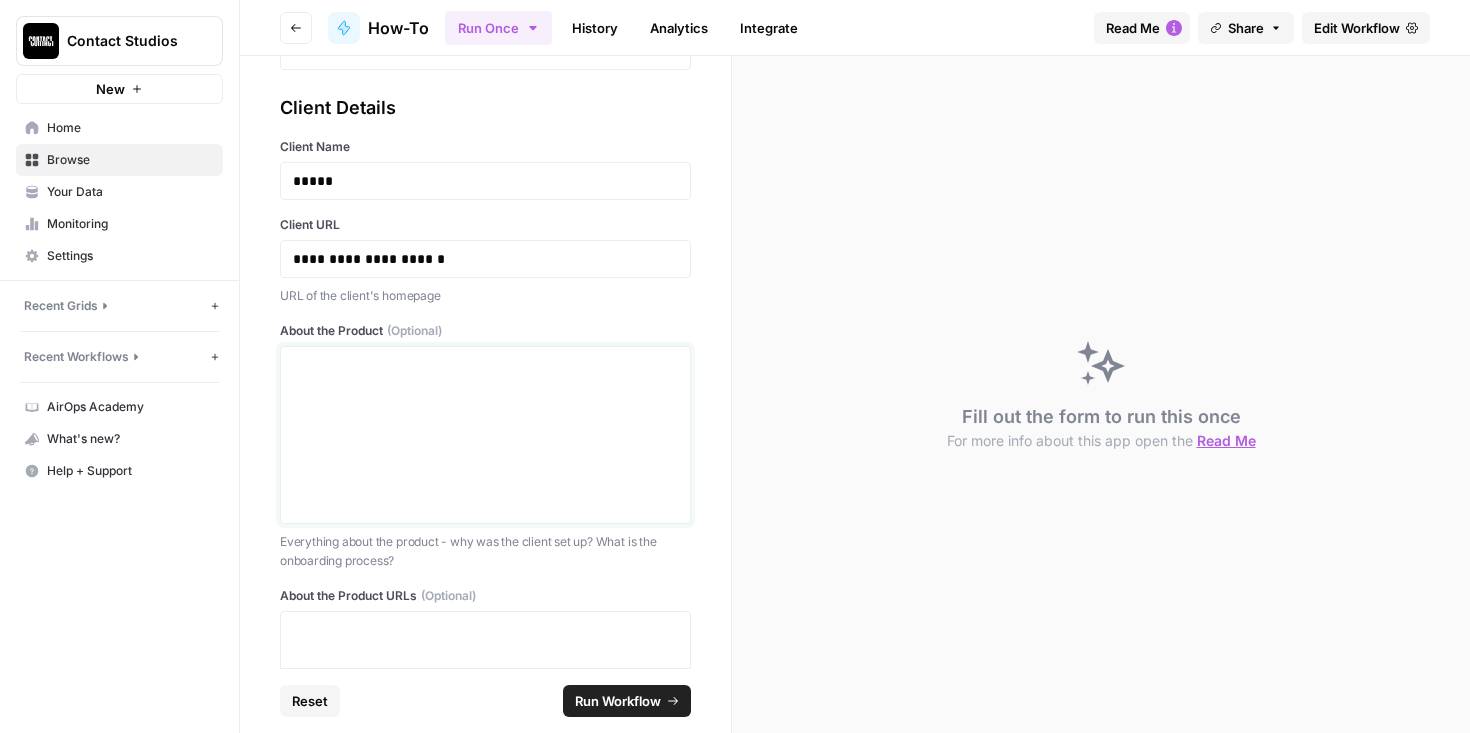 click at bounding box center [485, 435] 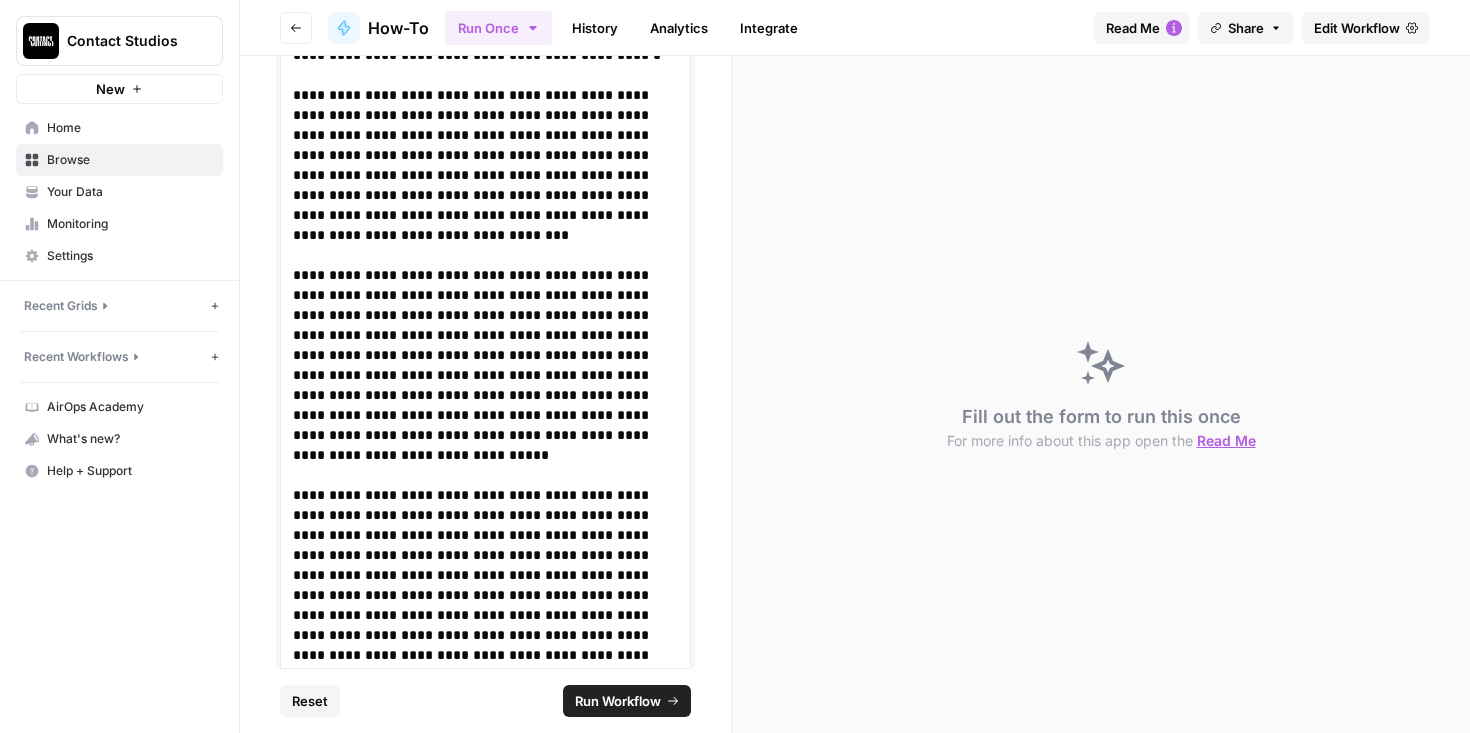 scroll, scrollTop: 2111, scrollLeft: 0, axis: vertical 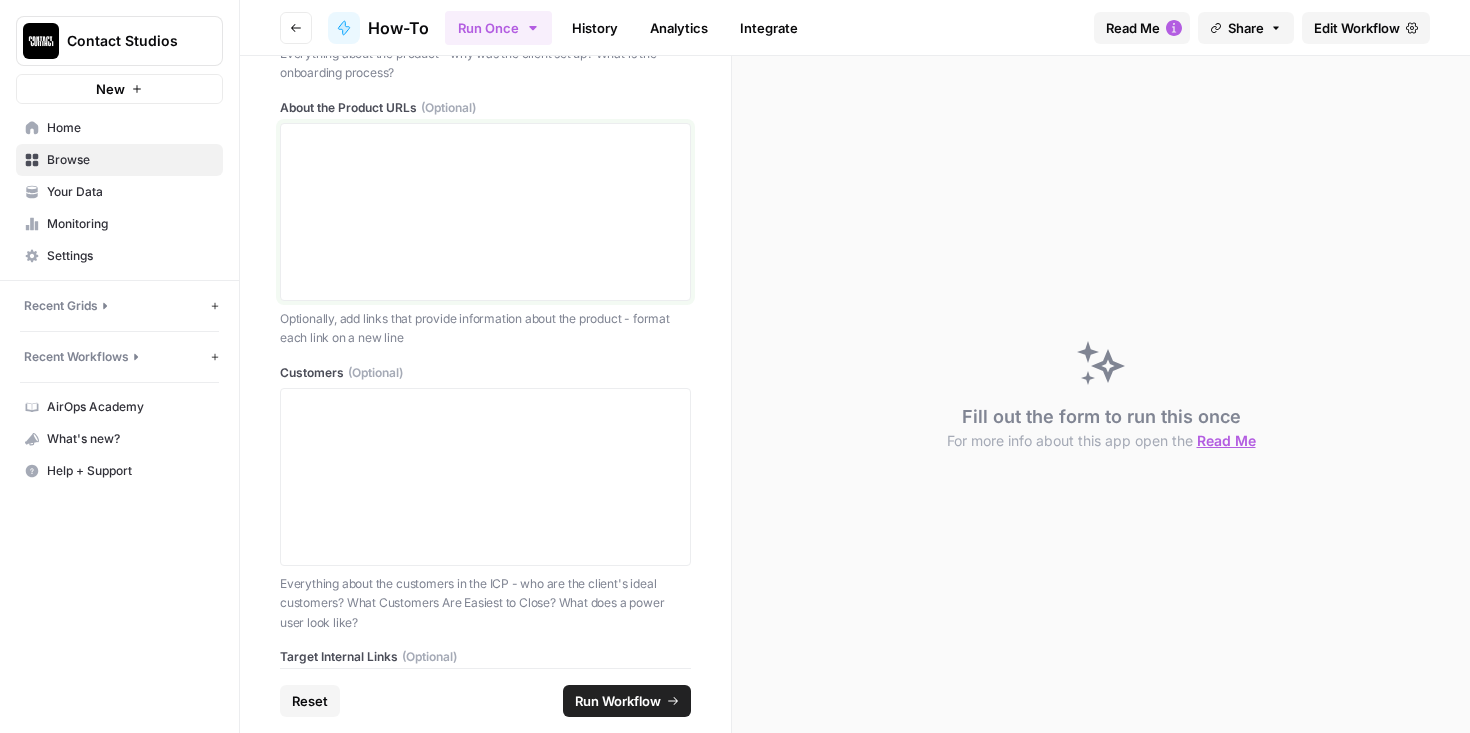click at bounding box center [485, 212] 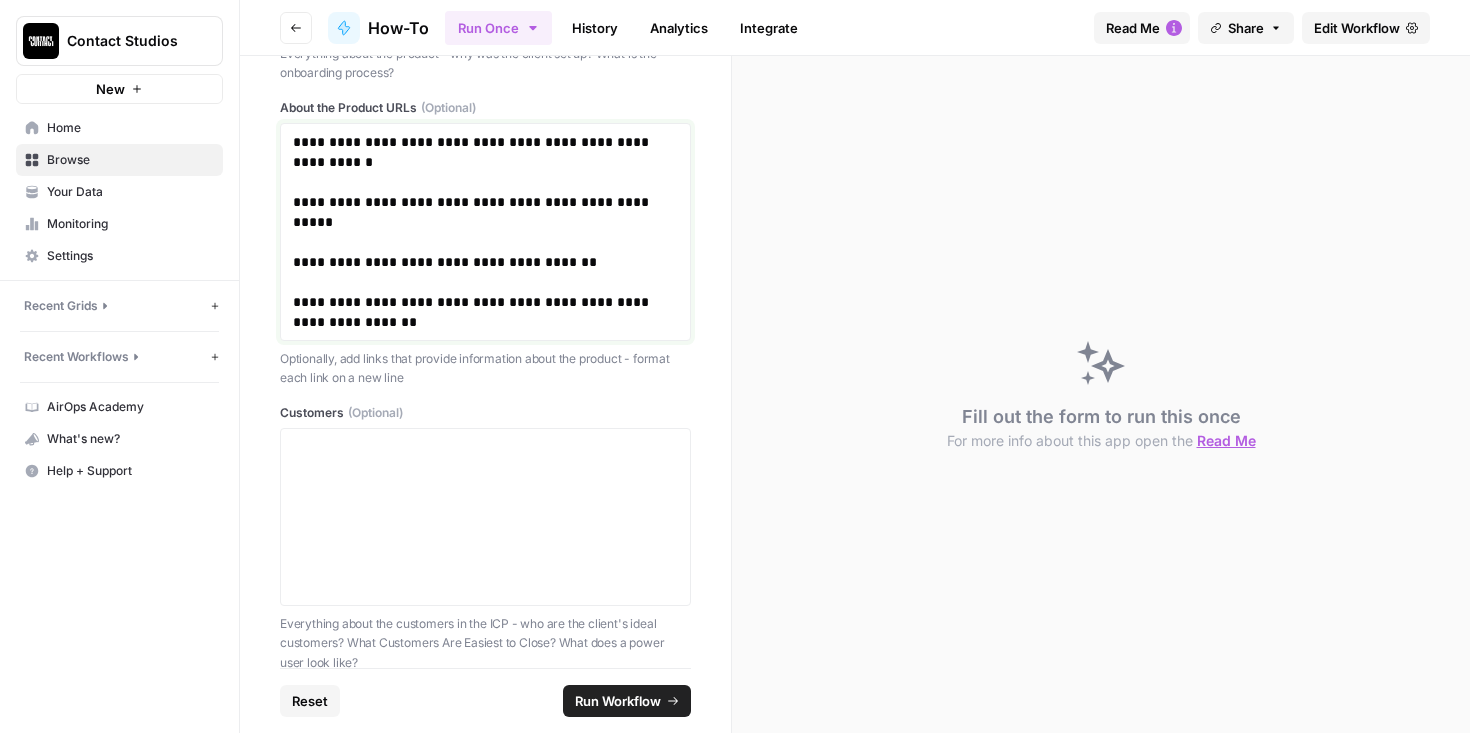 scroll, scrollTop: 2354, scrollLeft: 0, axis: vertical 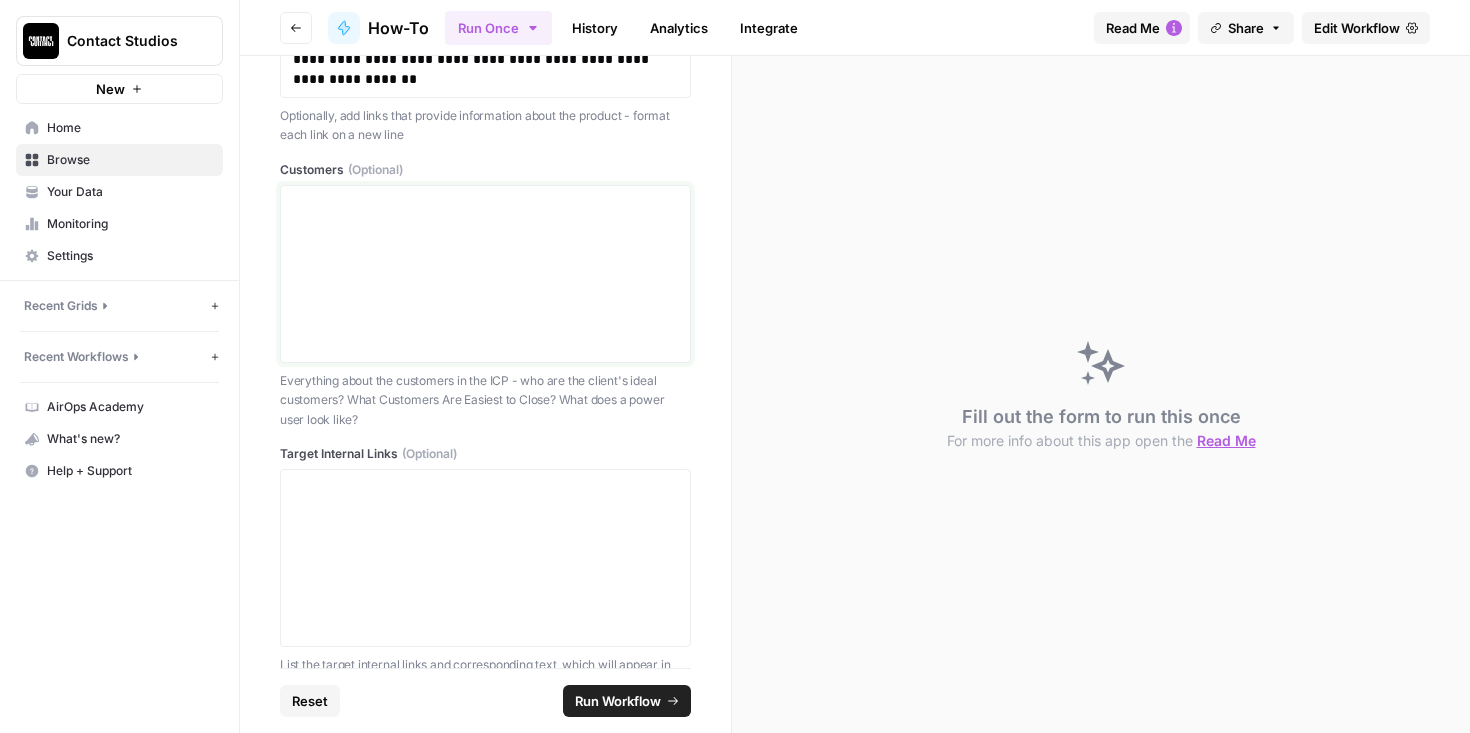 click at bounding box center (485, 274) 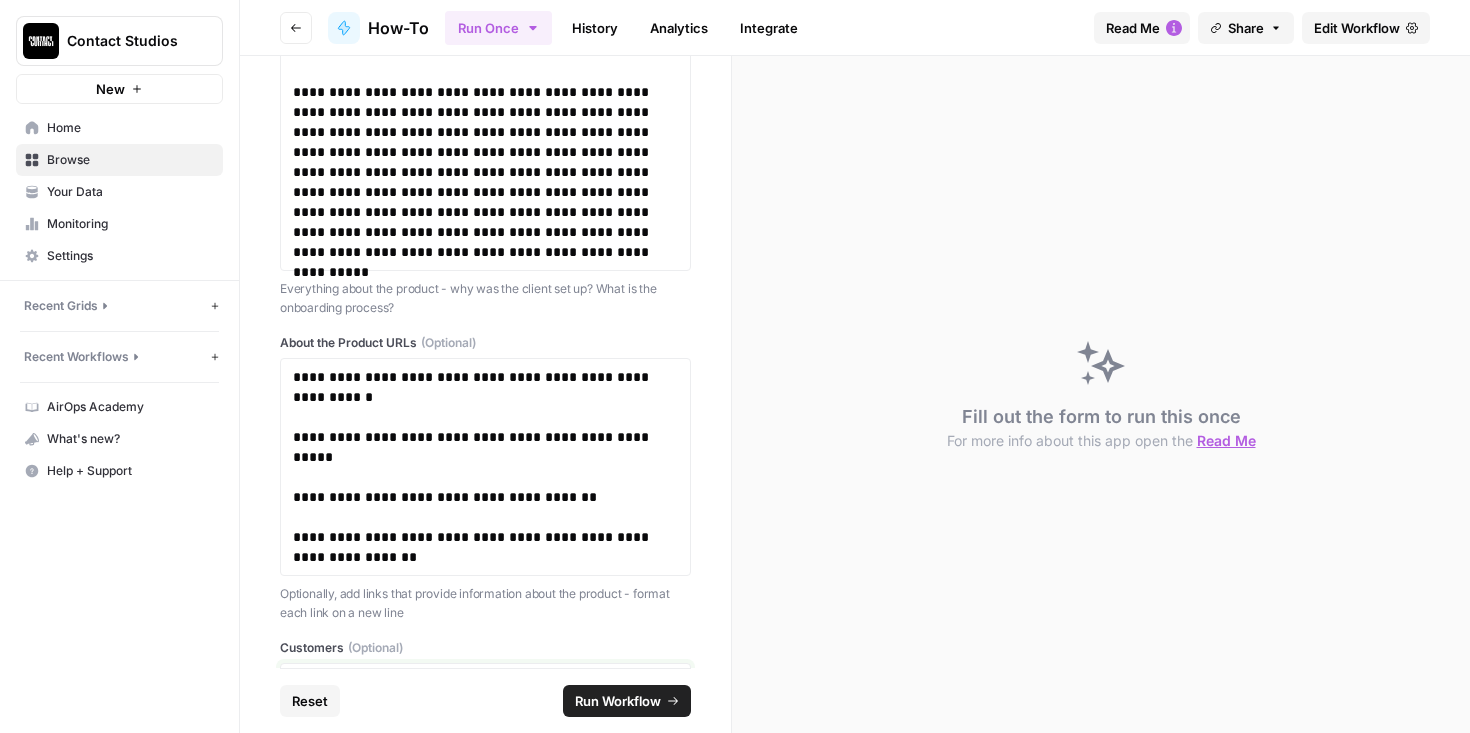 scroll, scrollTop: 2294, scrollLeft: 0, axis: vertical 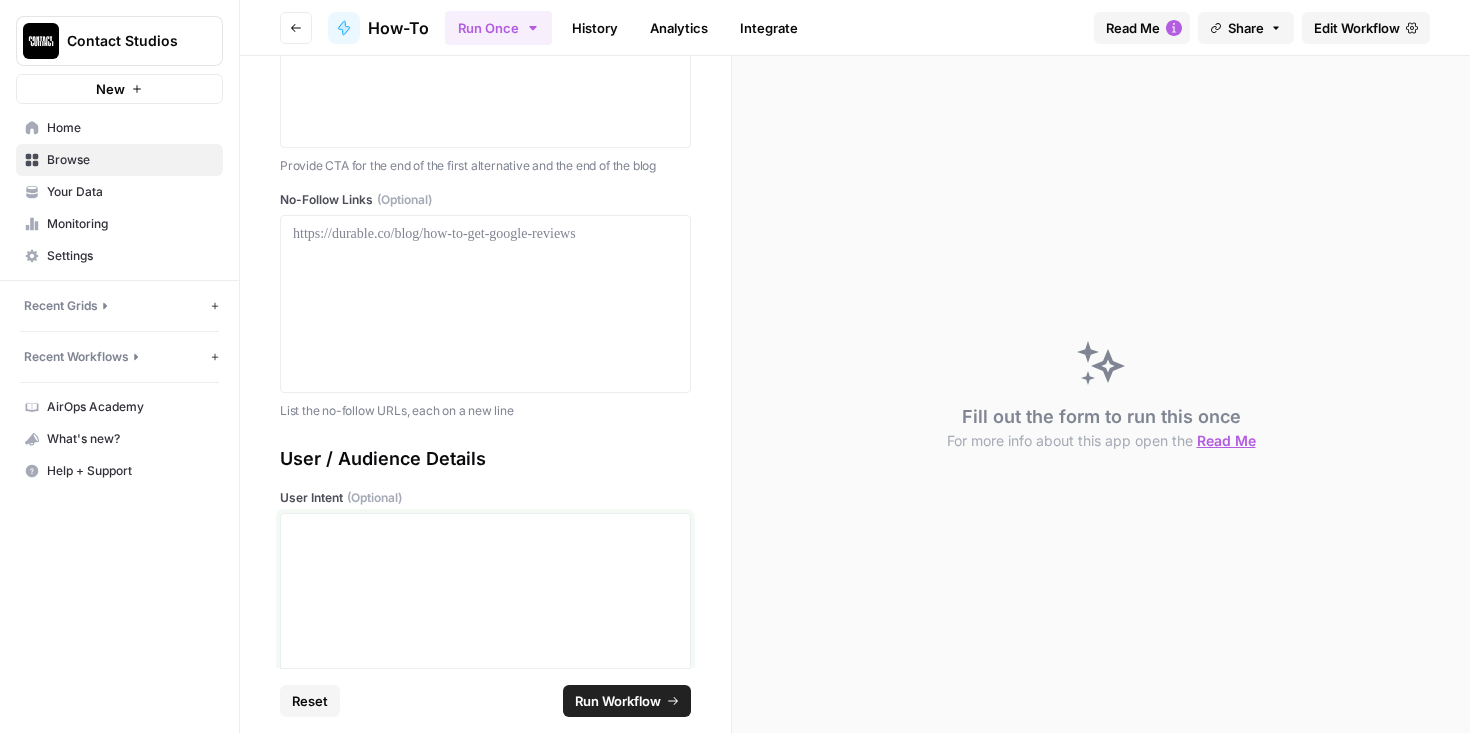 click at bounding box center (485, 532) 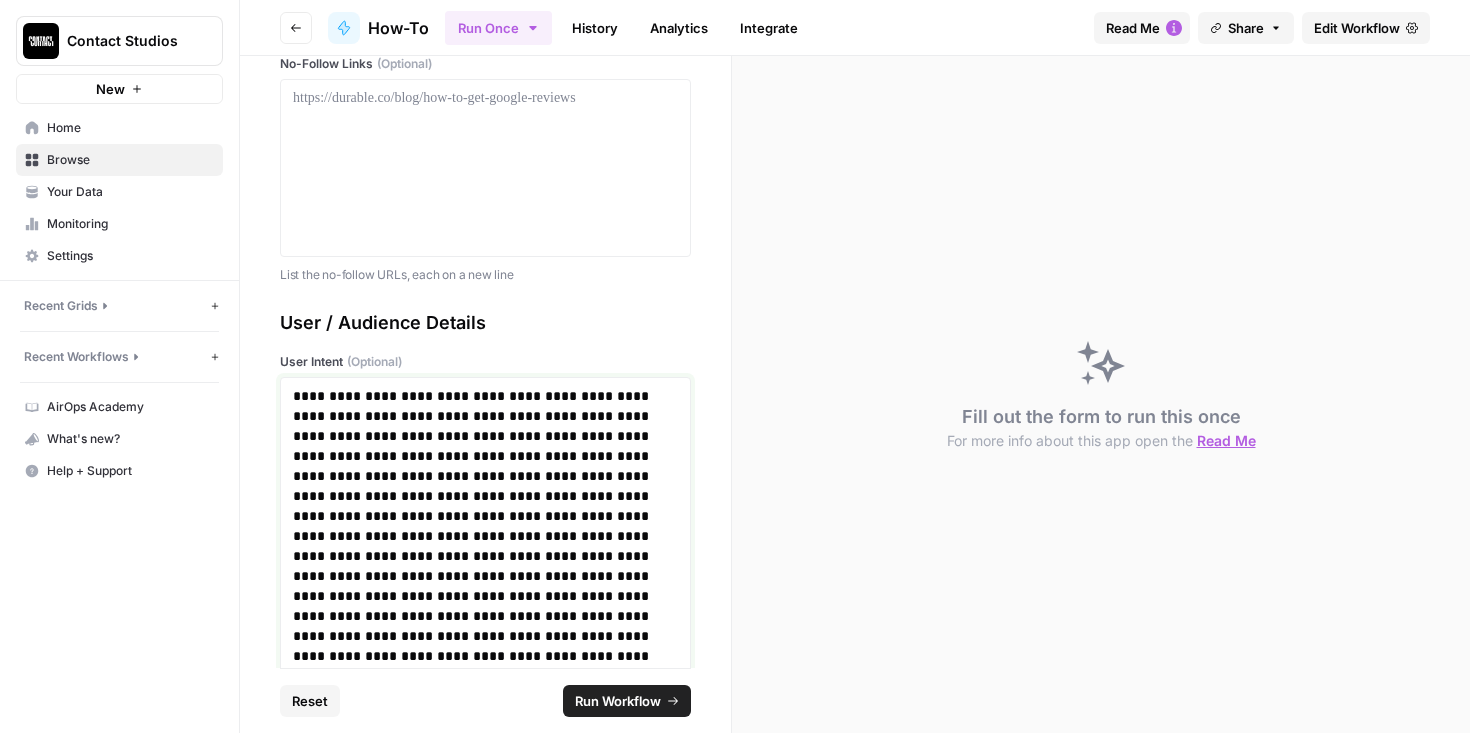 scroll, scrollTop: 3756, scrollLeft: 0, axis: vertical 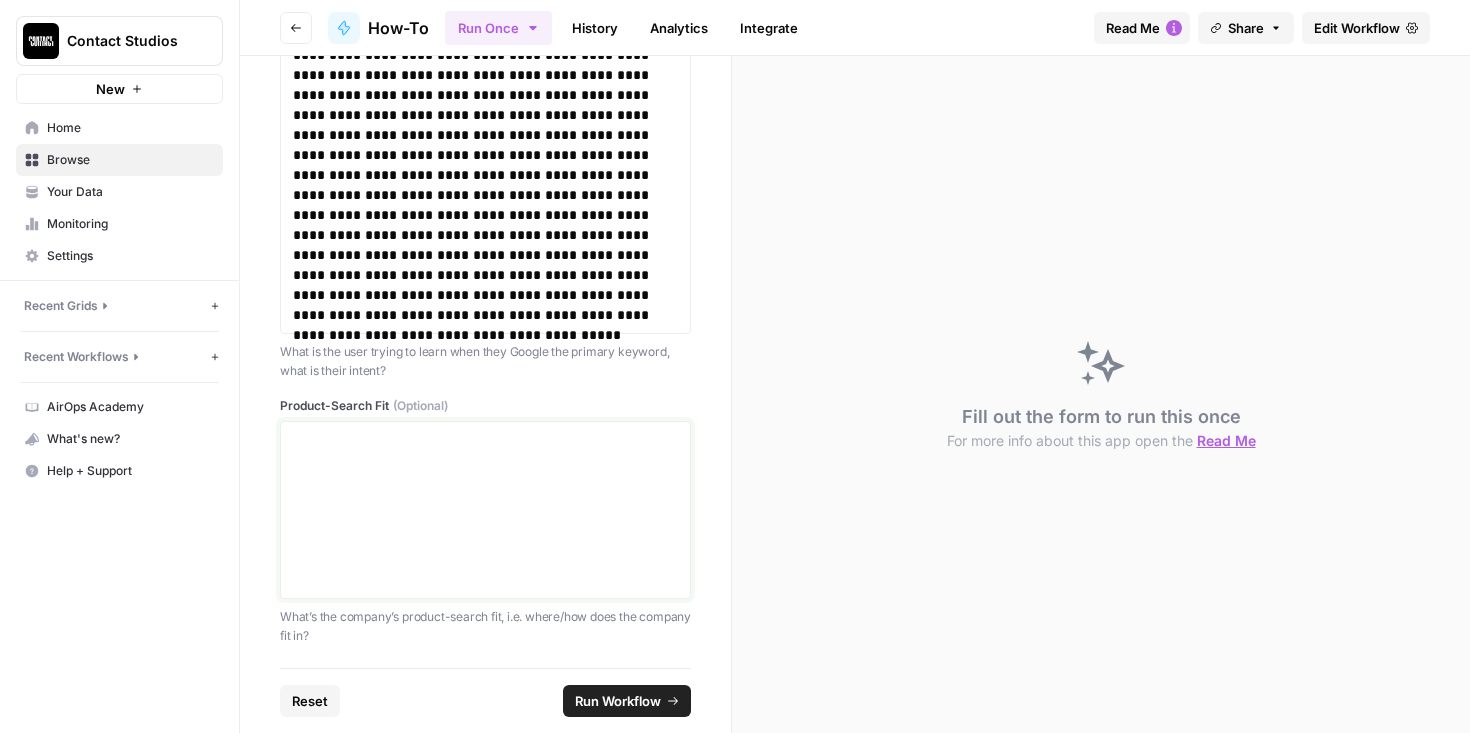 click at bounding box center [485, 510] 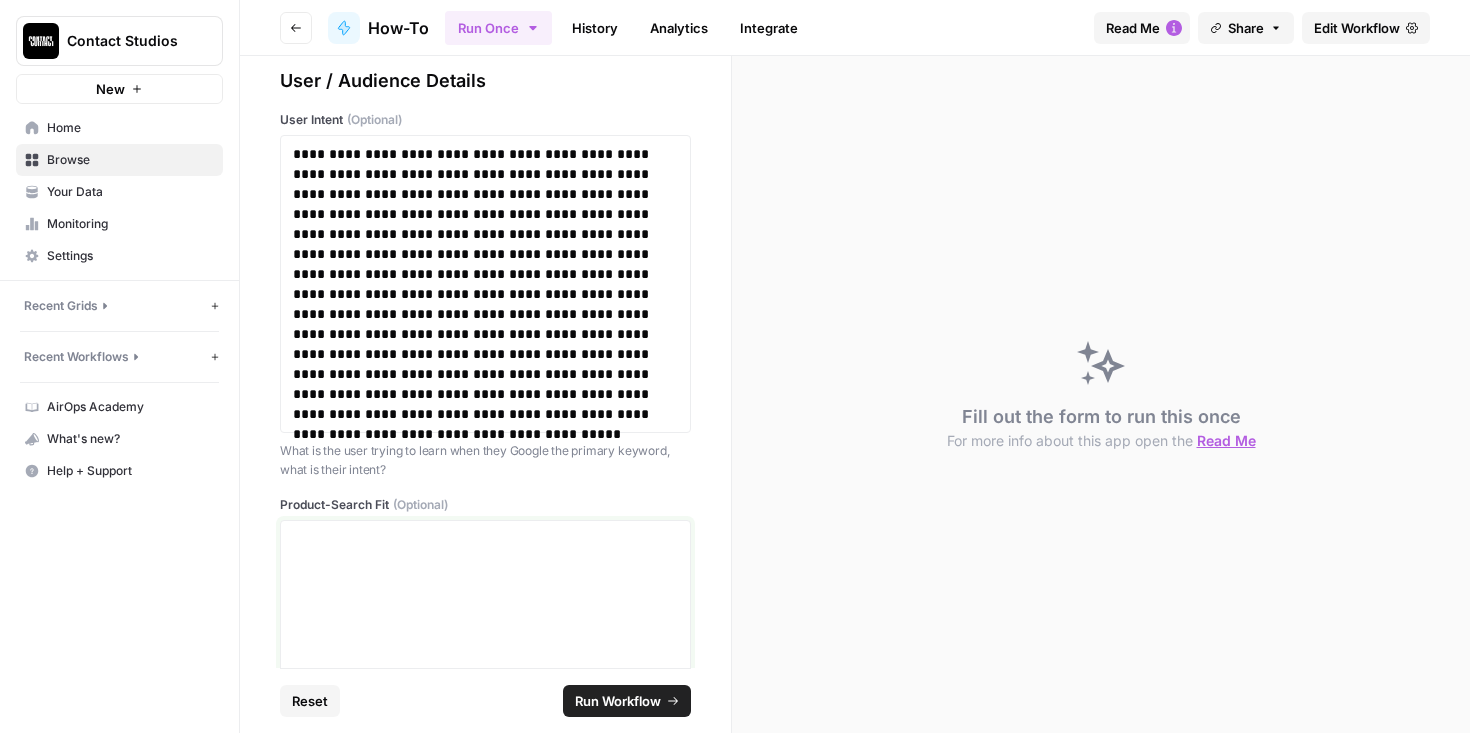 scroll, scrollTop: 3651, scrollLeft: 0, axis: vertical 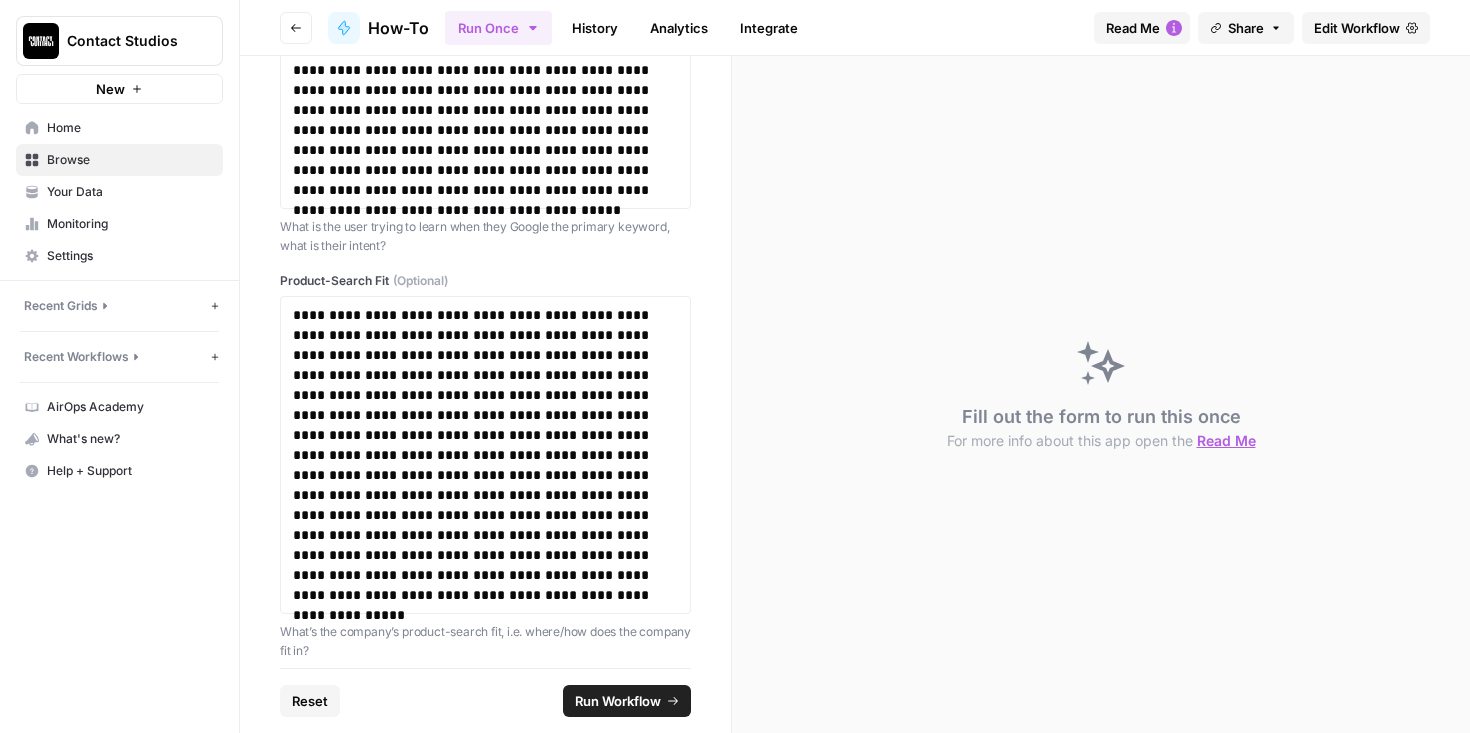 click on "Run Workflow" at bounding box center [618, 701] 